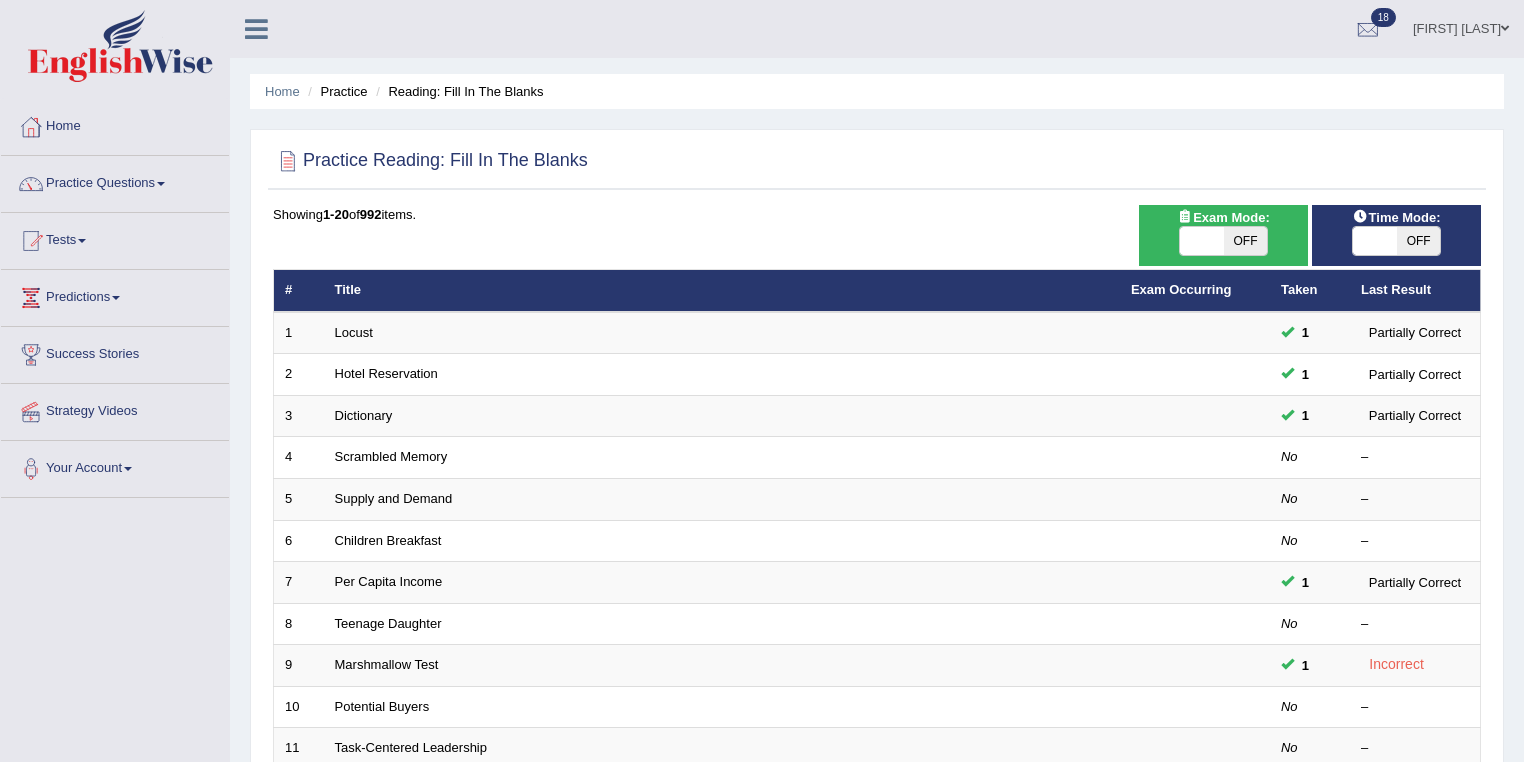 scroll, scrollTop: 80, scrollLeft: 0, axis: vertical 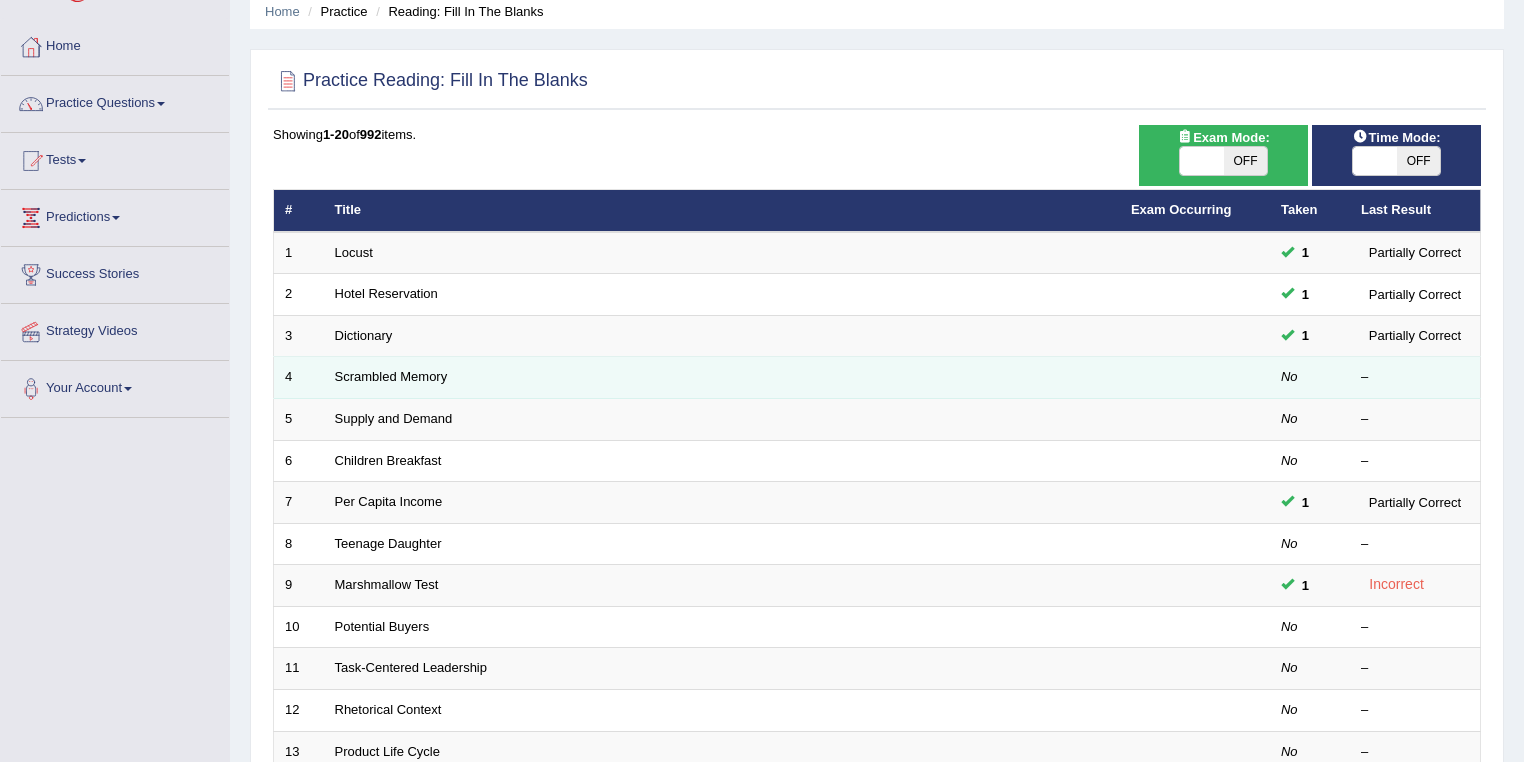 click on "Scrambled Memory" at bounding box center (722, 378) 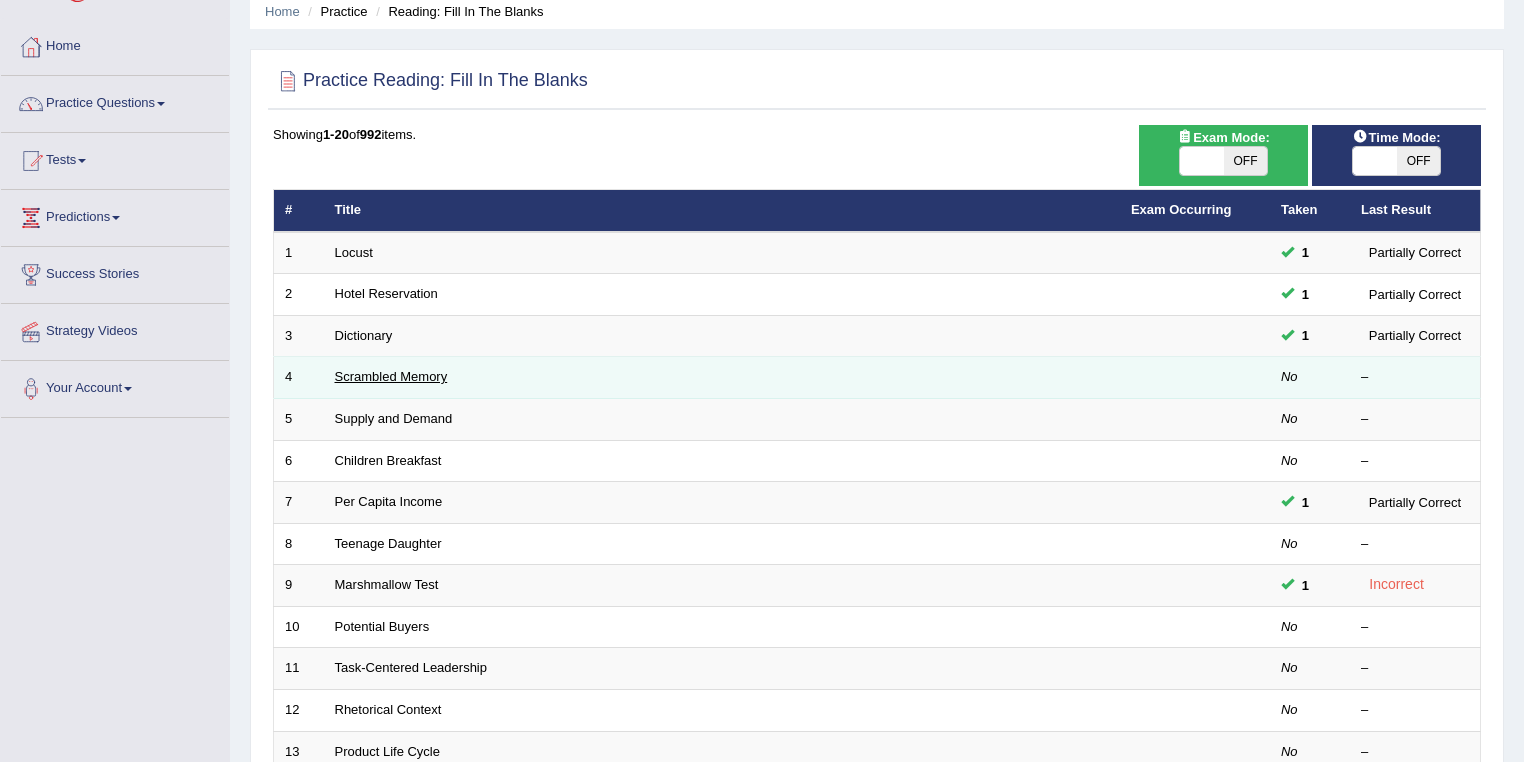 click on "Scrambled Memory" at bounding box center (391, 376) 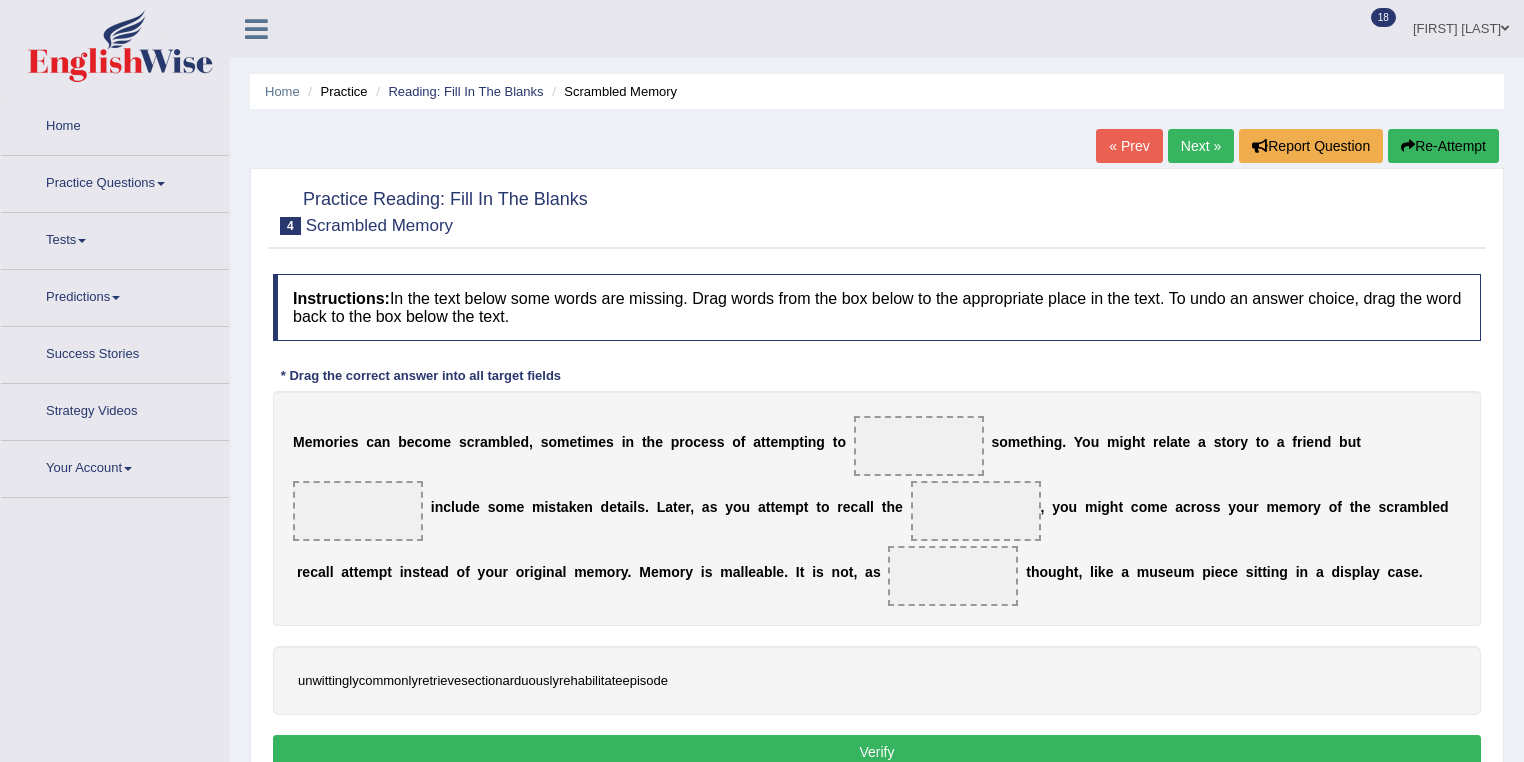 scroll, scrollTop: 0, scrollLeft: 0, axis: both 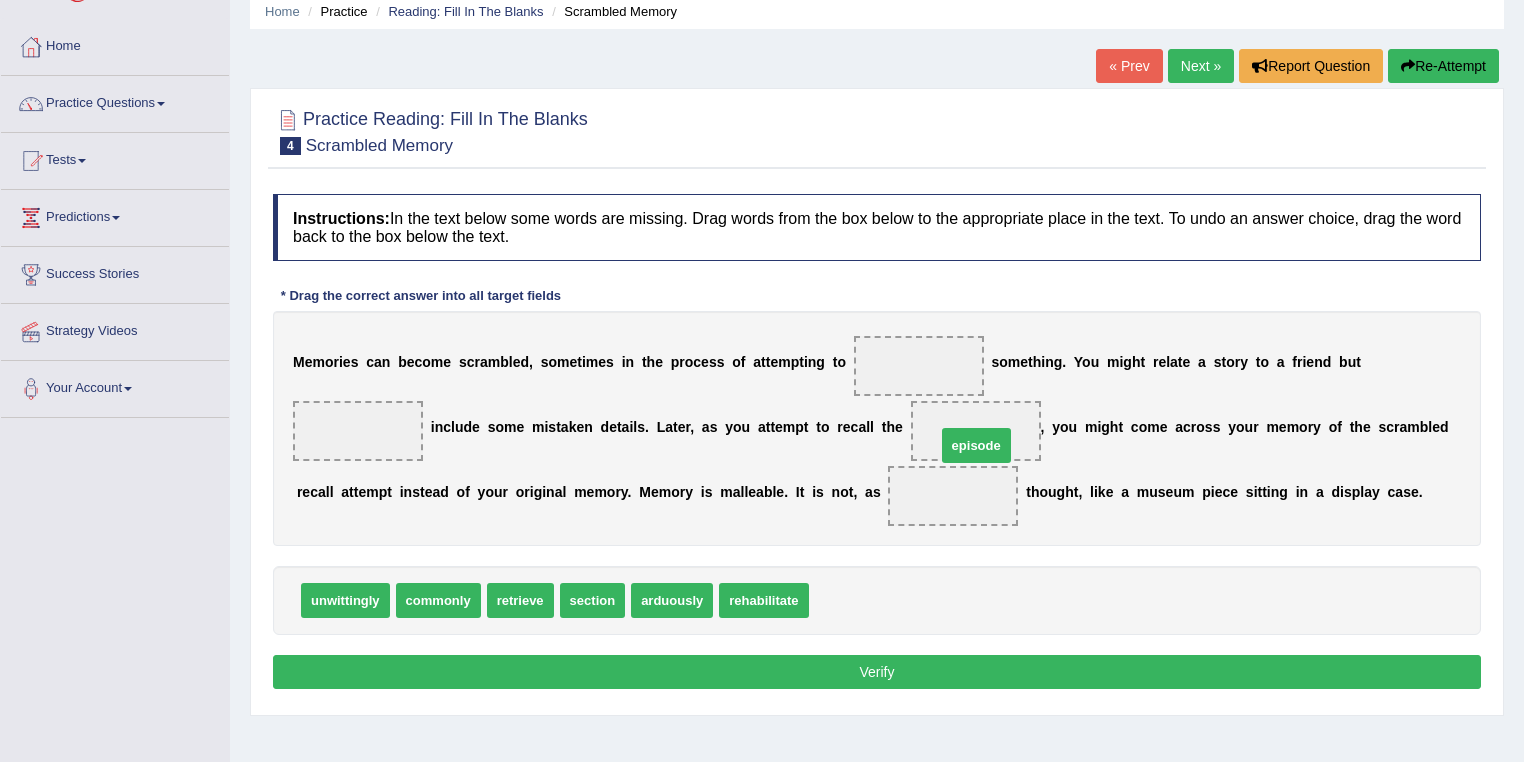 drag, startPoint x: 841, startPoint y: 595, endPoint x: 972, endPoint y: 431, distance: 209.8976 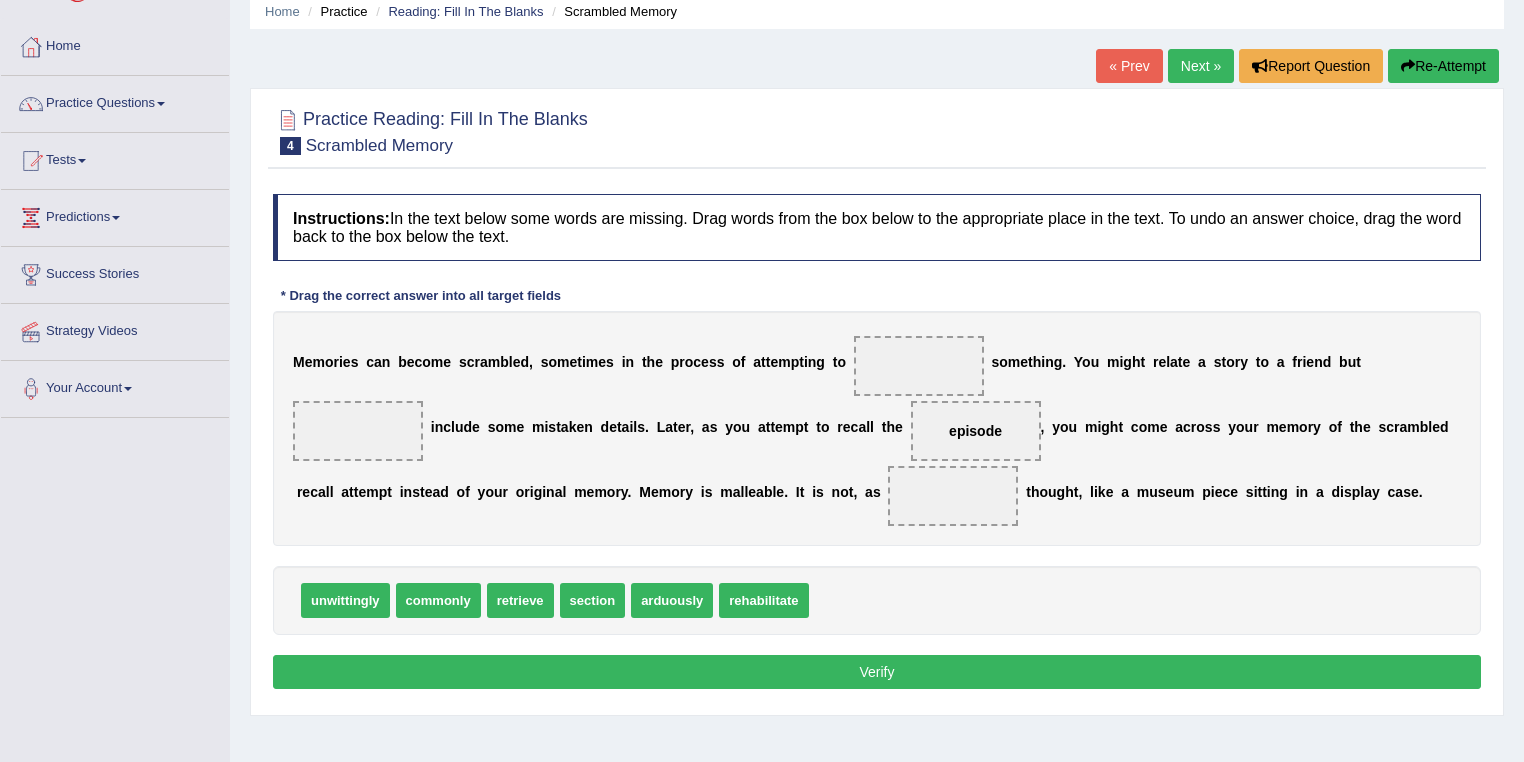 drag, startPoint x: 527, startPoint y: 595, endPoint x: 709, endPoint y: 508, distance: 201.72507 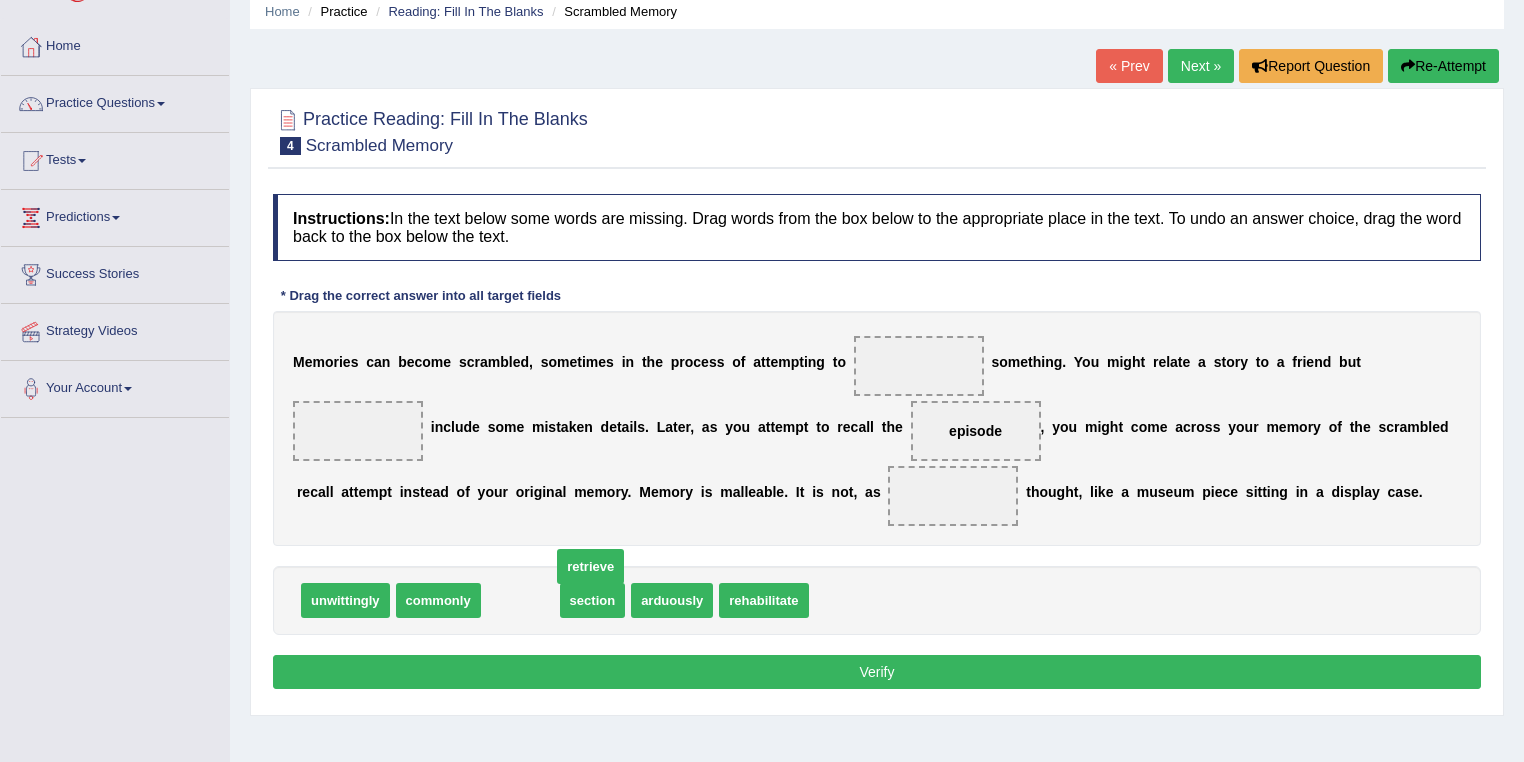 drag, startPoint x: 823, startPoint y: 442, endPoint x: 900, endPoint y: 387, distance: 94.62558 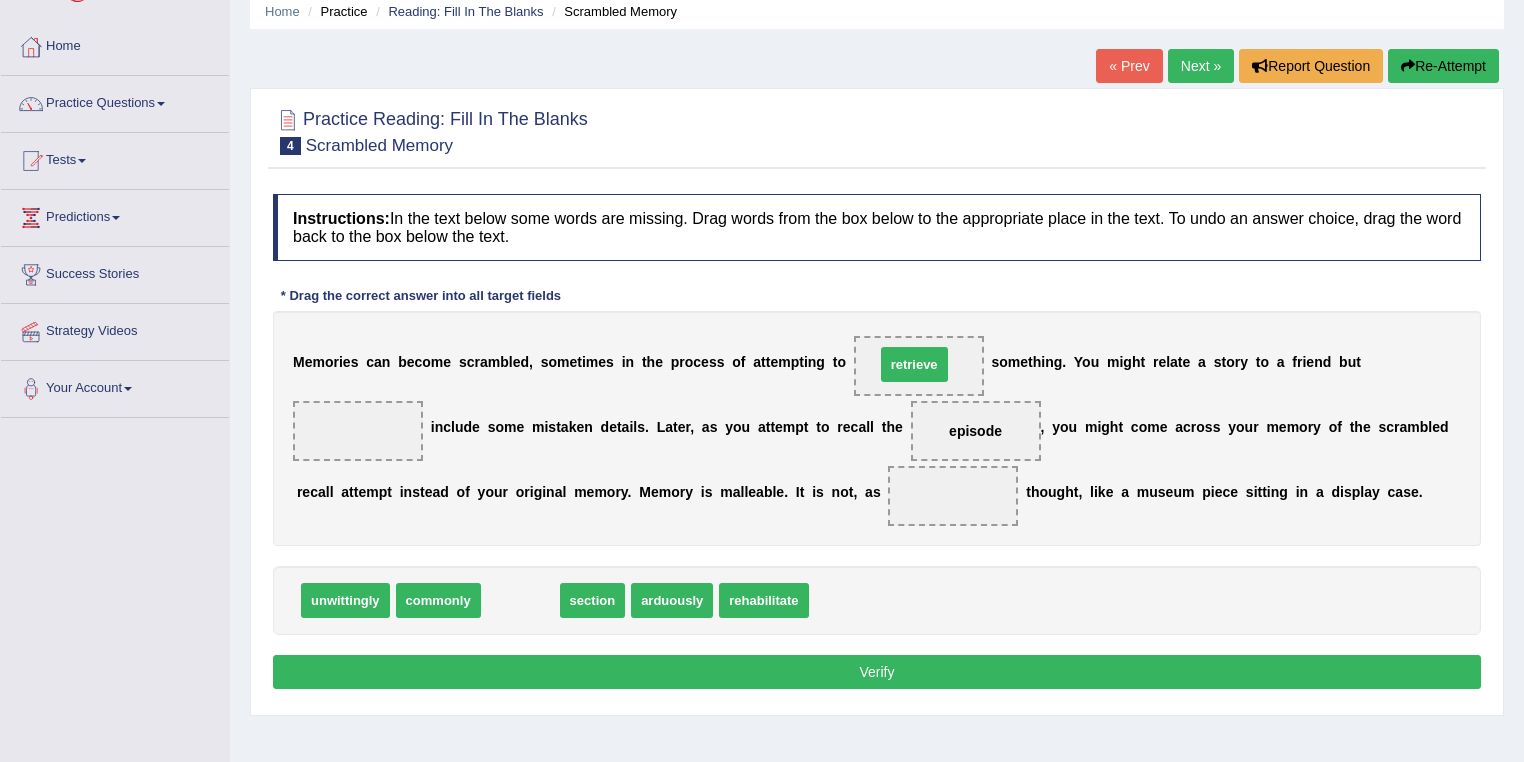 drag, startPoint x: 530, startPoint y: 600, endPoint x: 924, endPoint y: 364, distance: 459.27335 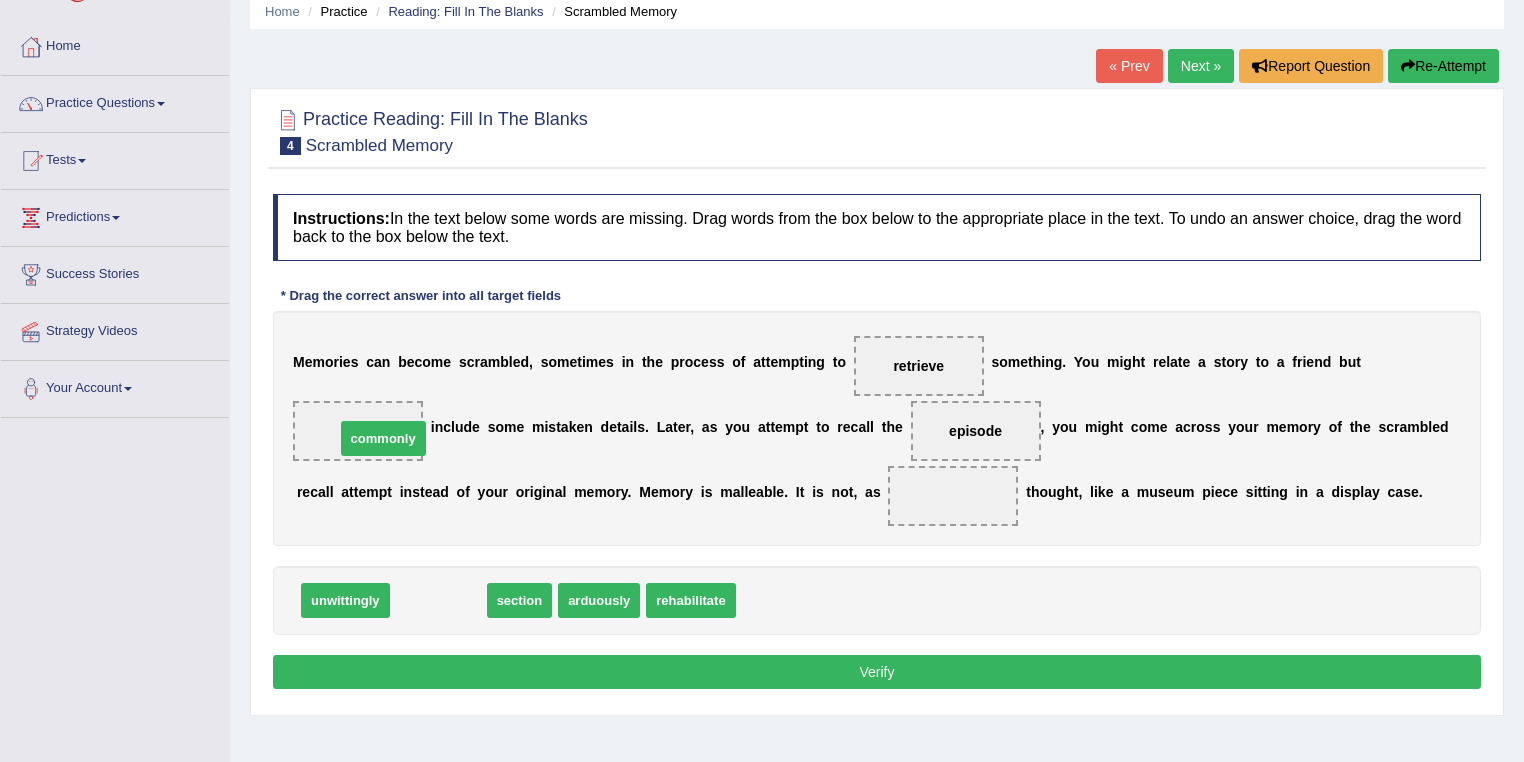 drag, startPoint x: 427, startPoint y: 593, endPoint x: 371, endPoint y: 431, distance: 171.40594 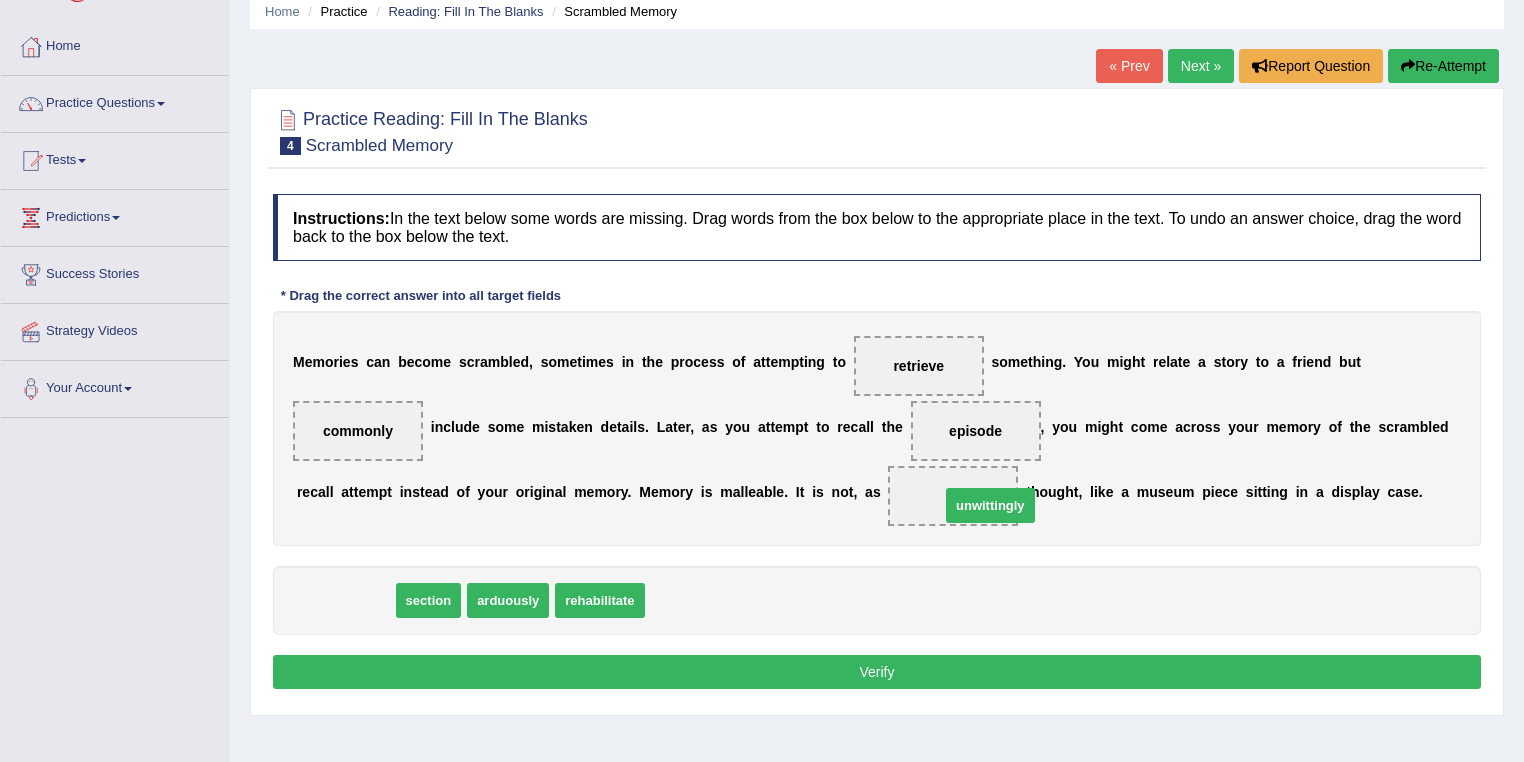 drag, startPoint x: 350, startPoint y: 594, endPoint x: 988, endPoint y: 498, distance: 645.1821 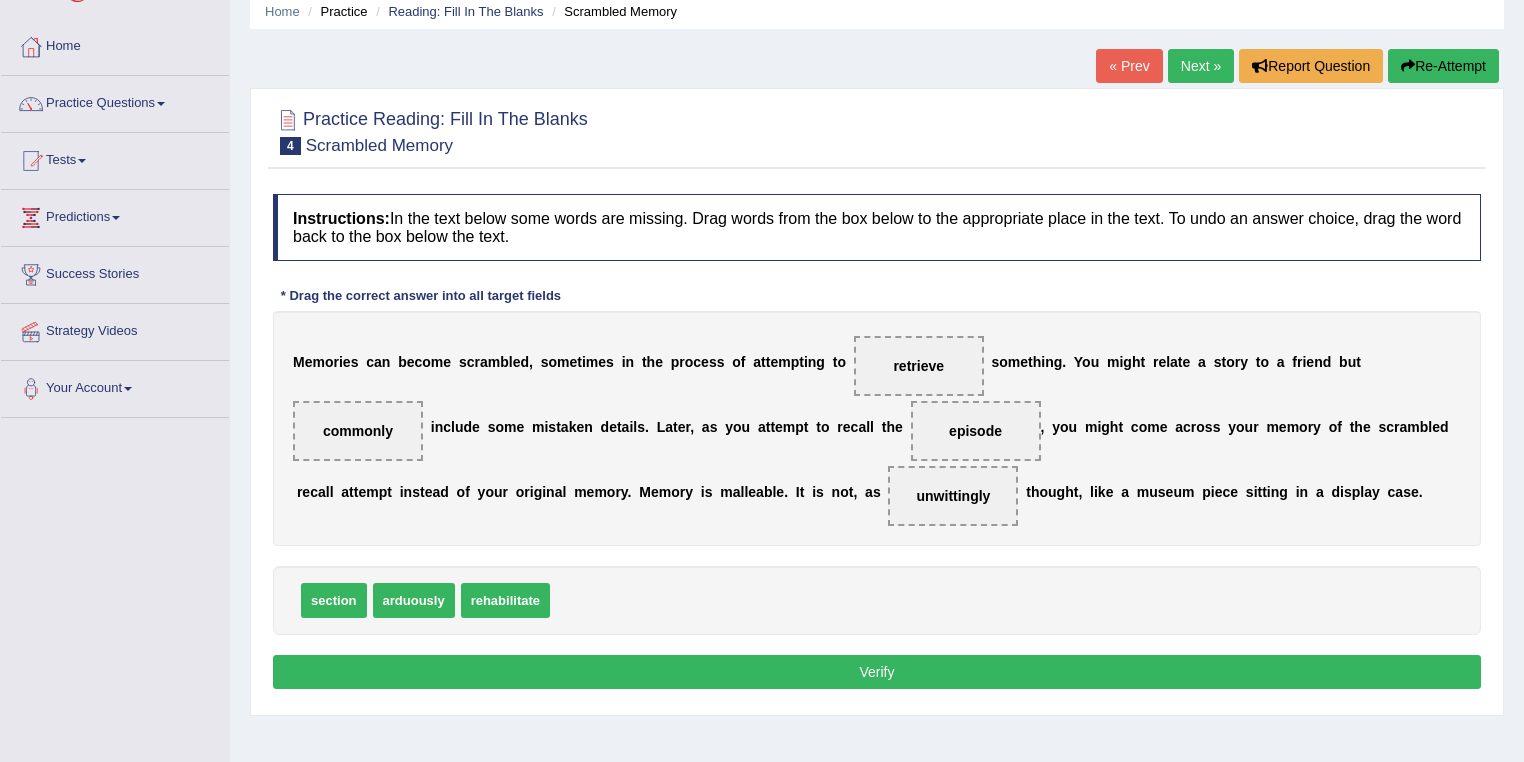 click on "Verify" at bounding box center (877, 672) 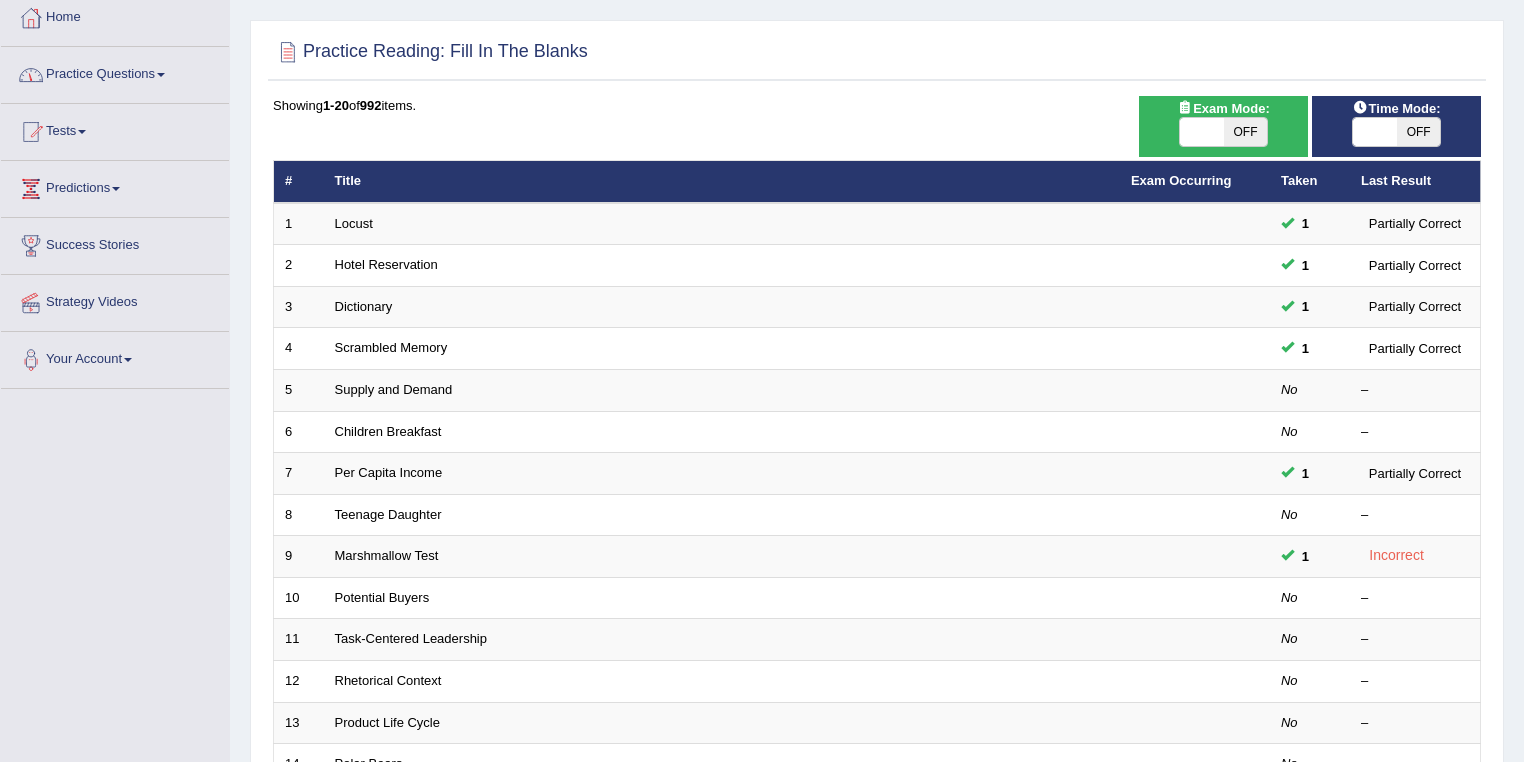 scroll, scrollTop: 0, scrollLeft: 0, axis: both 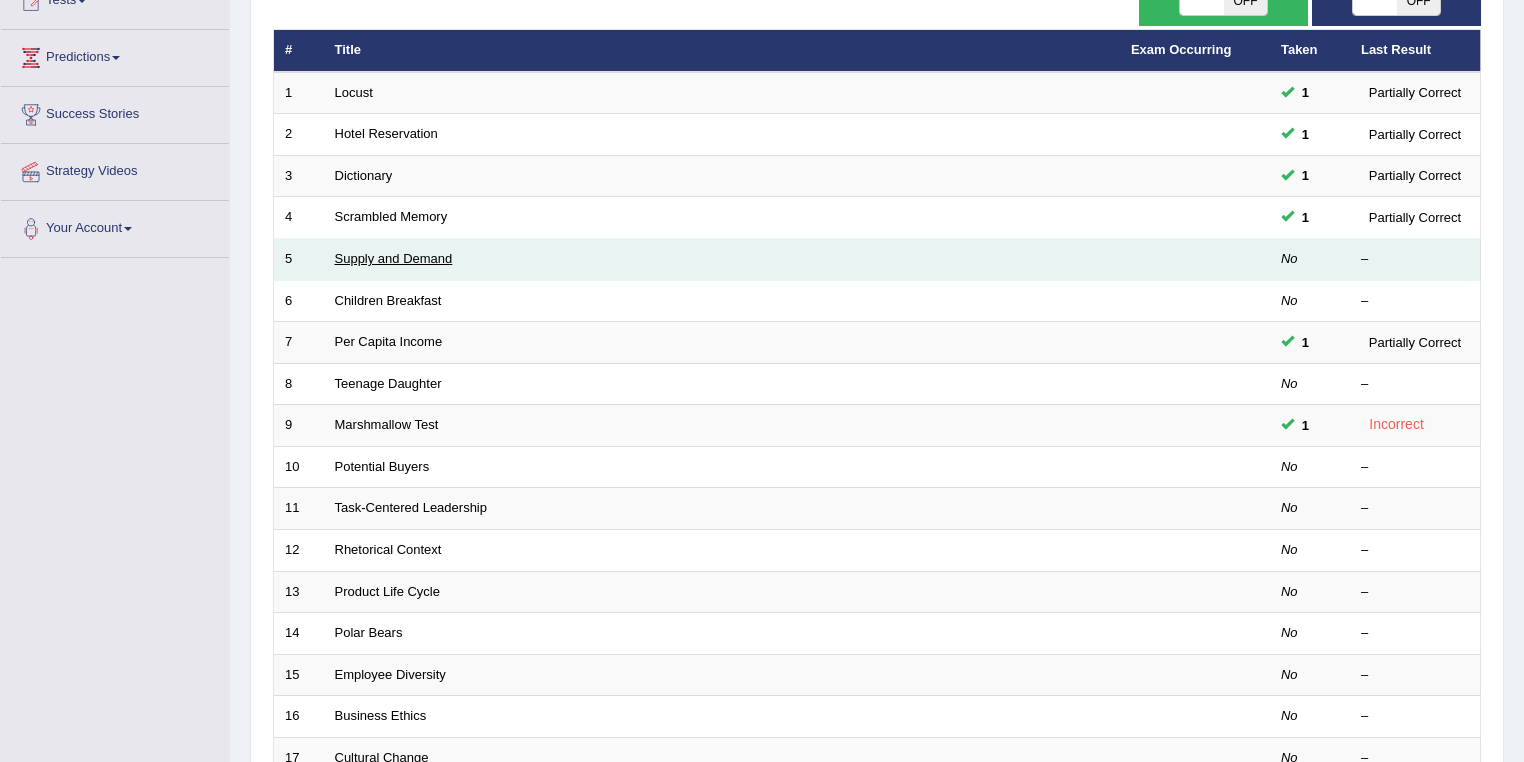click on "Supply and Demand" at bounding box center (394, 258) 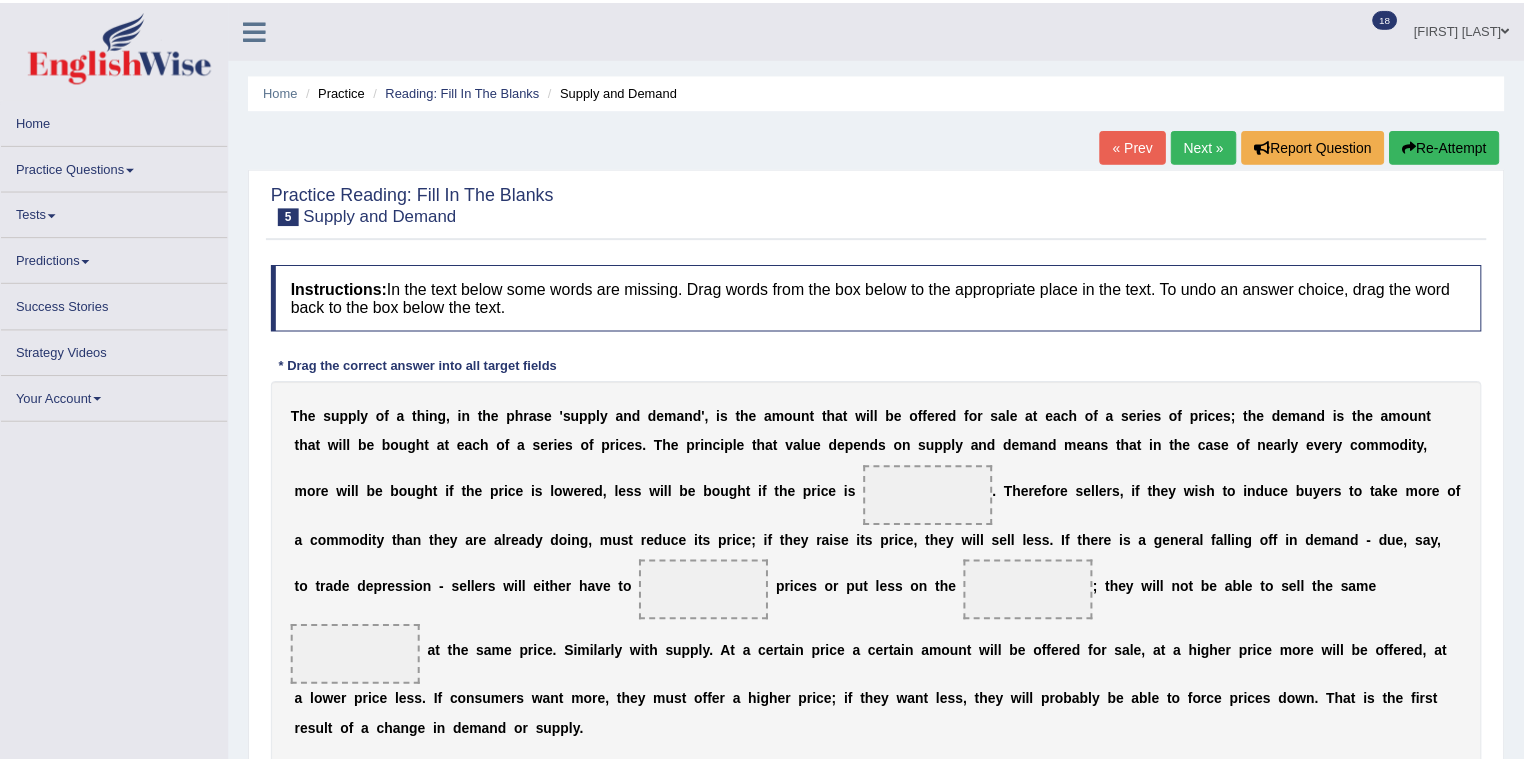 scroll, scrollTop: 0, scrollLeft: 0, axis: both 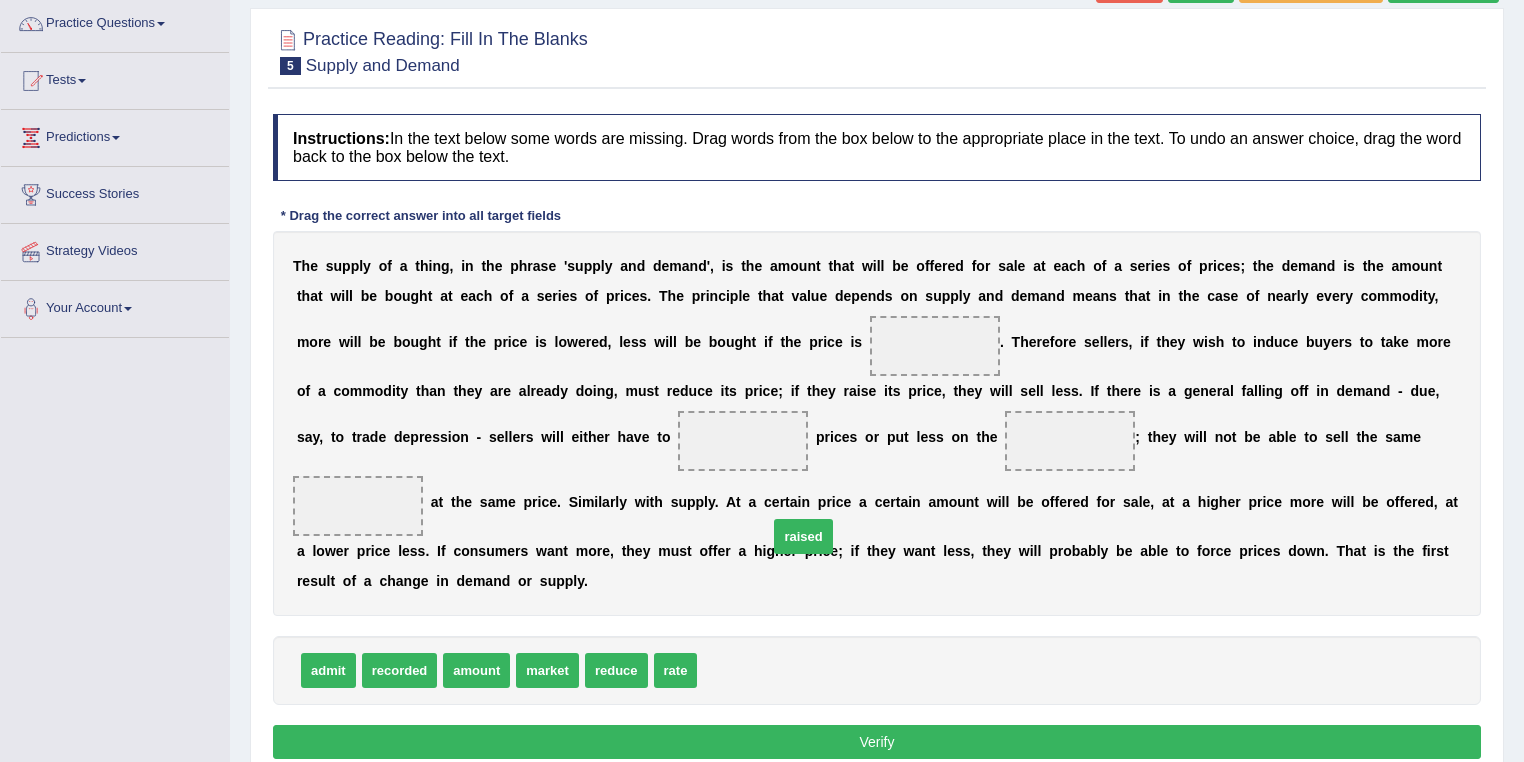 drag, startPoint x: 740, startPoint y: 673, endPoint x: 813, endPoint y: 532, distance: 158.77657 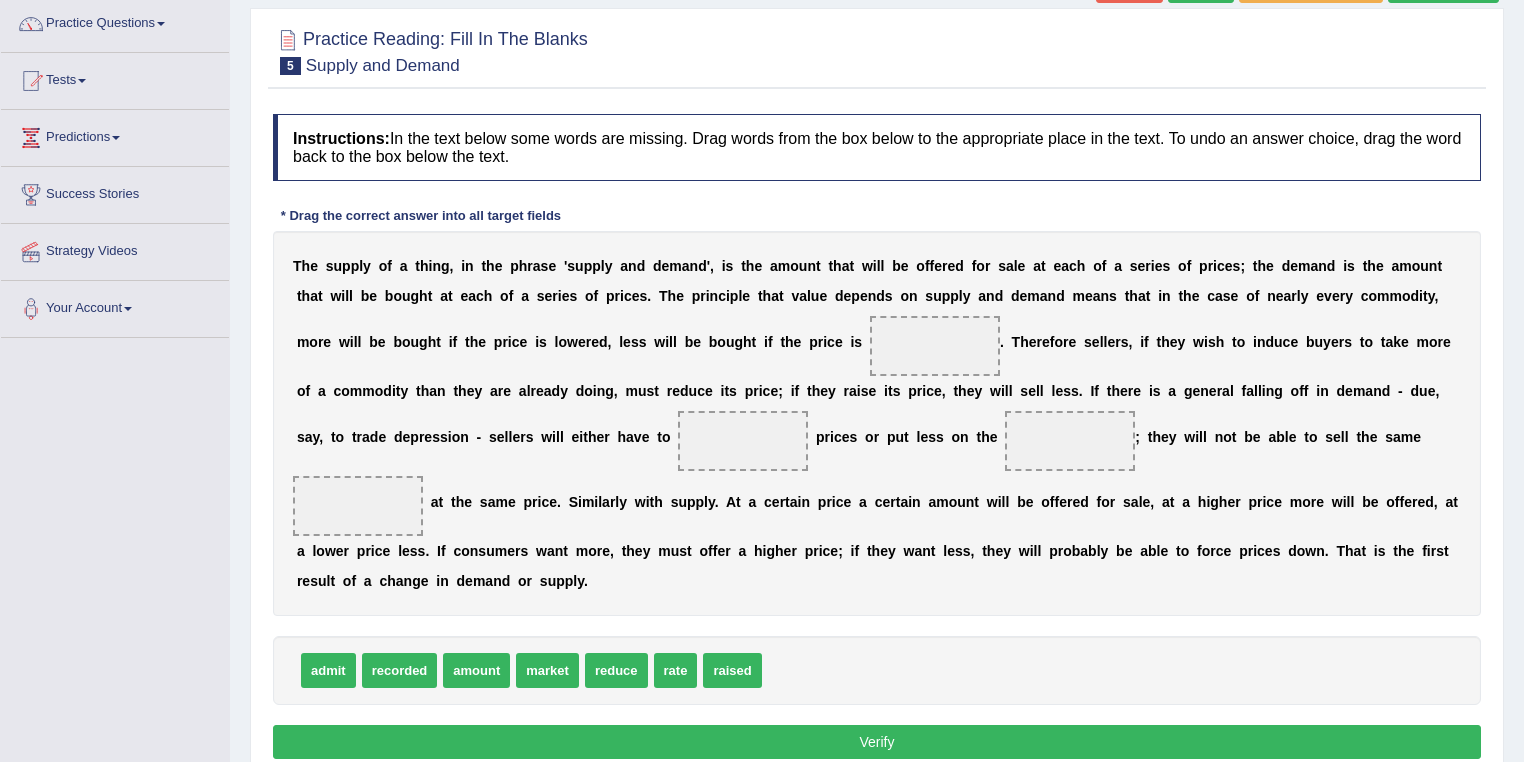 drag, startPoint x: 813, startPoint y: 532, endPoint x: 803, endPoint y: 620, distance: 88.56636 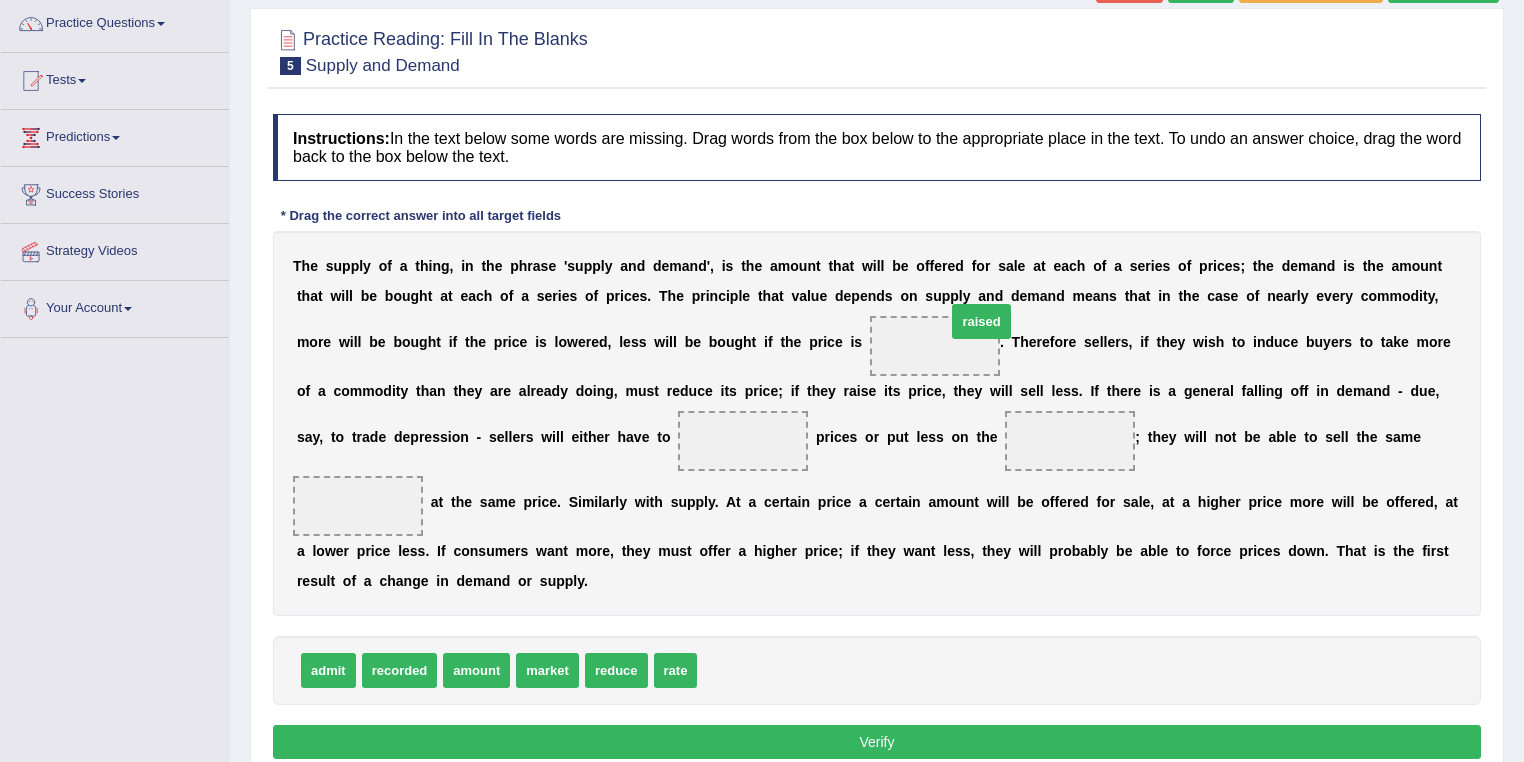 drag, startPoint x: 731, startPoint y: 667, endPoint x: 955, endPoint y: 339, distance: 397.19012 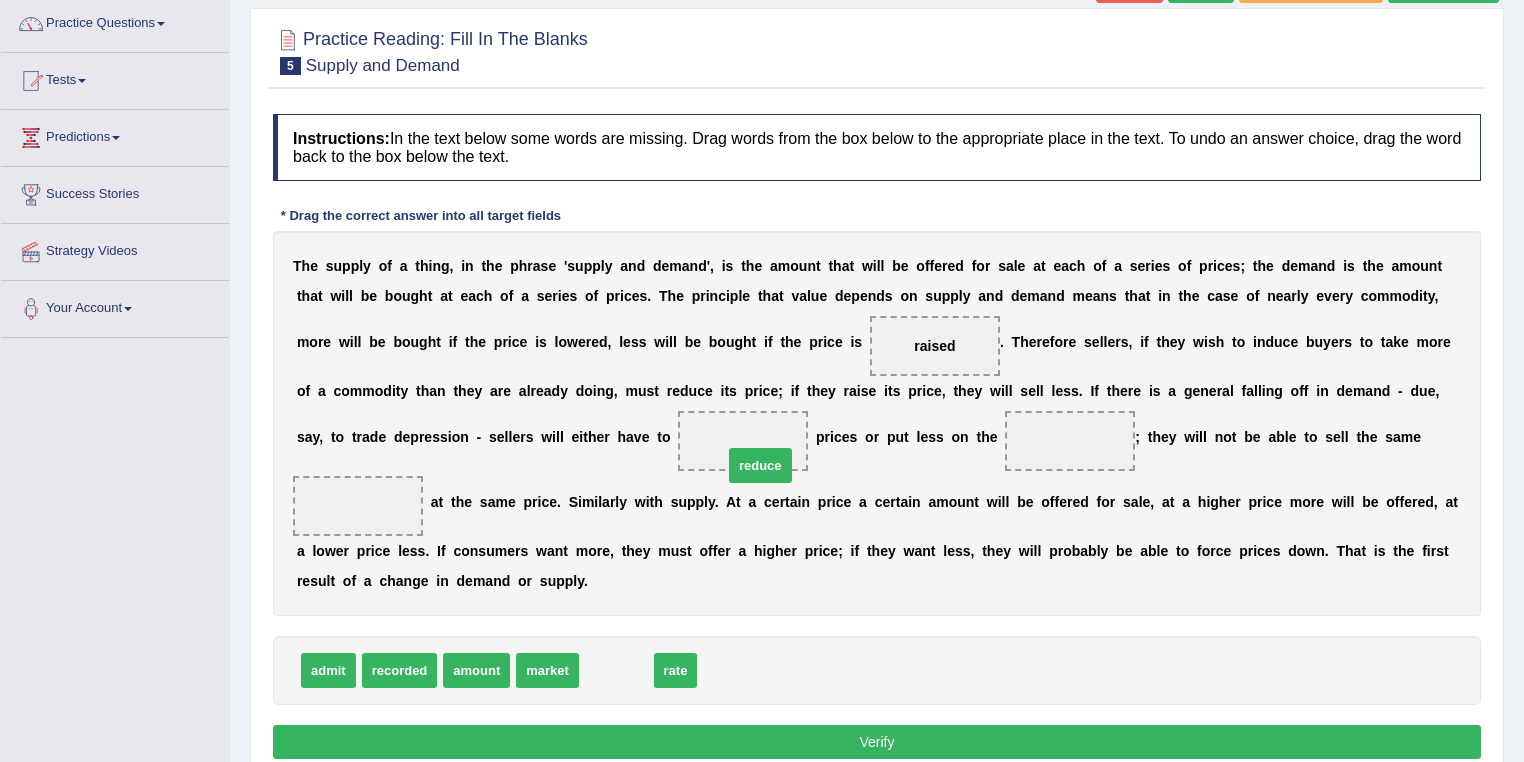 drag, startPoint x: 619, startPoint y: 675, endPoint x: 762, endPoint y: 464, distance: 254.89214 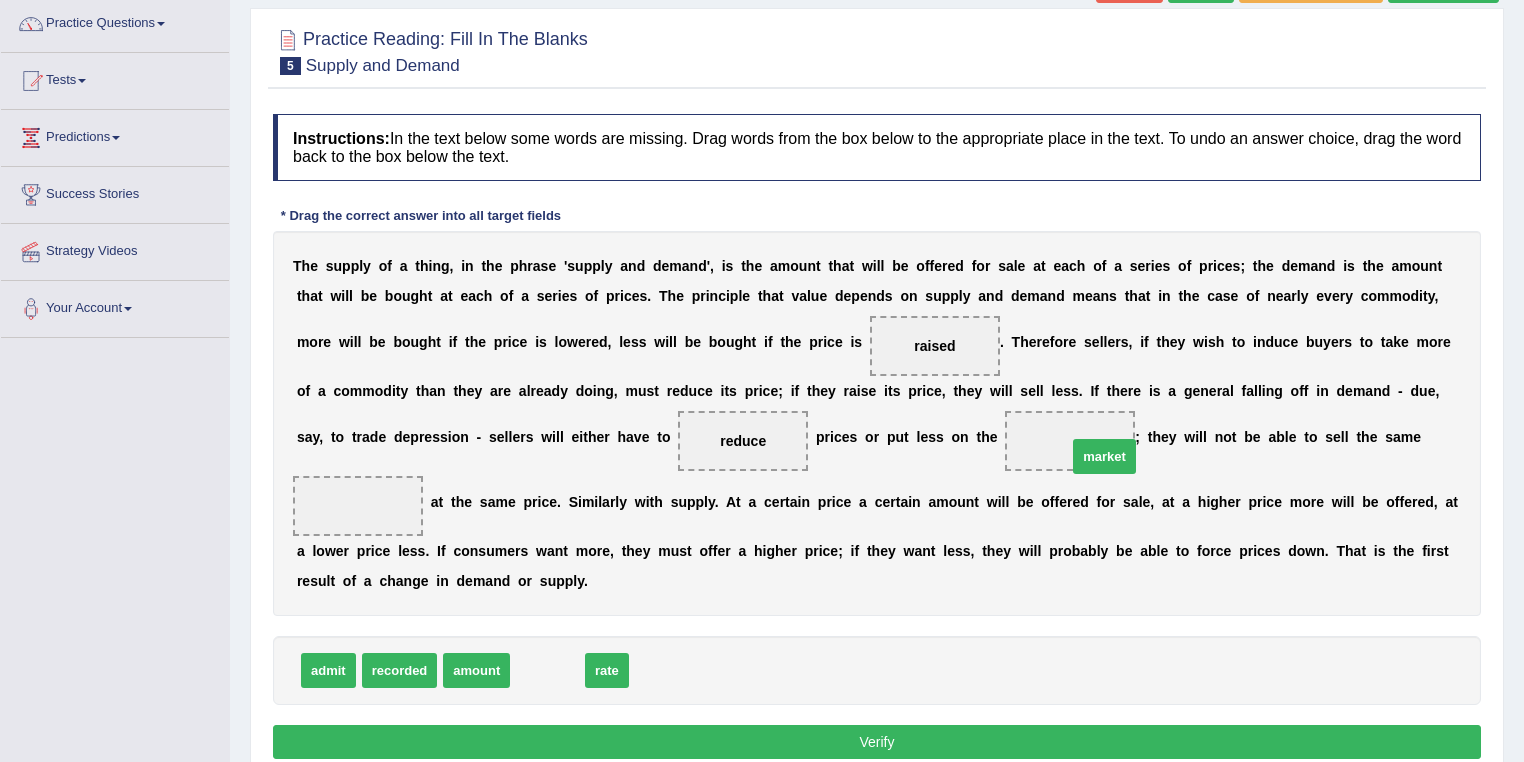 drag, startPoint x: 549, startPoint y: 674, endPoint x: 1106, endPoint y: 460, distance: 596.69507 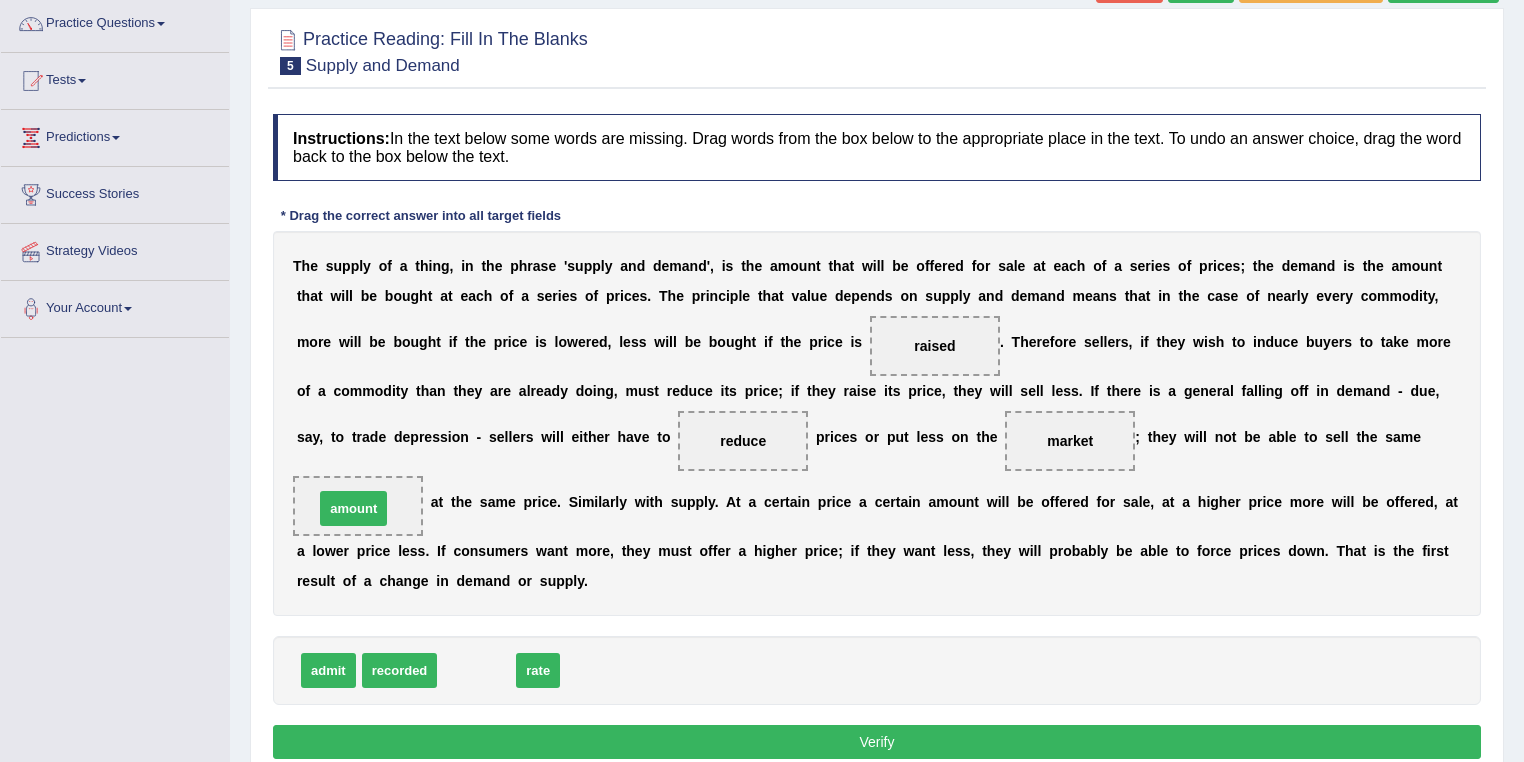 drag, startPoint x: 495, startPoint y: 668, endPoint x: 368, endPoint y: 496, distance: 213.80598 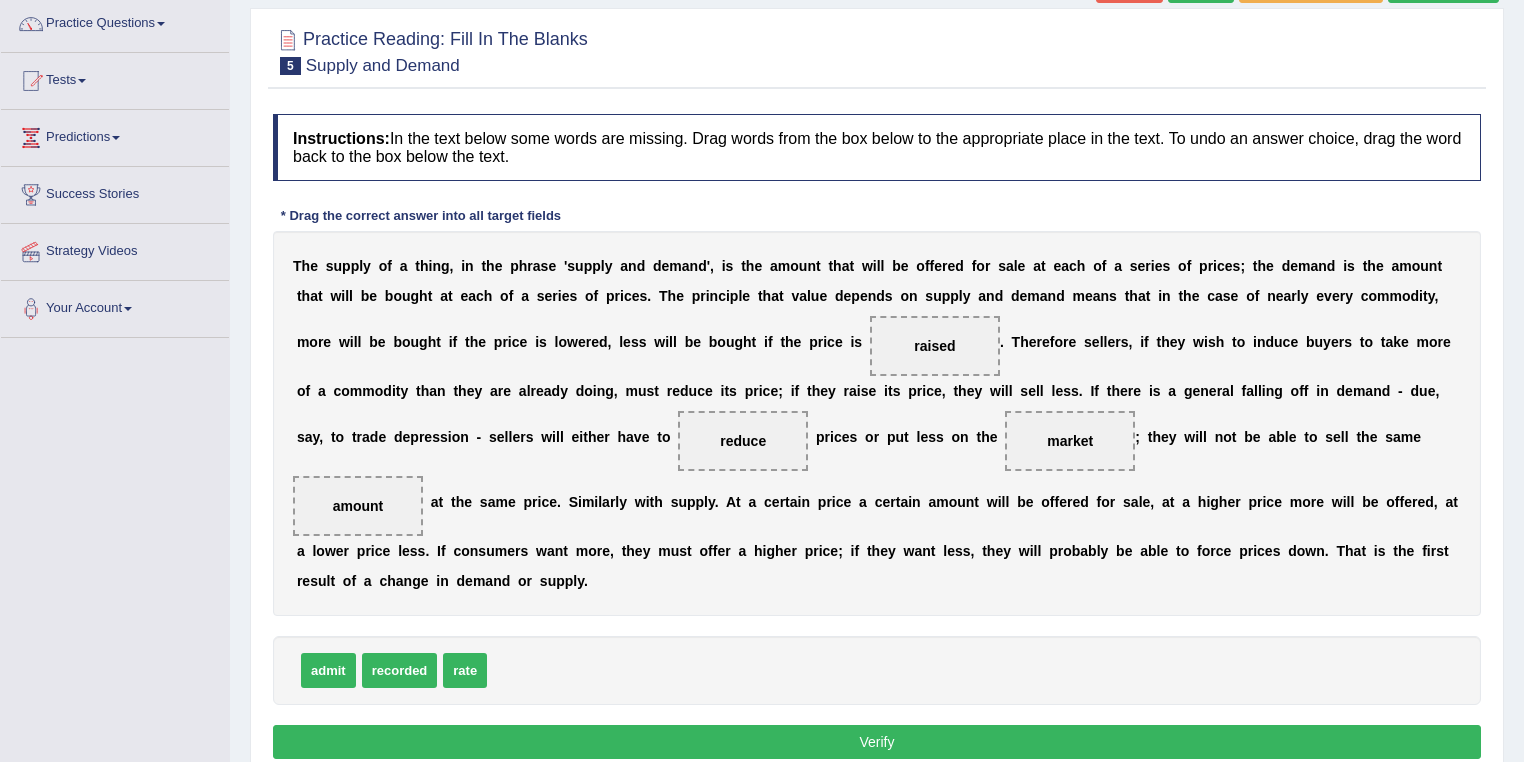 click on "Verify" at bounding box center (877, 742) 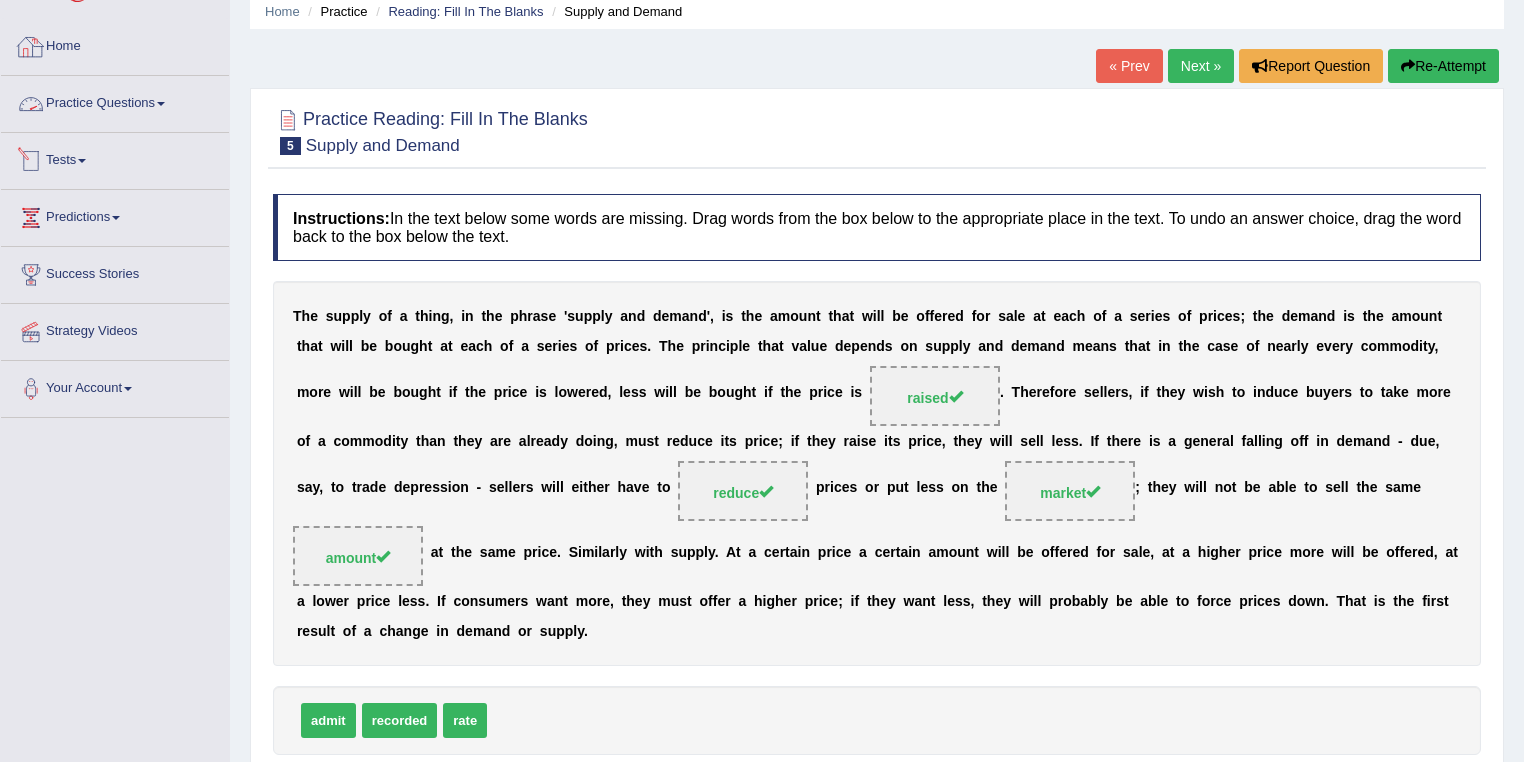 scroll, scrollTop: 148, scrollLeft: 0, axis: vertical 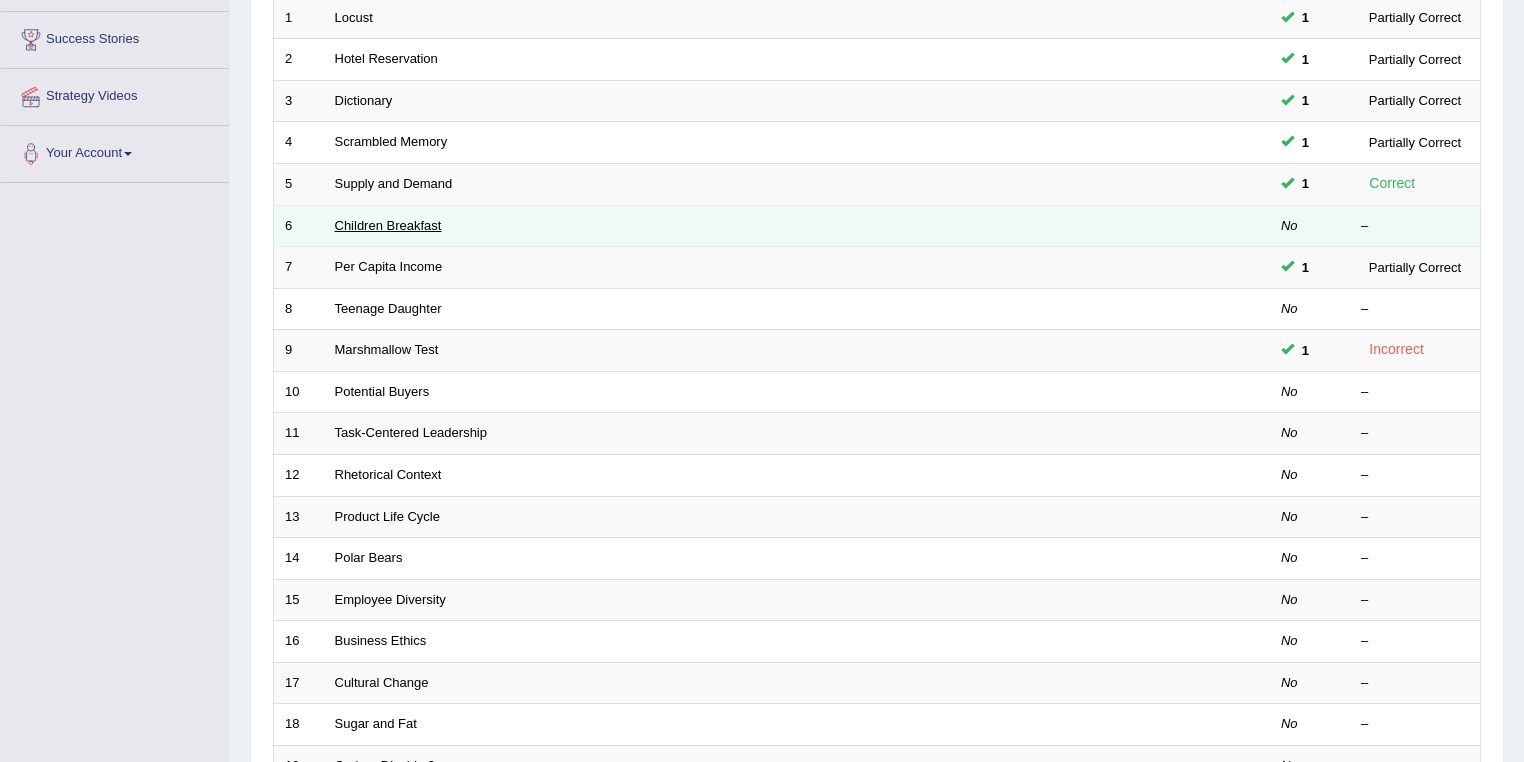 click on "Children Breakfast" at bounding box center (388, 225) 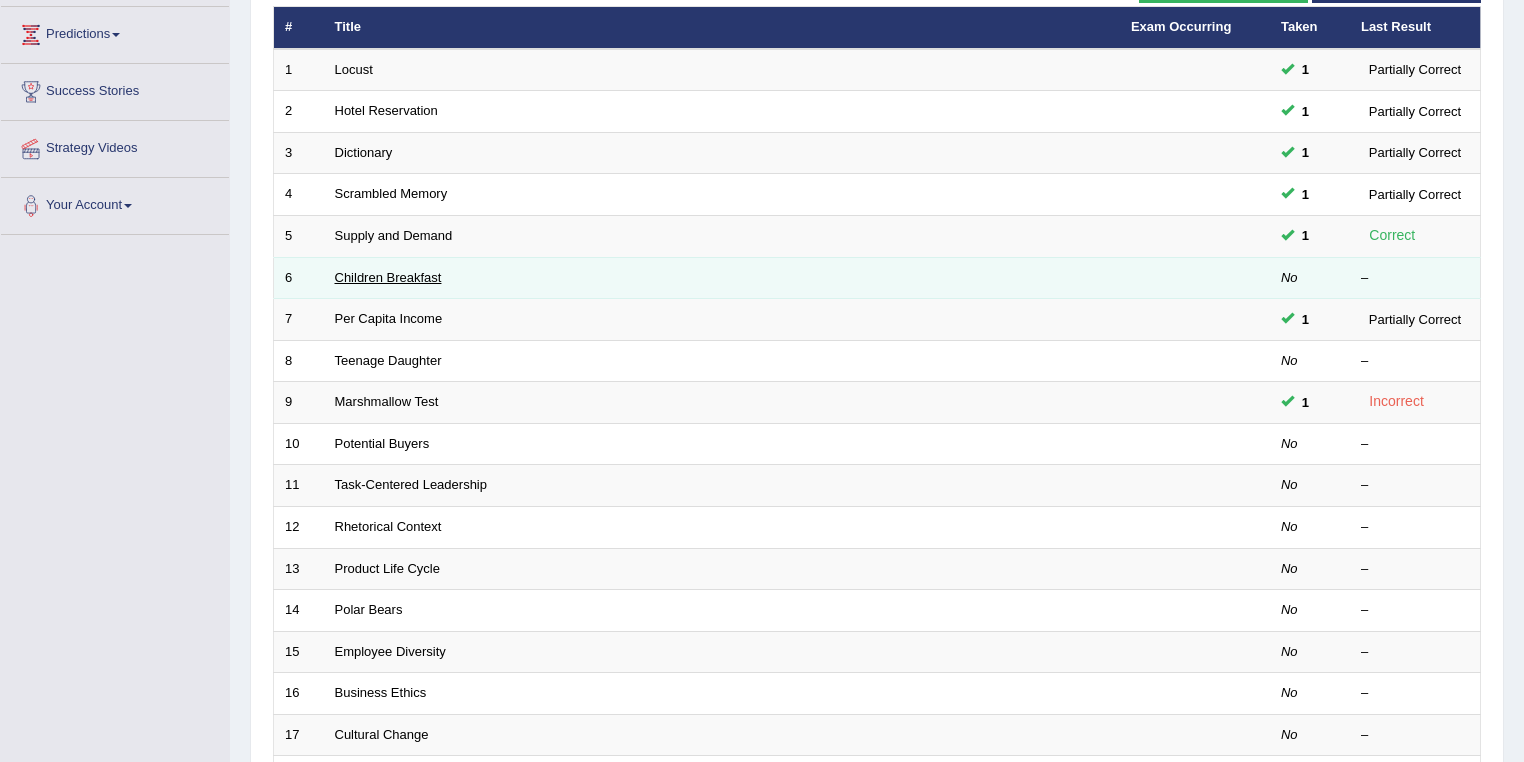 scroll, scrollTop: 235, scrollLeft: 0, axis: vertical 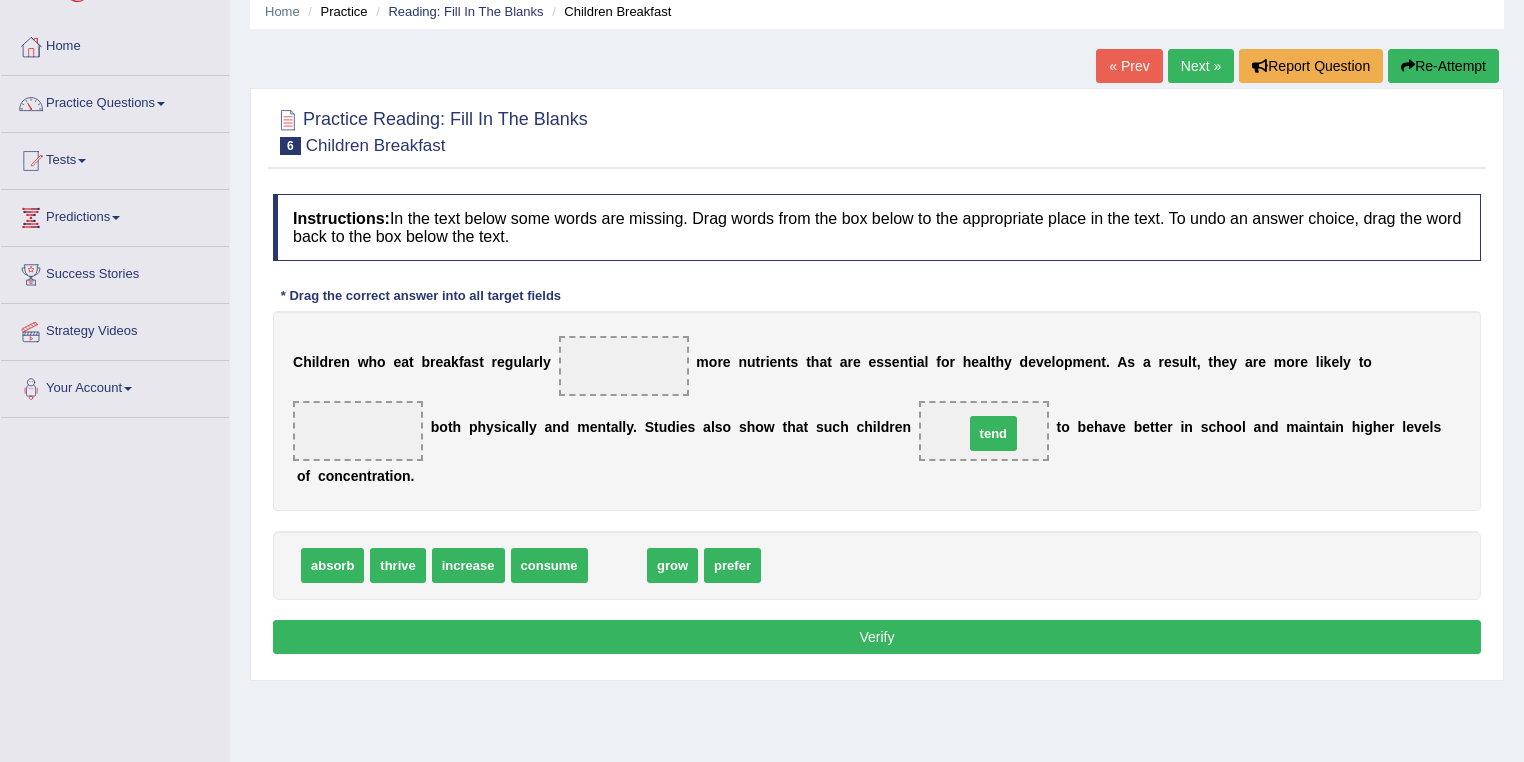 drag, startPoint x: 618, startPoint y: 562, endPoint x: 995, endPoint y: 441, distance: 395.94193 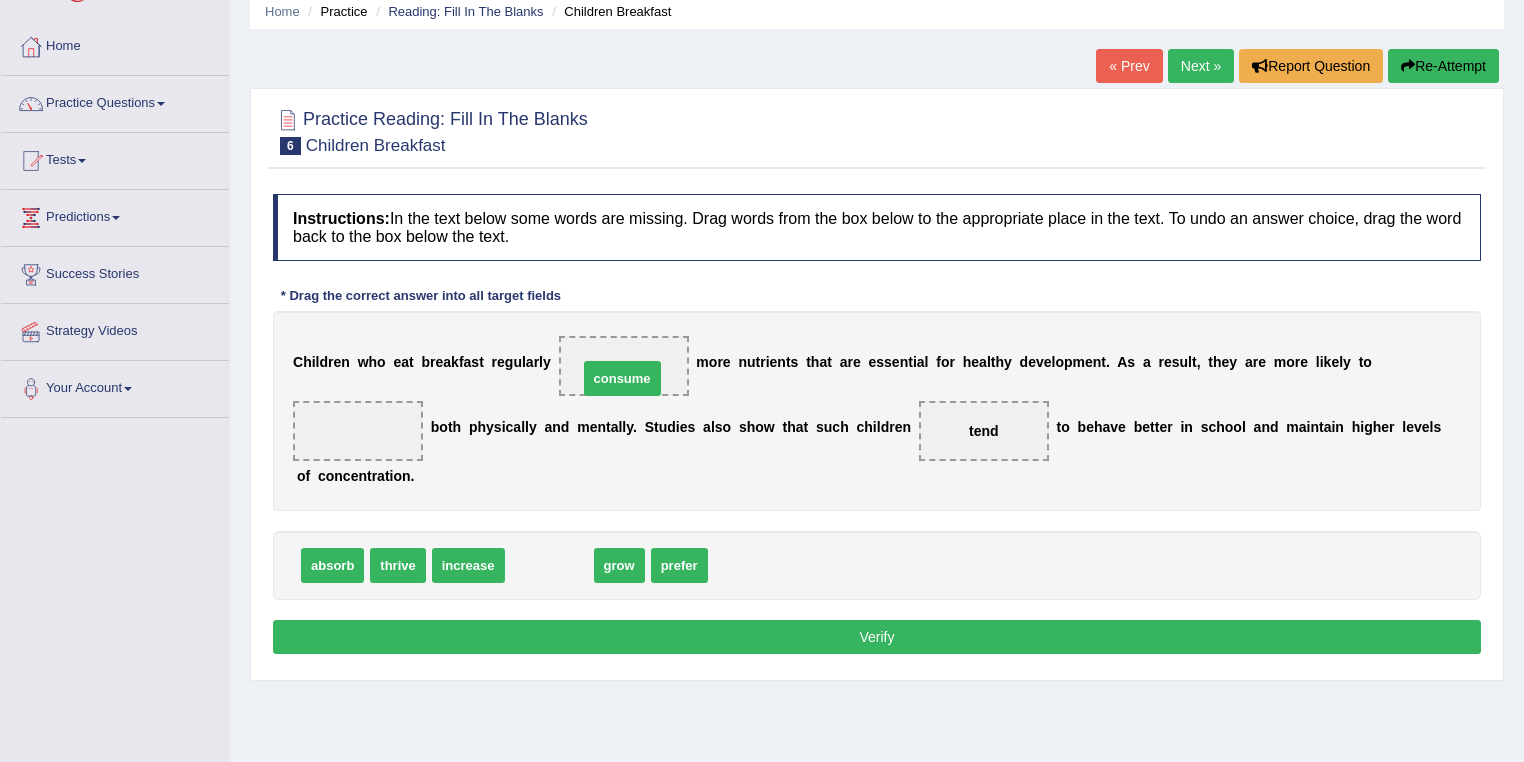 drag, startPoint x: 533, startPoint y: 563, endPoint x: 607, endPoint y: 372, distance: 204.83408 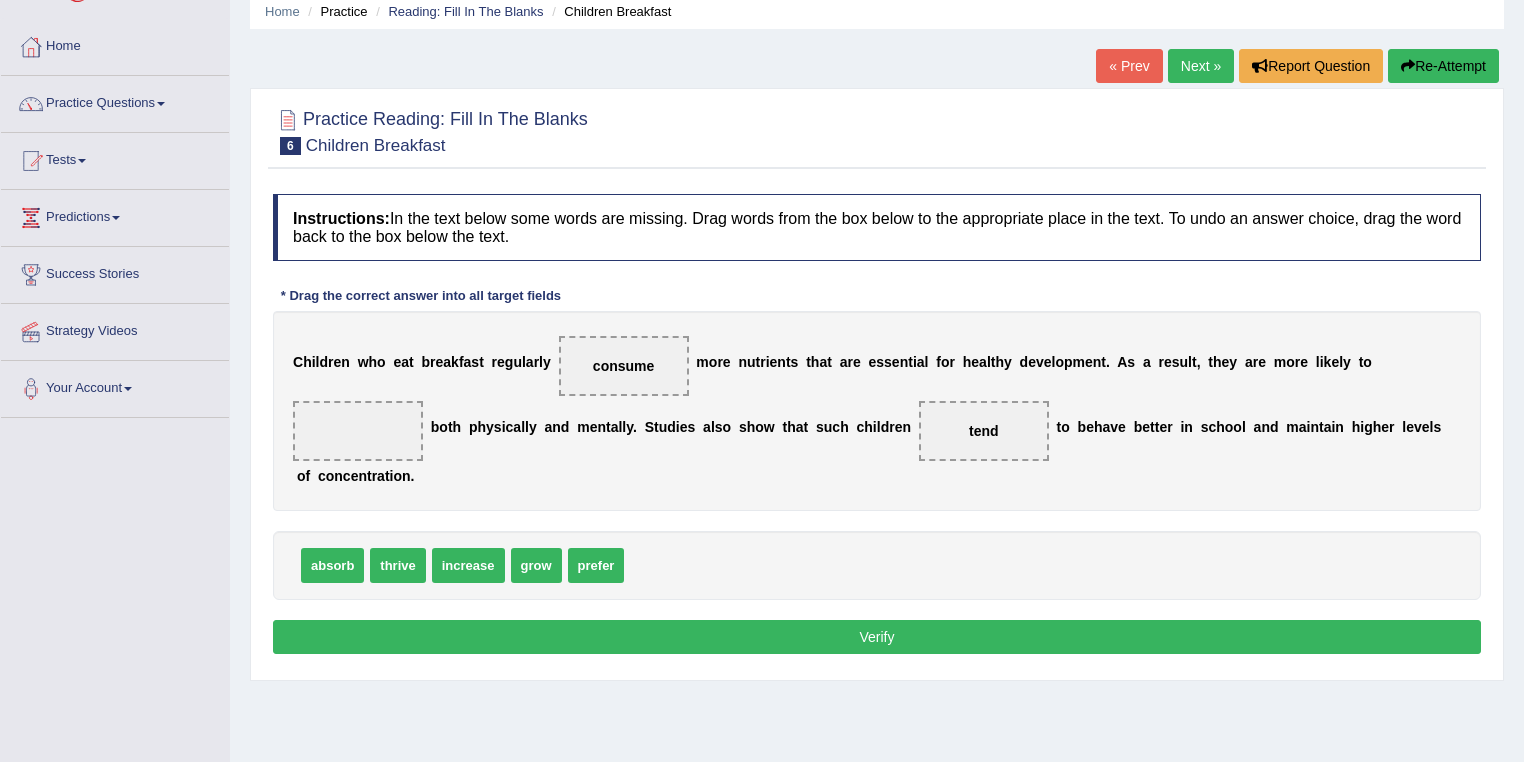 click on "thrive" at bounding box center [397, 565] 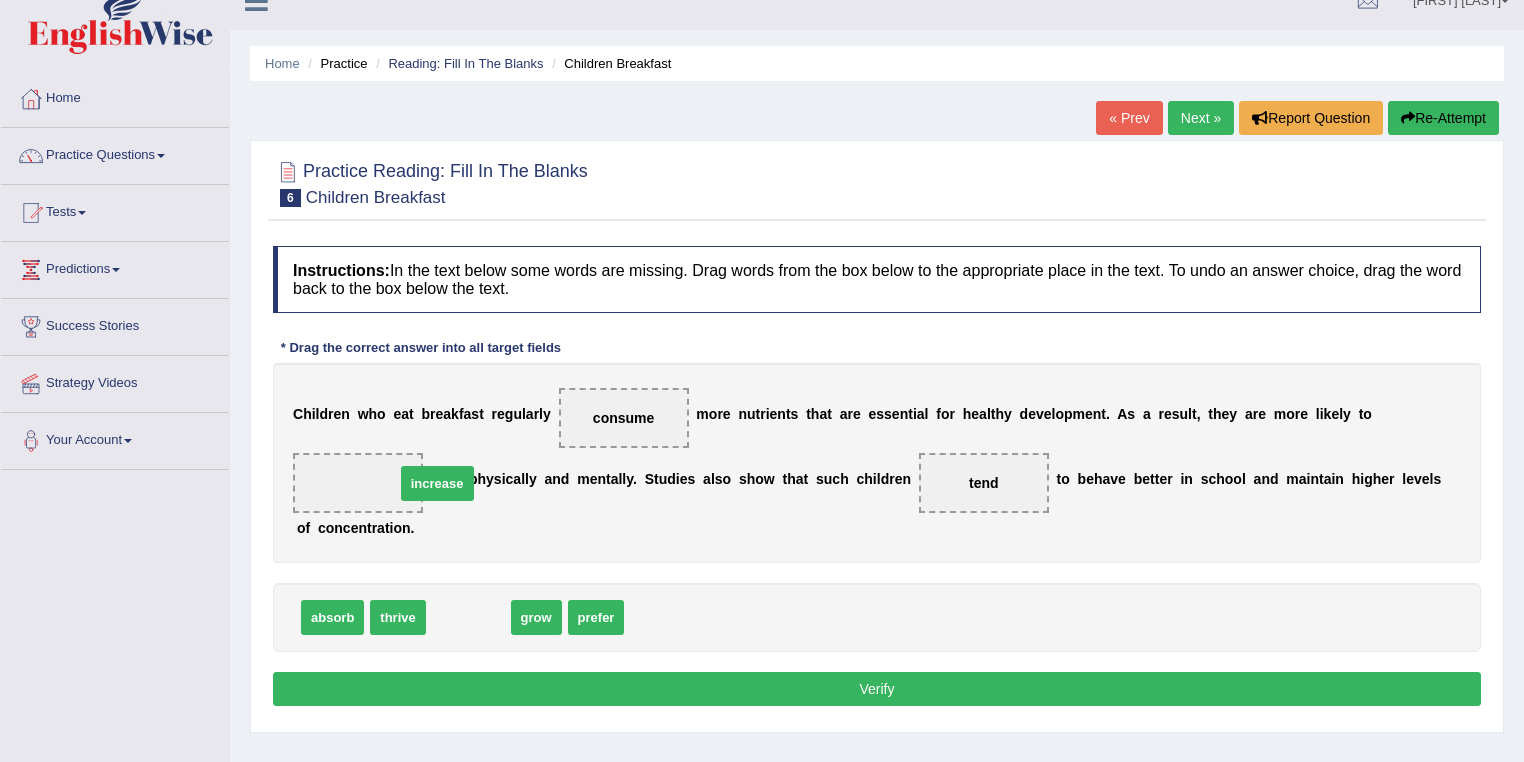 scroll, scrollTop: 0, scrollLeft: 0, axis: both 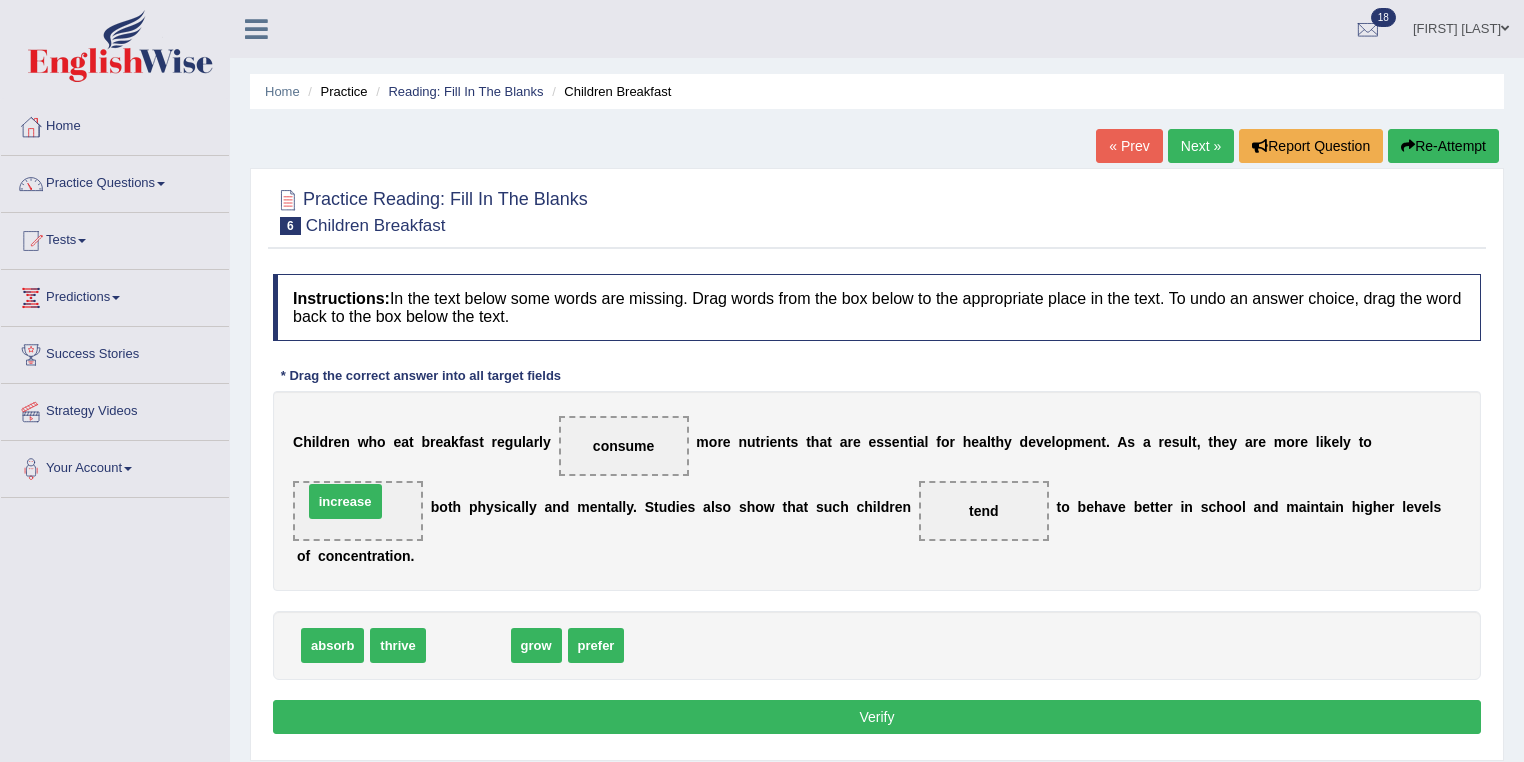 drag, startPoint x: 456, startPoint y: 570, endPoint x: 333, endPoint y: 512, distance: 135.98897 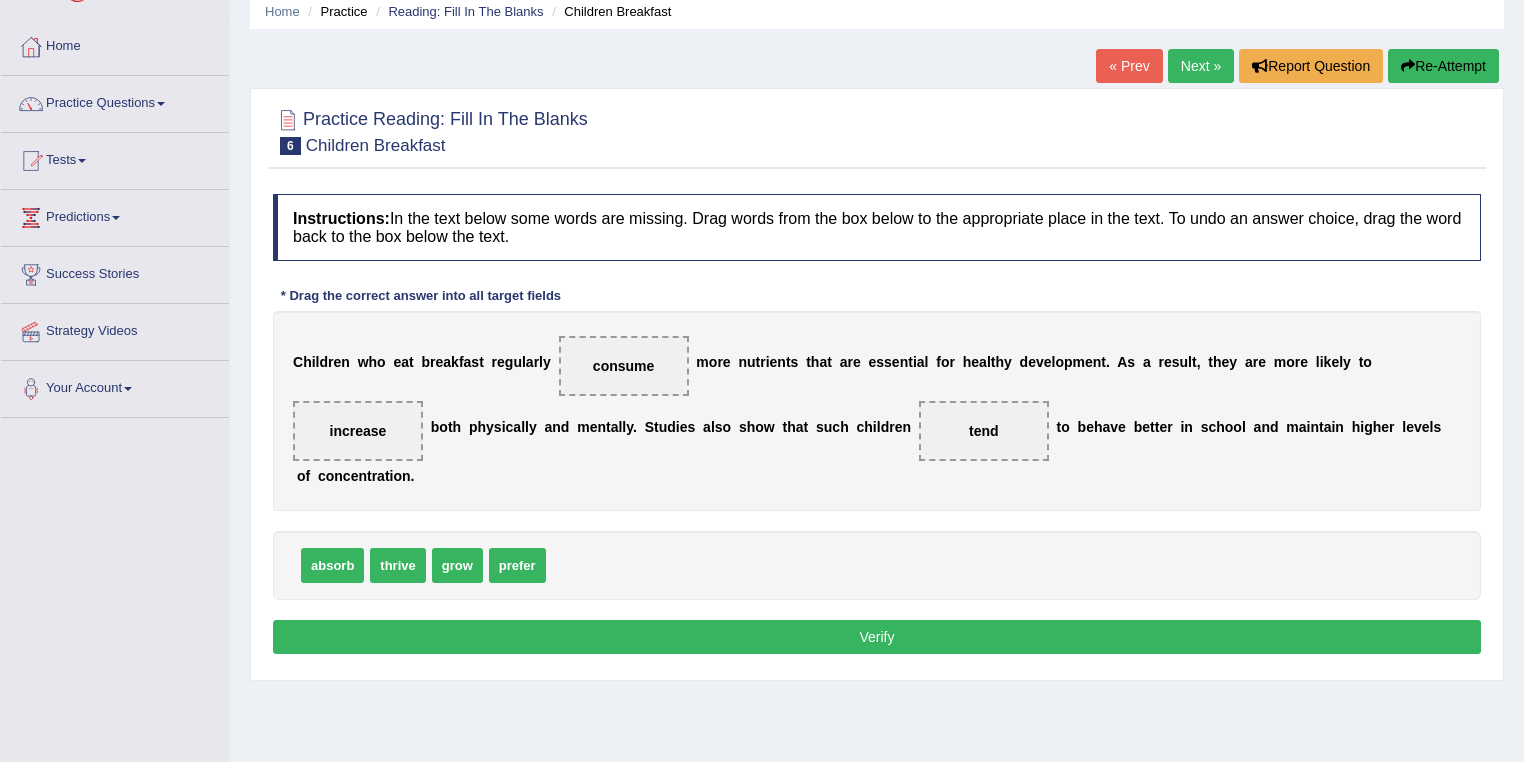 scroll, scrollTop: 160, scrollLeft: 0, axis: vertical 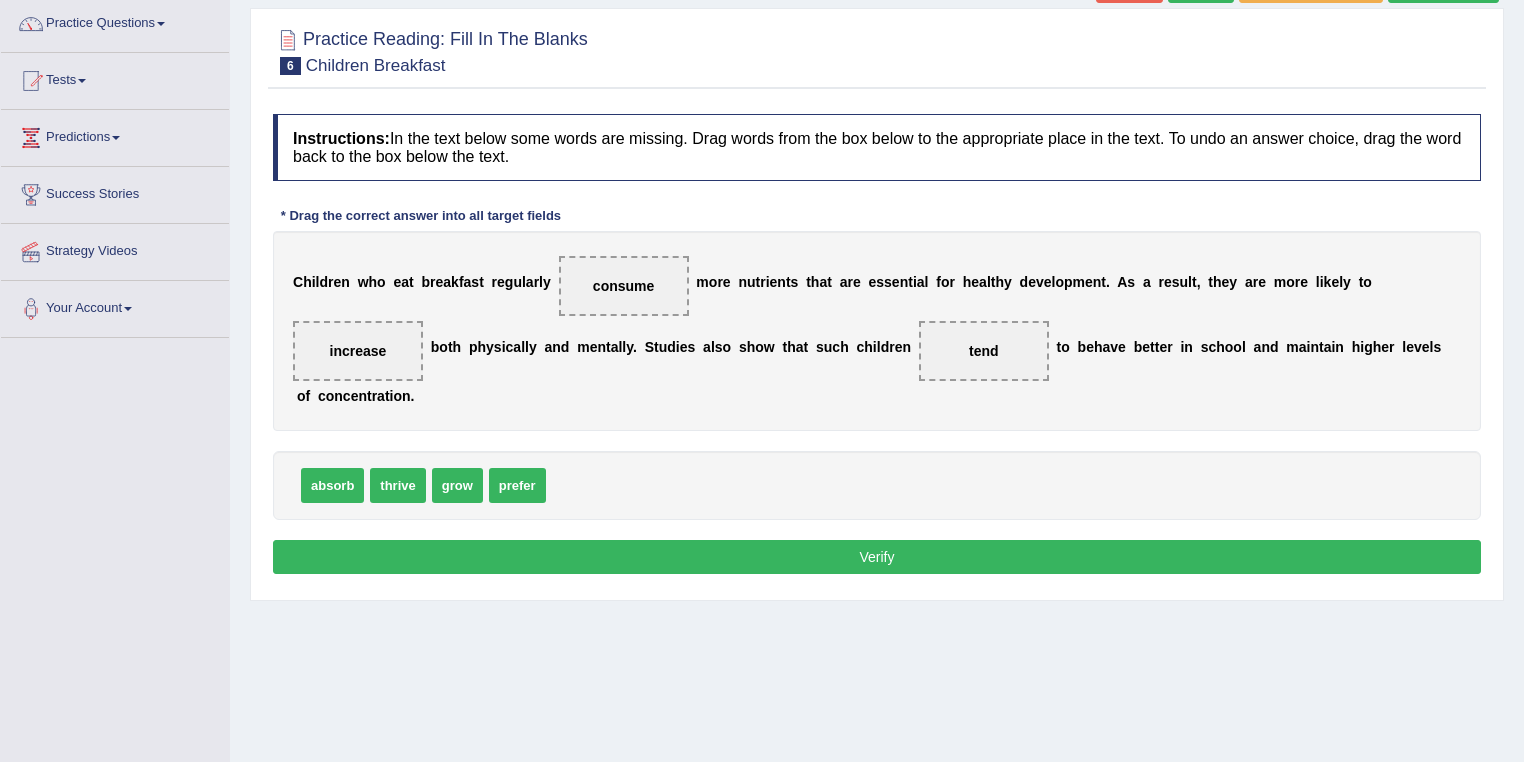click on "Verify" at bounding box center (877, 557) 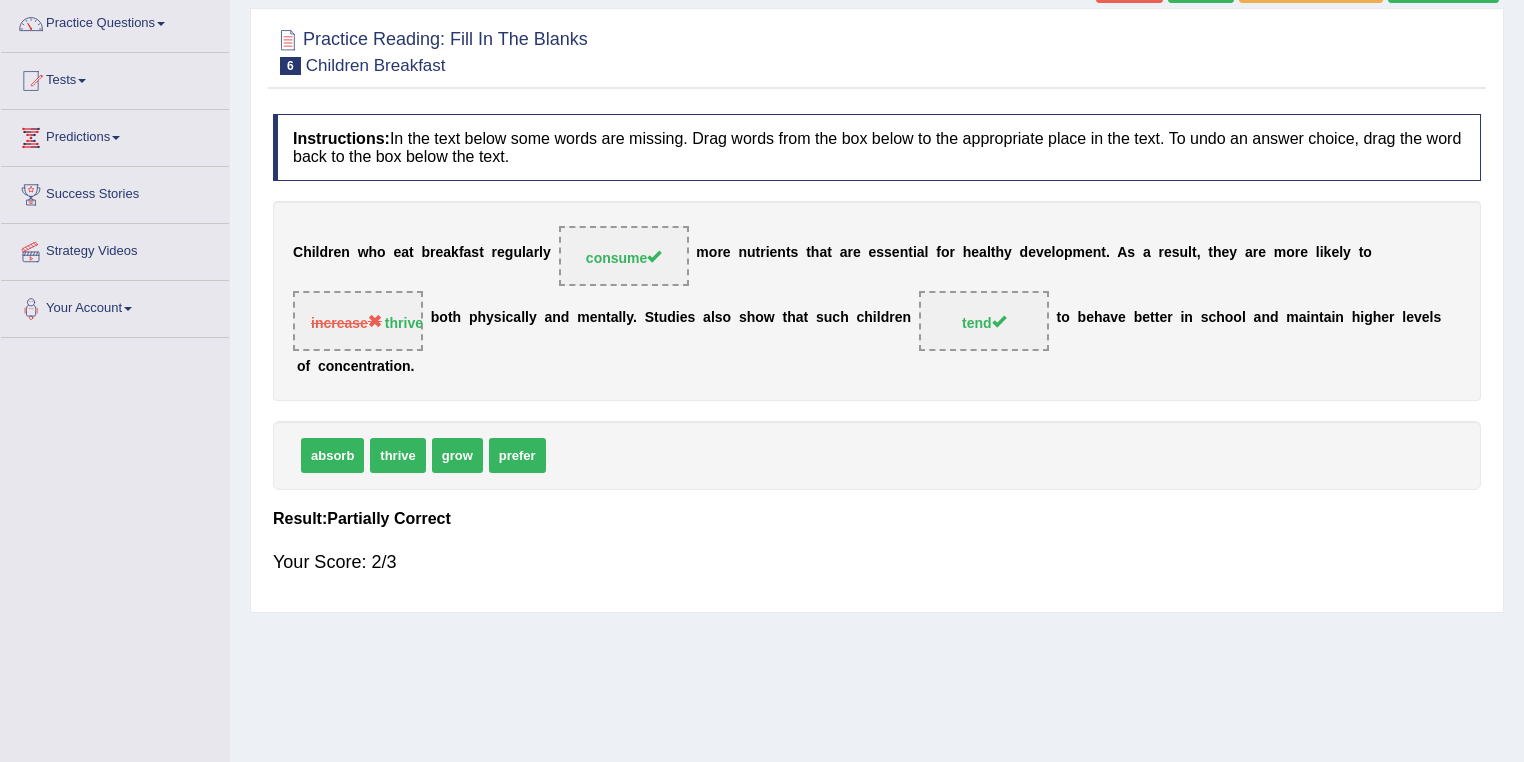 drag, startPoint x: 390, startPoint y: 446, endPoint x: 387, endPoint y: 364, distance: 82.05486 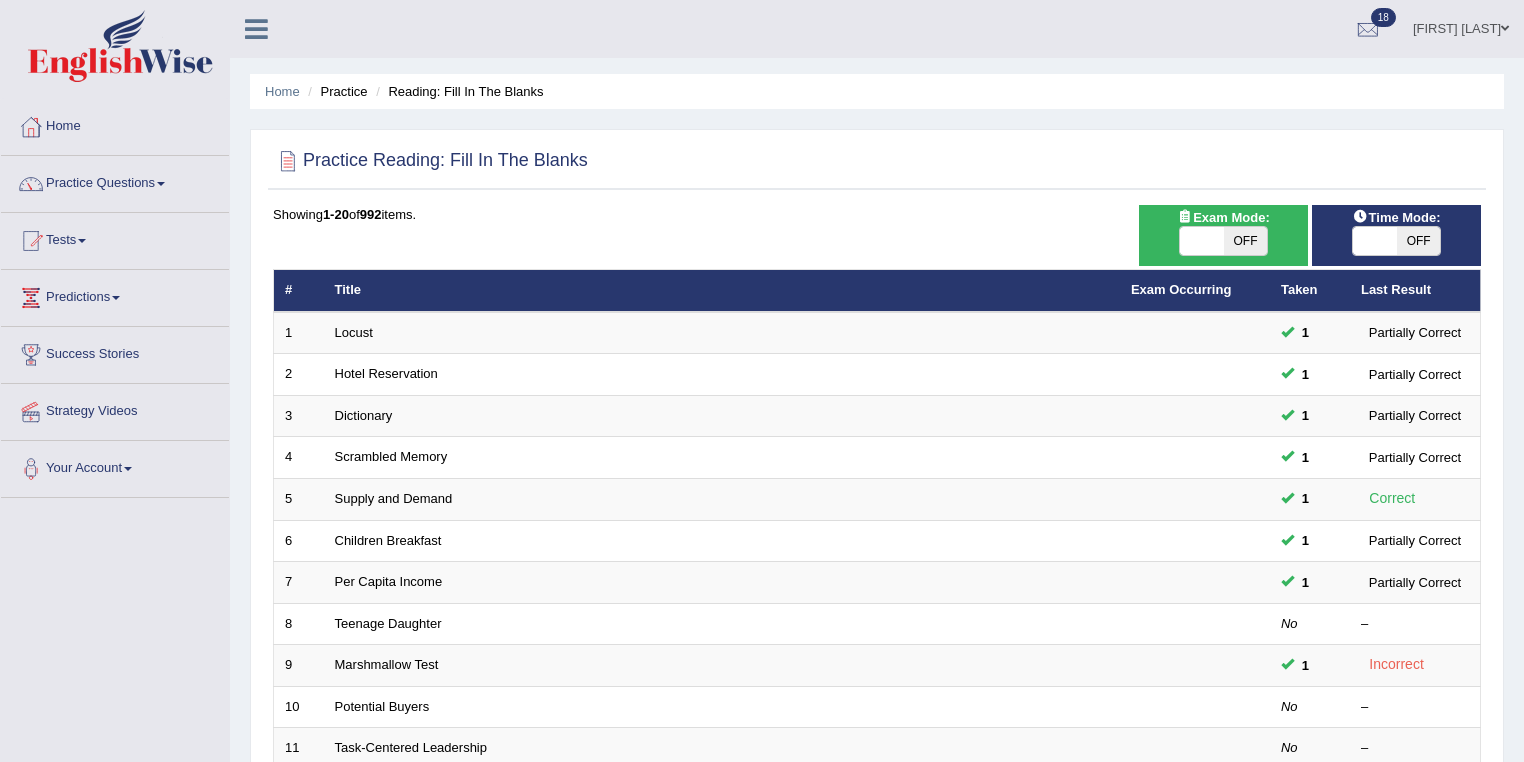 scroll, scrollTop: 315, scrollLeft: 0, axis: vertical 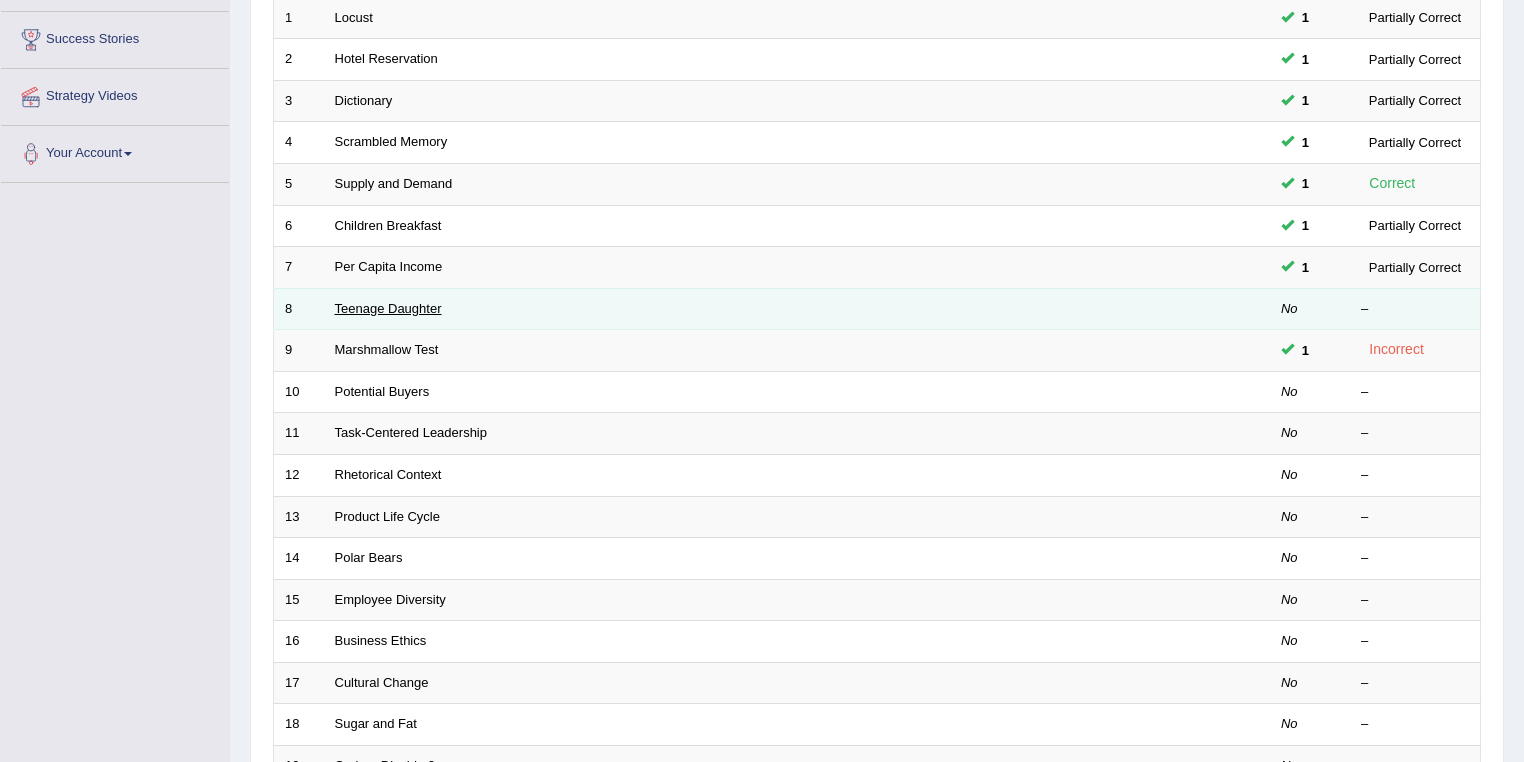 click on "Teenage Daughter" at bounding box center [388, 308] 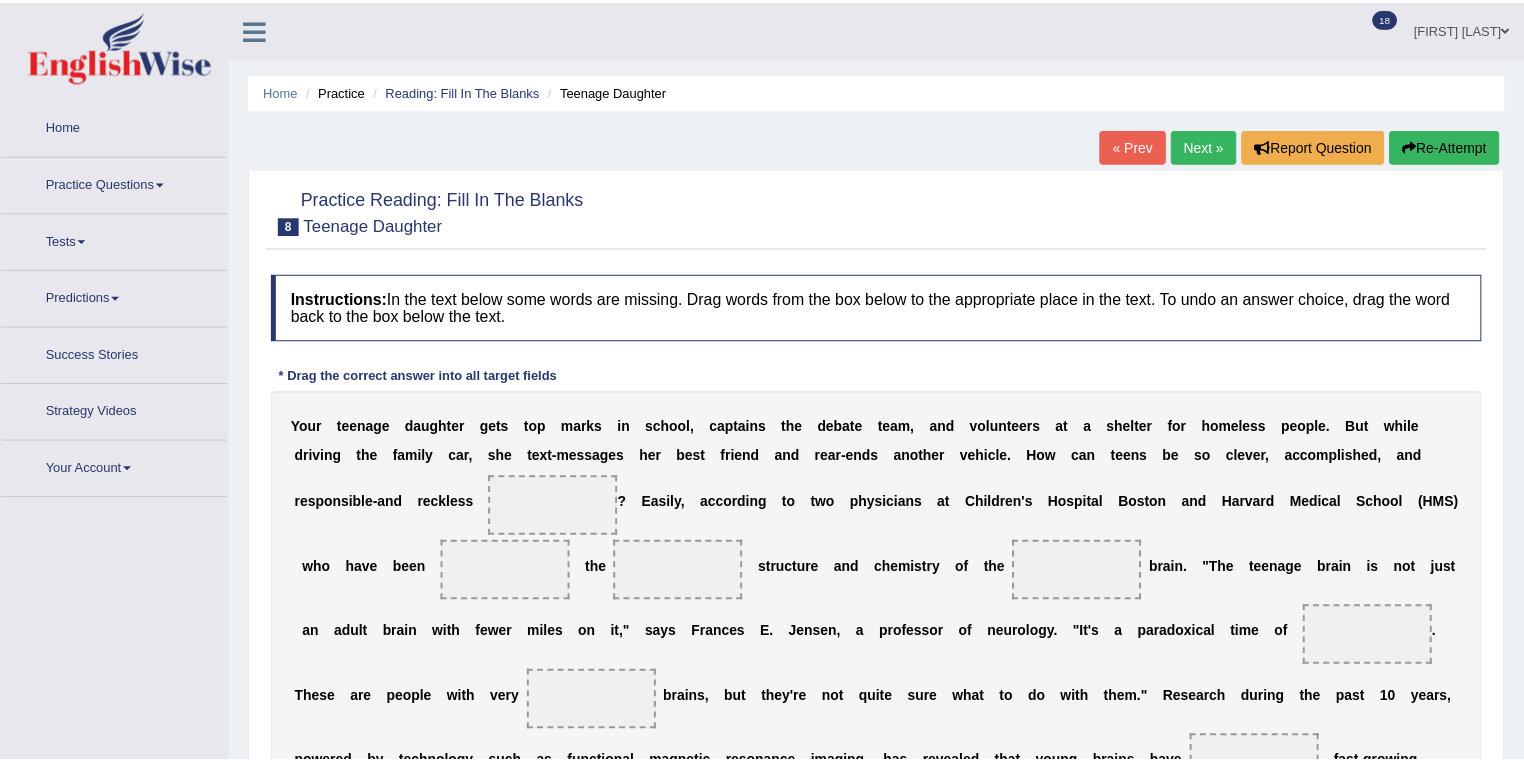scroll, scrollTop: 0, scrollLeft: 0, axis: both 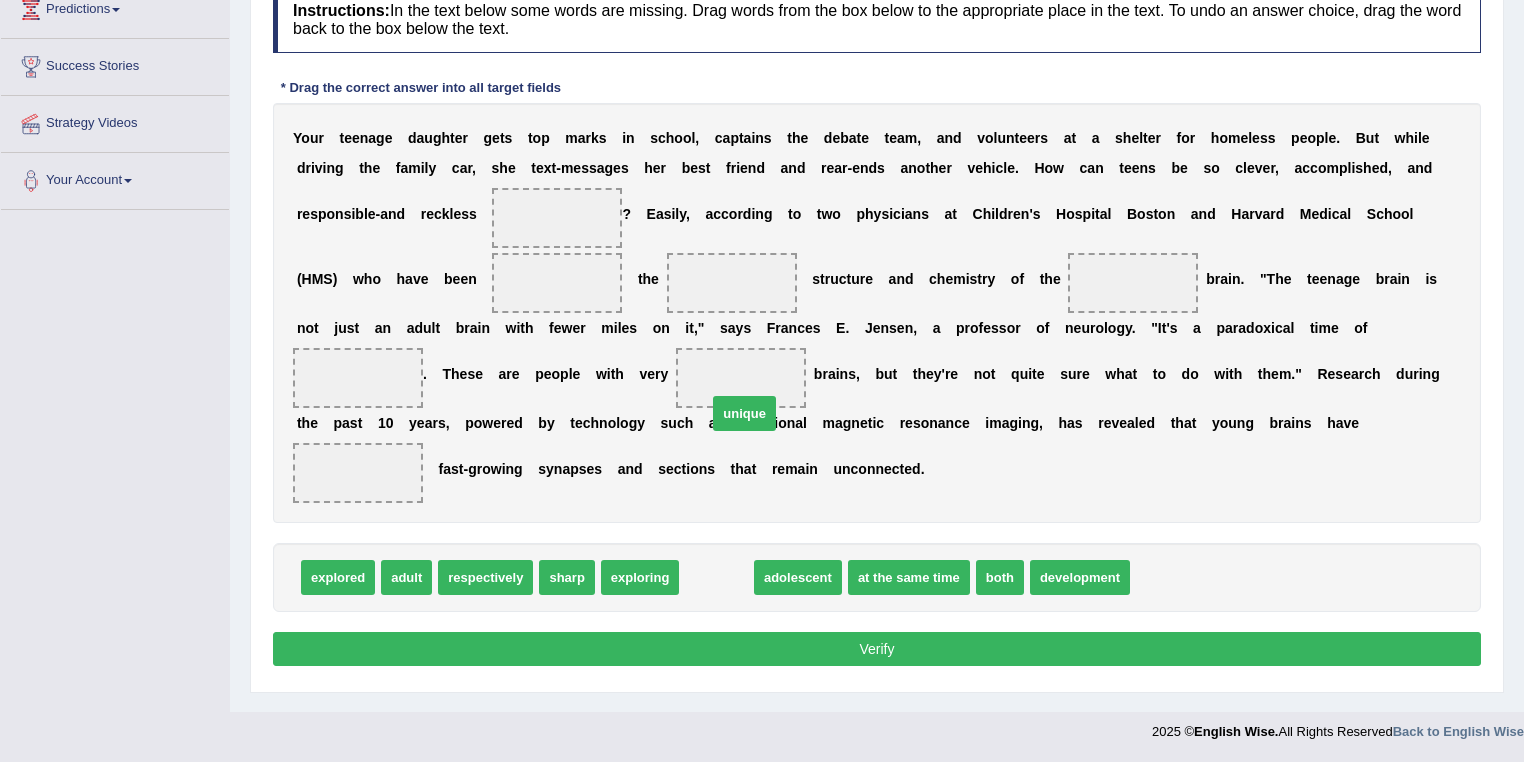 drag, startPoint x: 700, startPoint y: 577, endPoint x: 728, endPoint y: 388, distance: 191.06282 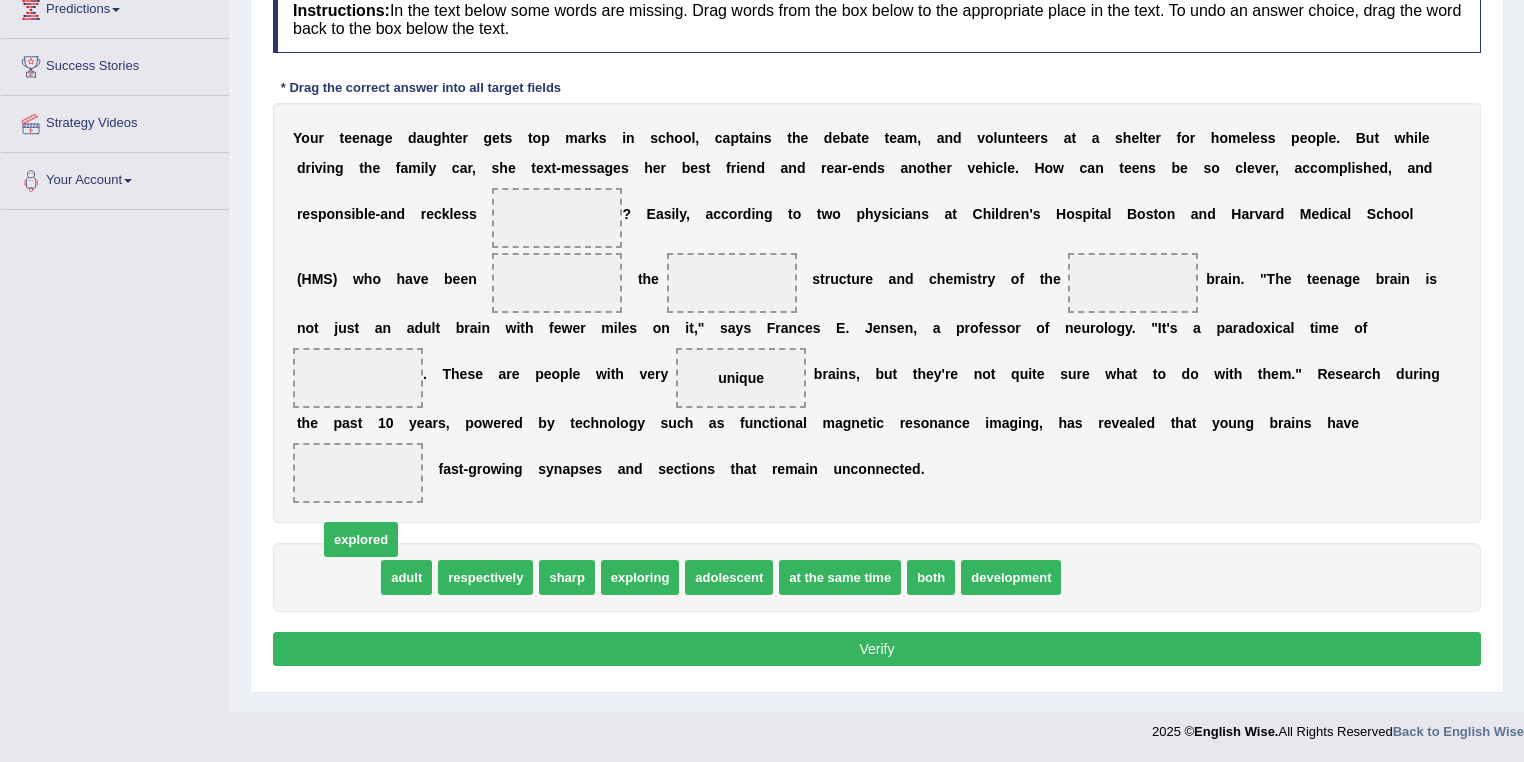 drag, startPoint x: 358, startPoint y: 583, endPoint x: 400, endPoint y: 506, distance: 87.70975 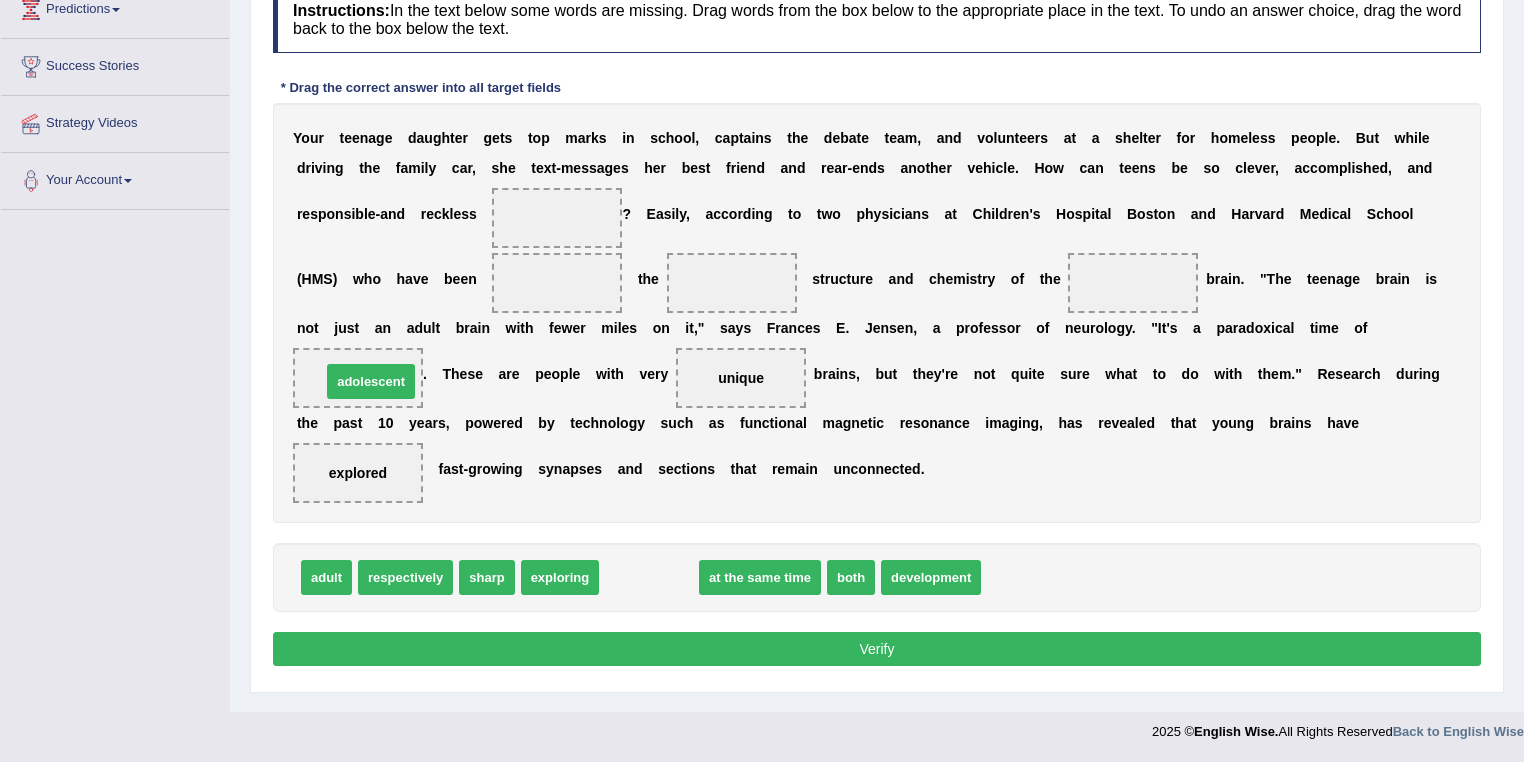 drag, startPoint x: 620, startPoint y: 576, endPoint x: 342, endPoint y: 380, distance: 340.14703 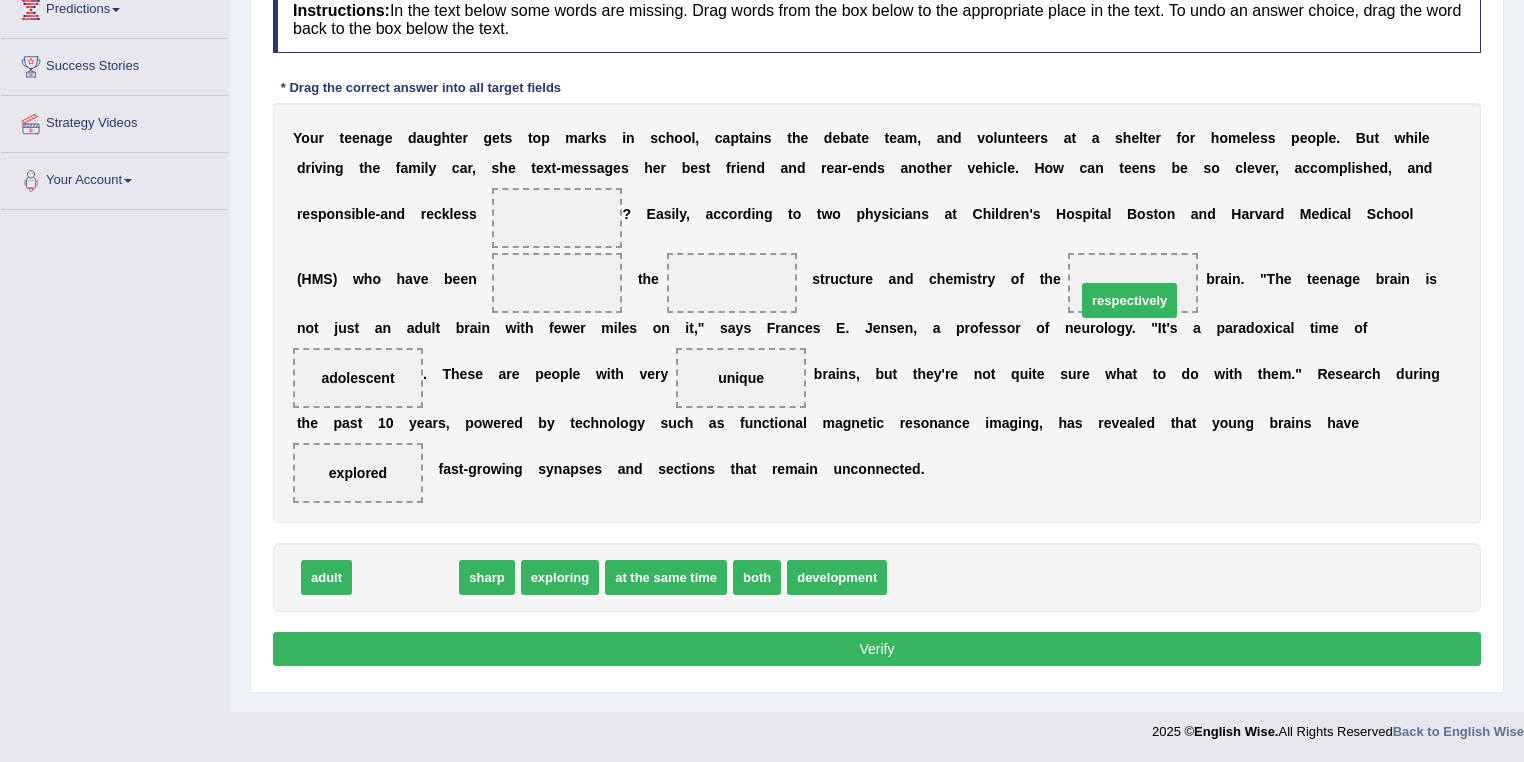 drag, startPoint x: 432, startPoint y: 577, endPoint x: 1166, endPoint y: 295, distance: 786.3078 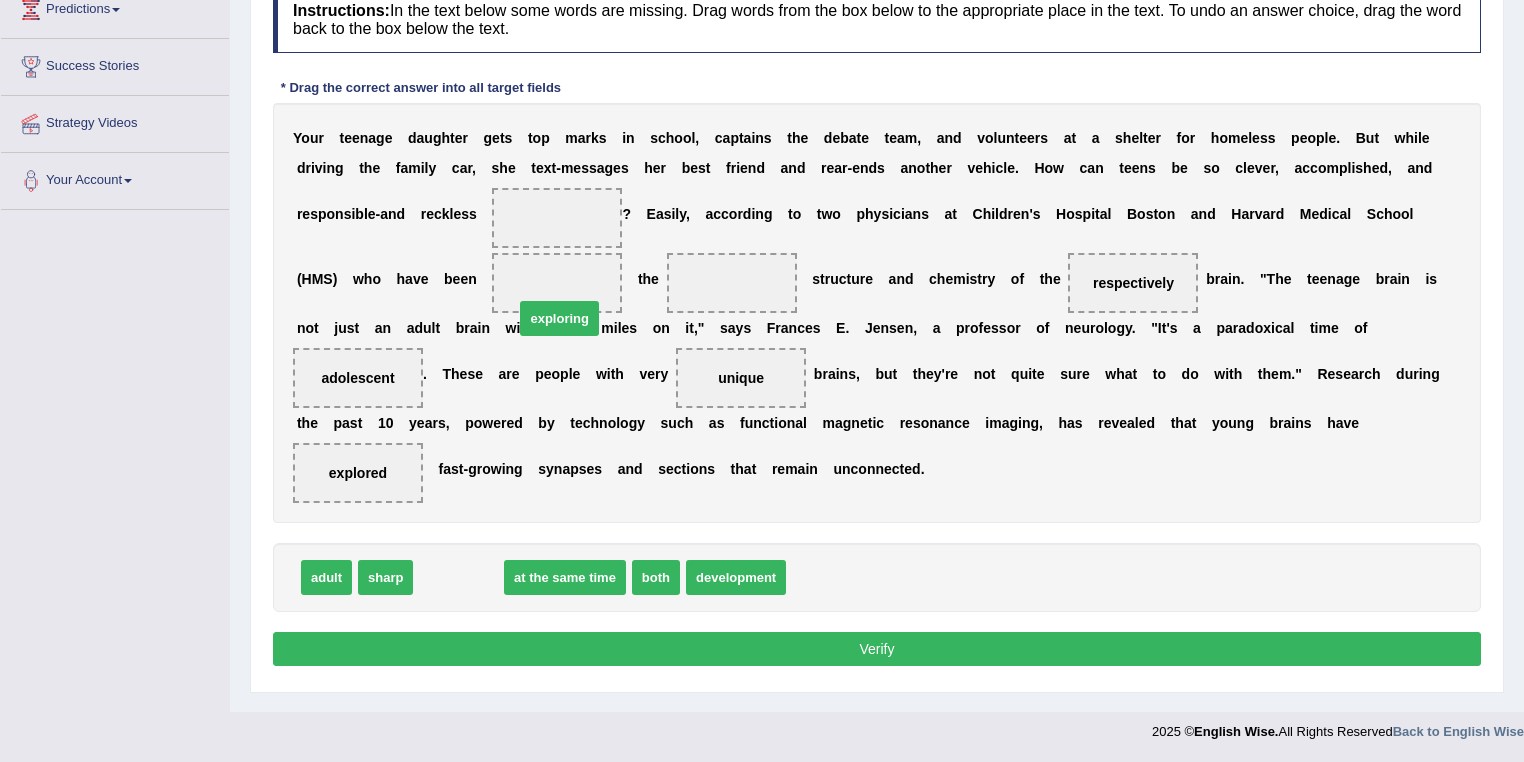 drag, startPoint x: 463, startPoint y: 579, endPoint x: 562, endPoint y: 316, distance: 281.01602 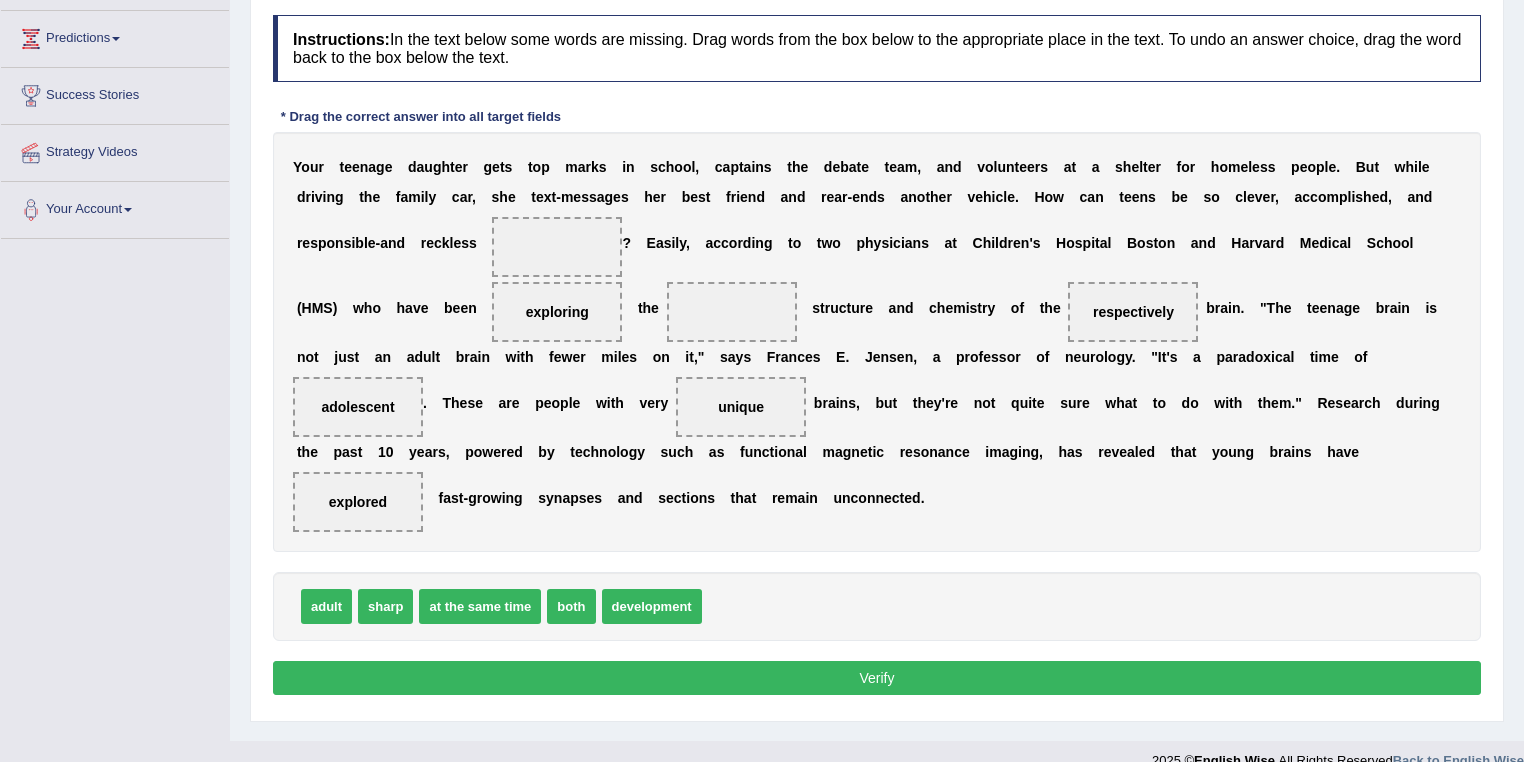 scroll, scrollTop: 288, scrollLeft: 0, axis: vertical 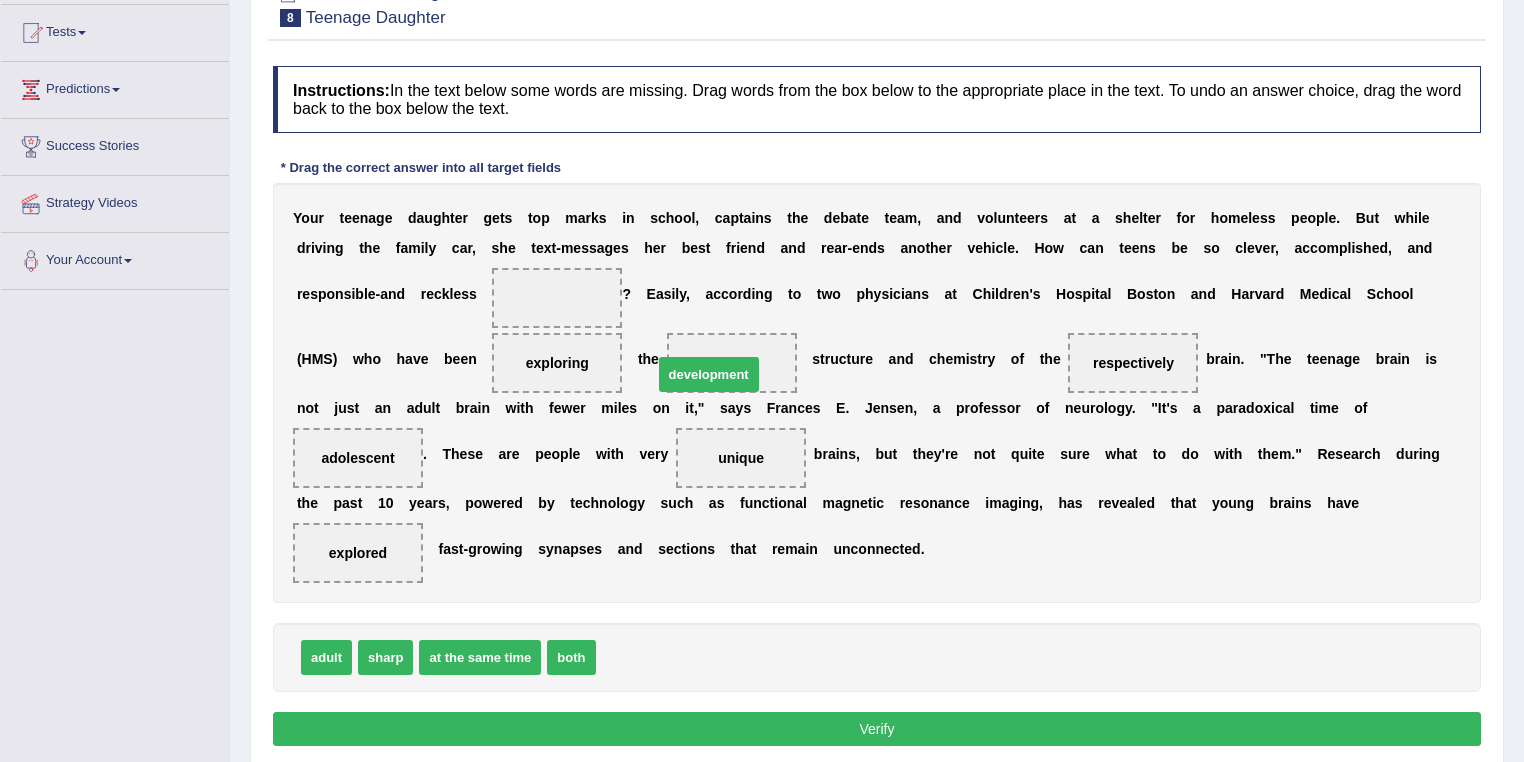 drag, startPoint x: 654, startPoint y: 576, endPoint x: 735, endPoint y: 368, distance: 223.21515 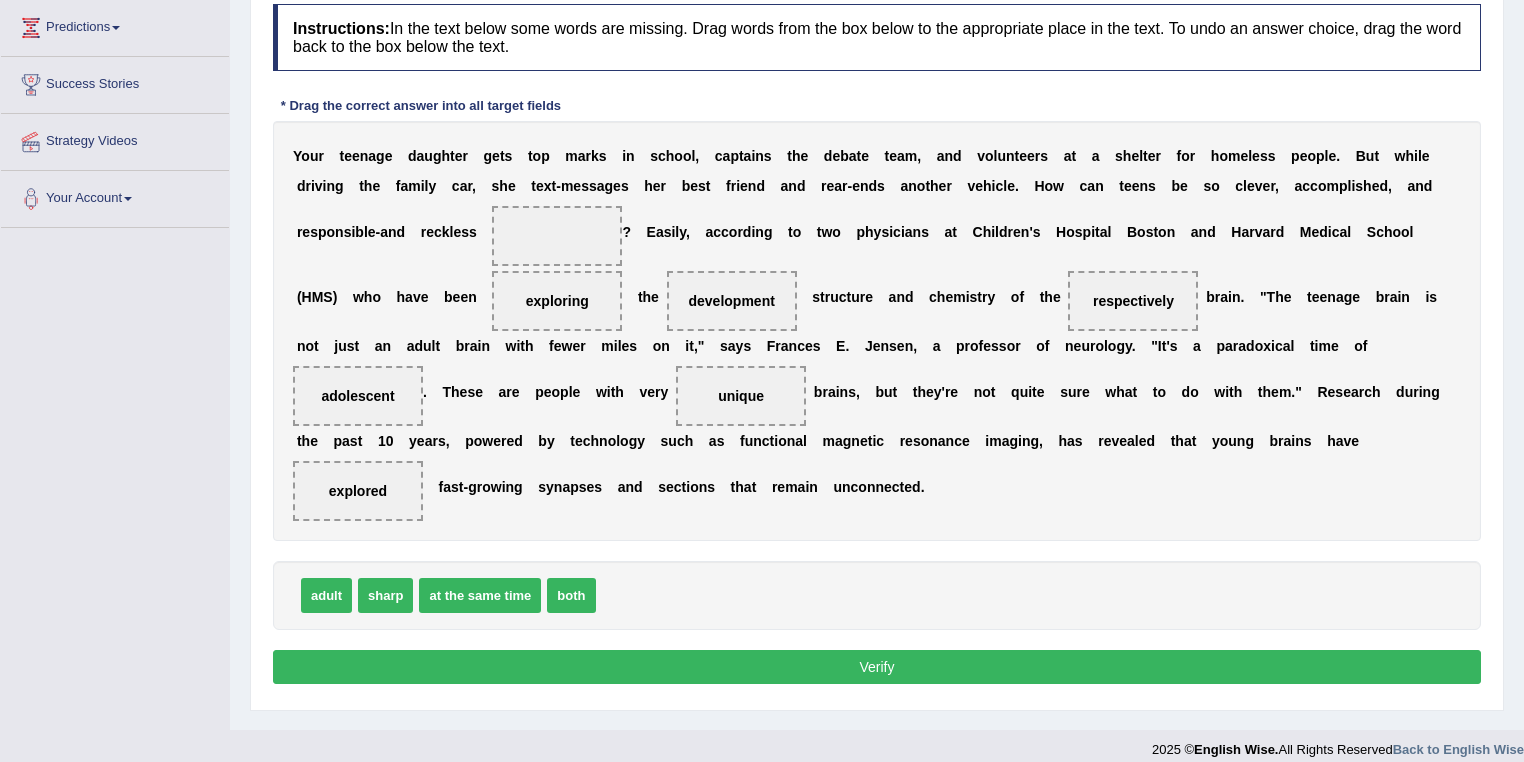 scroll, scrollTop: 288, scrollLeft: 0, axis: vertical 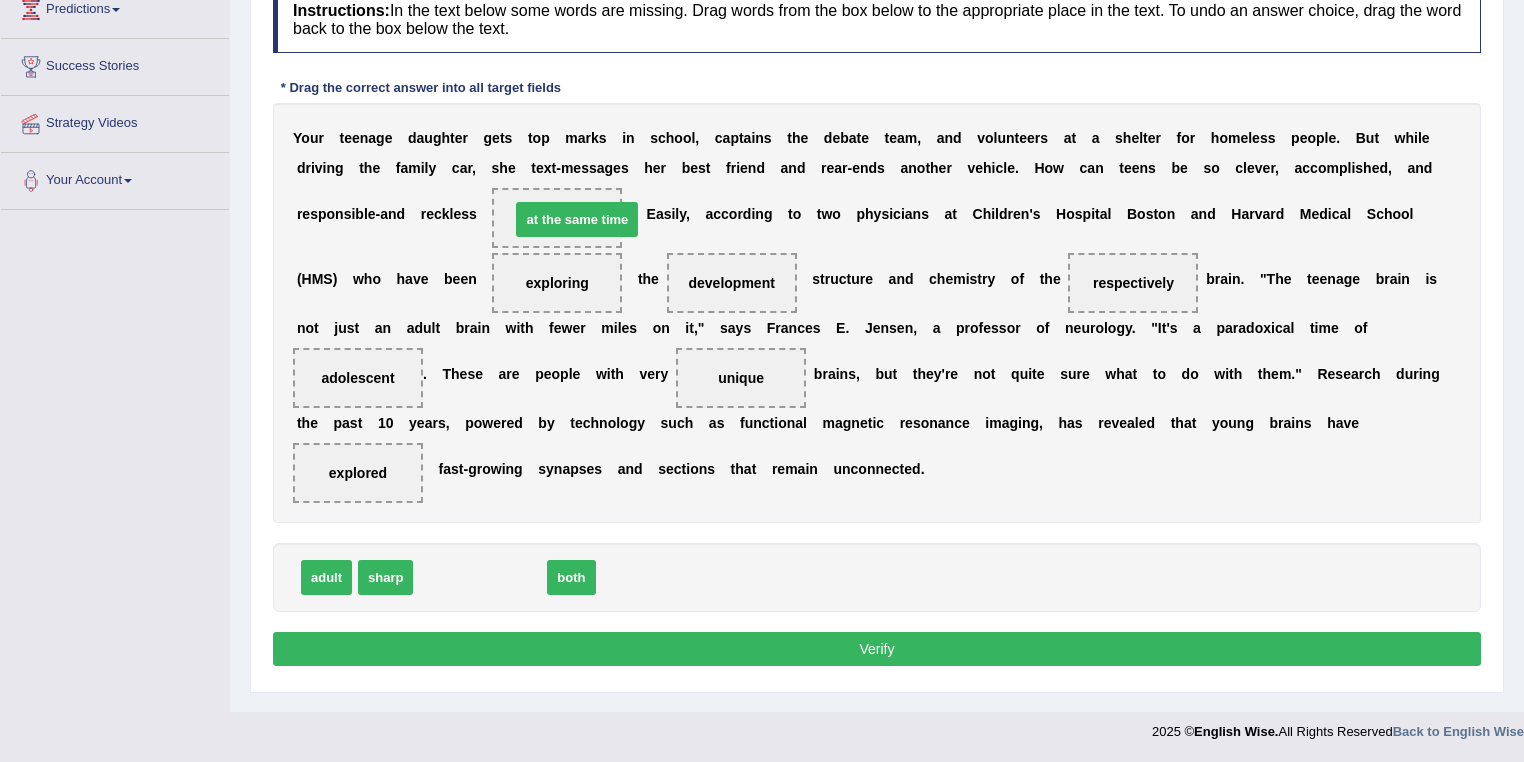drag, startPoint x: 491, startPoint y: 578, endPoint x: 588, endPoint y: 220, distance: 370.90836 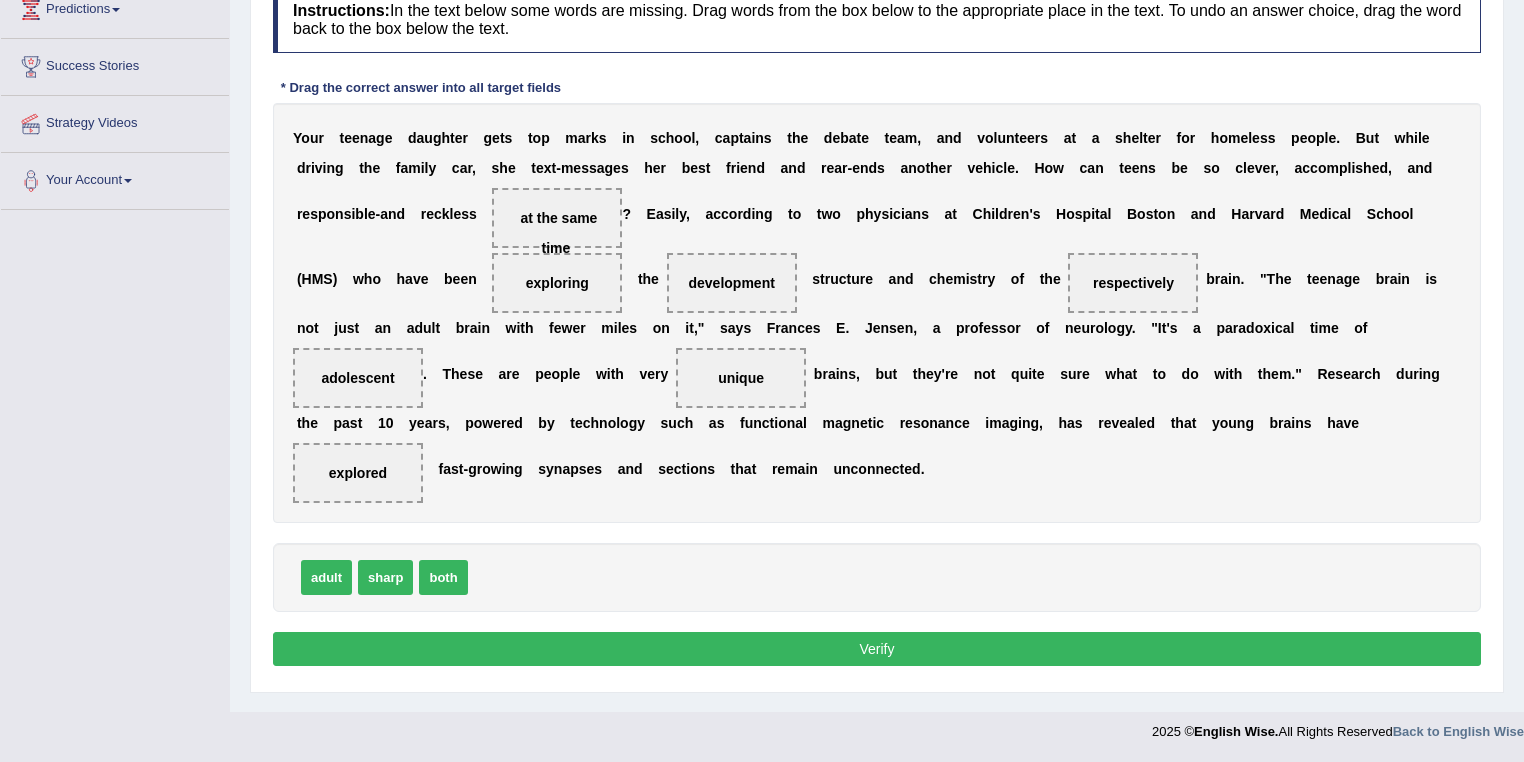 click on "Verify" at bounding box center [877, 649] 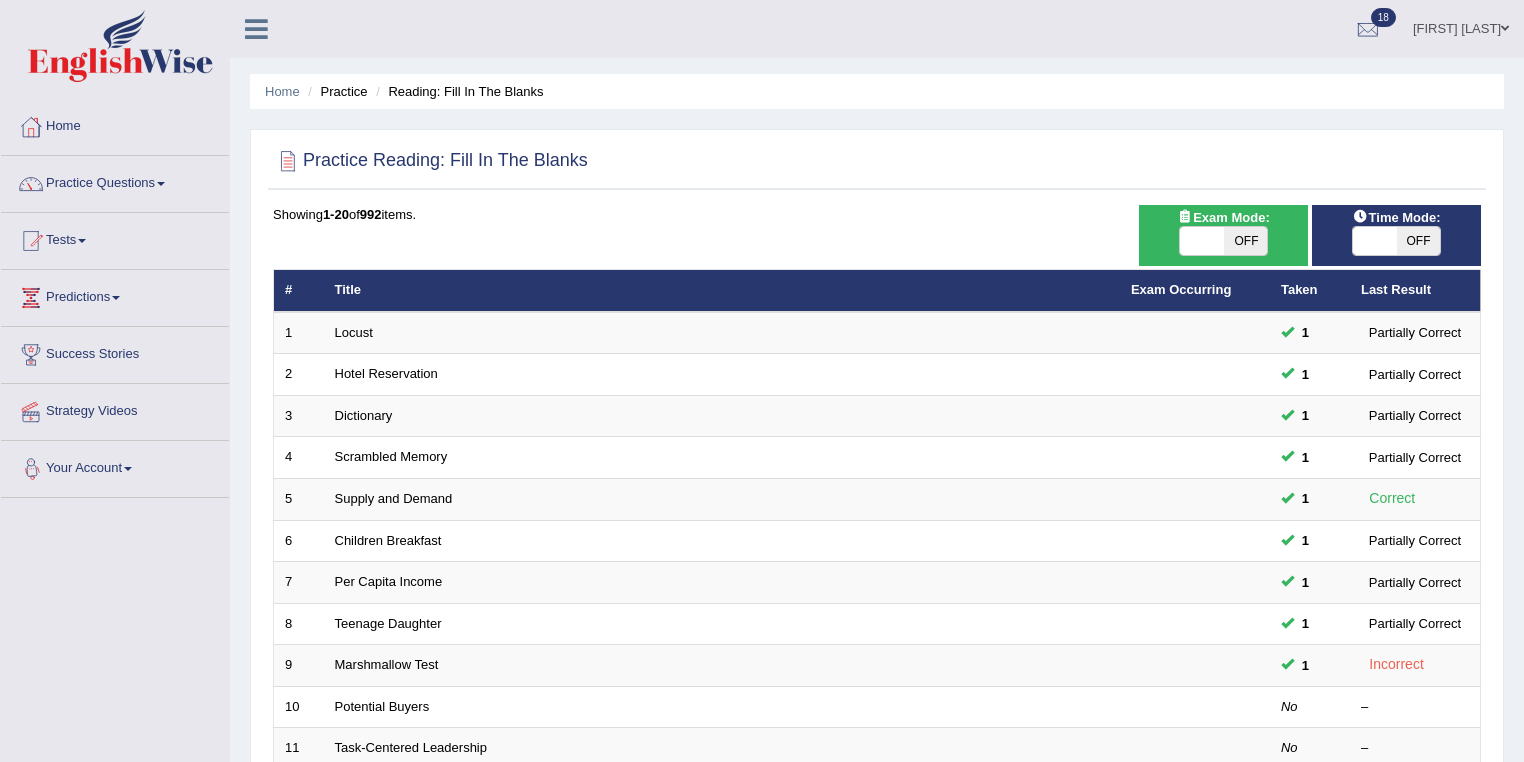 scroll, scrollTop: 377, scrollLeft: 0, axis: vertical 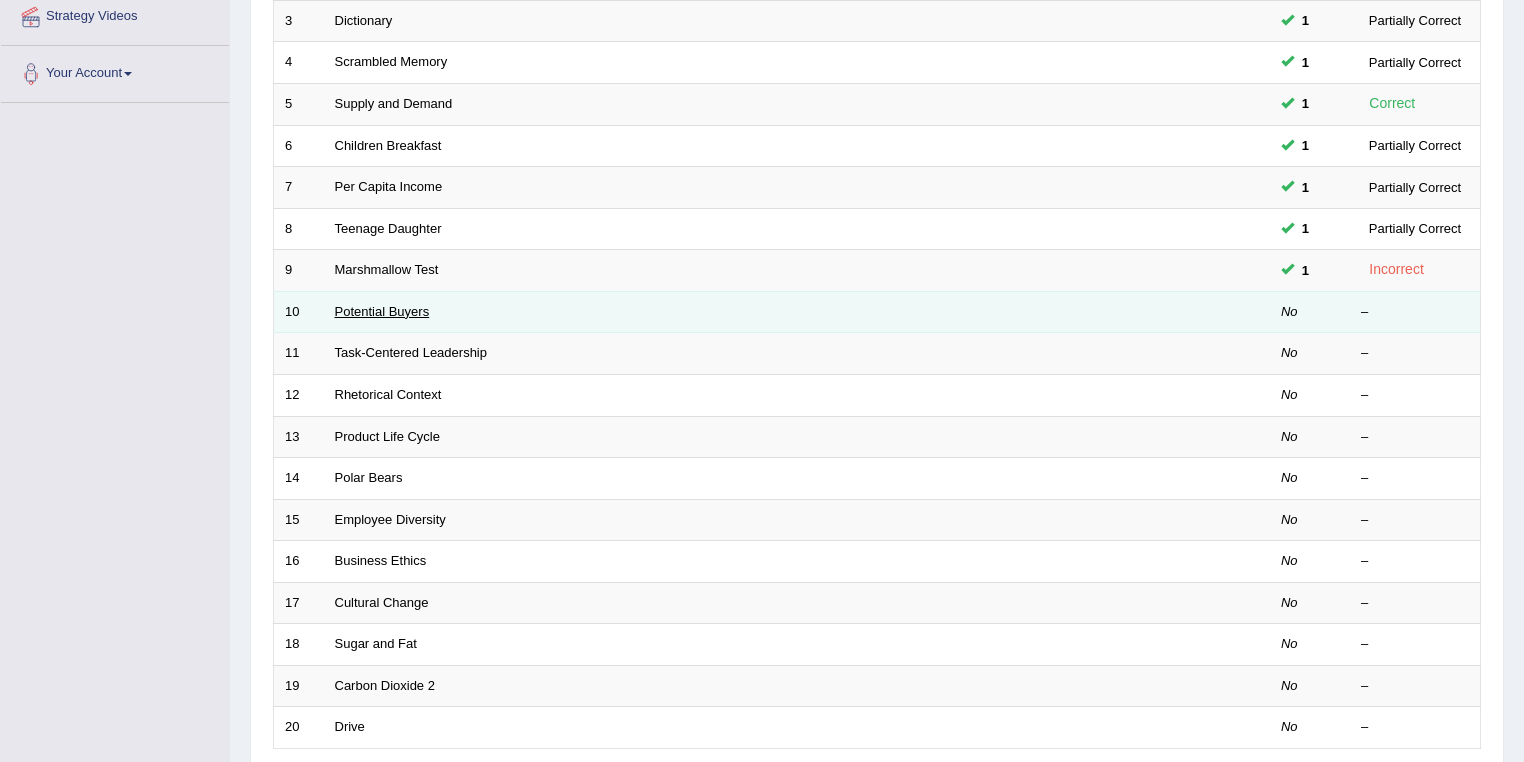 click on "Potential Buyers" at bounding box center (382, 311) 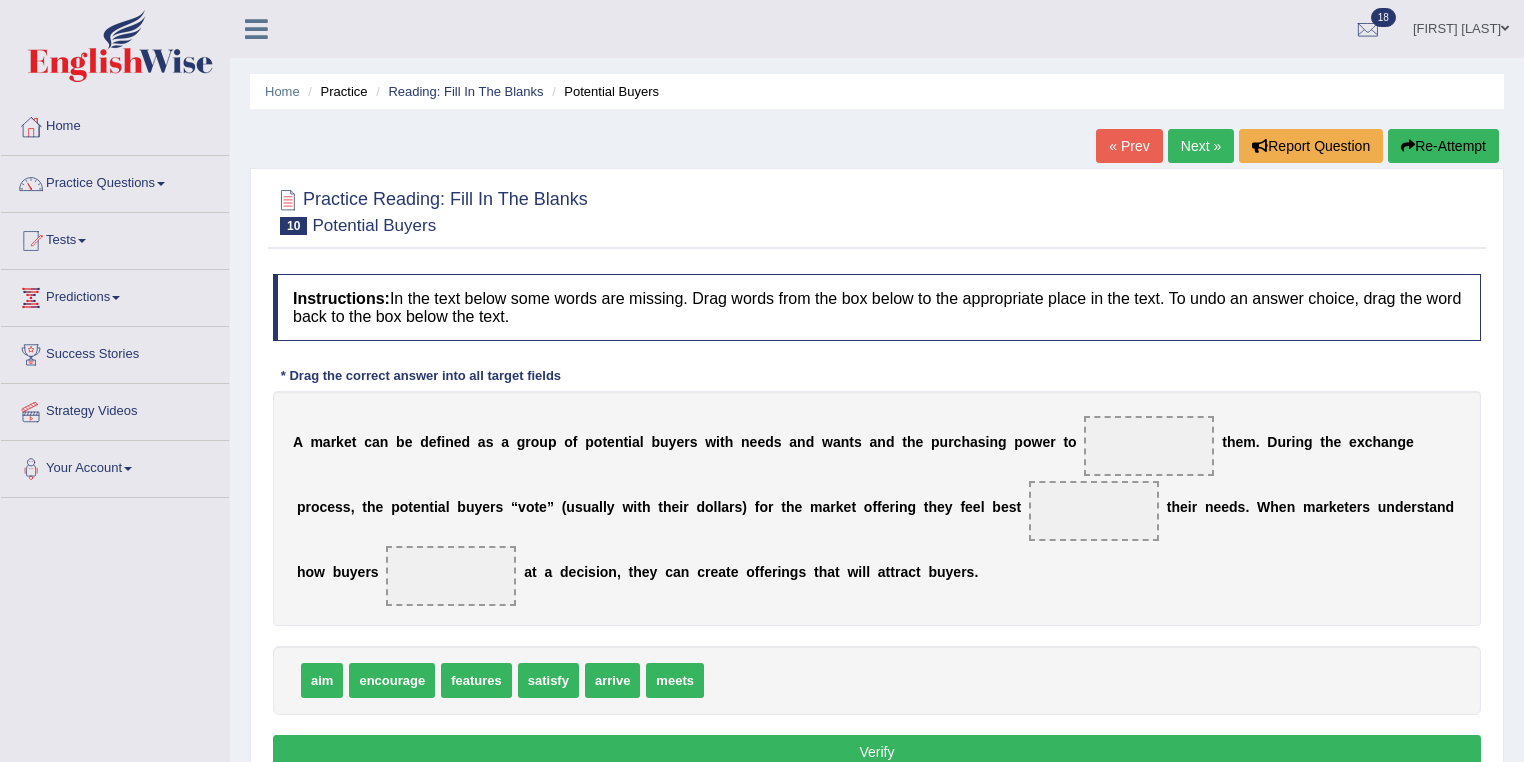 scroll, scrollTop: 0, scrollLeft: 0, axis: both 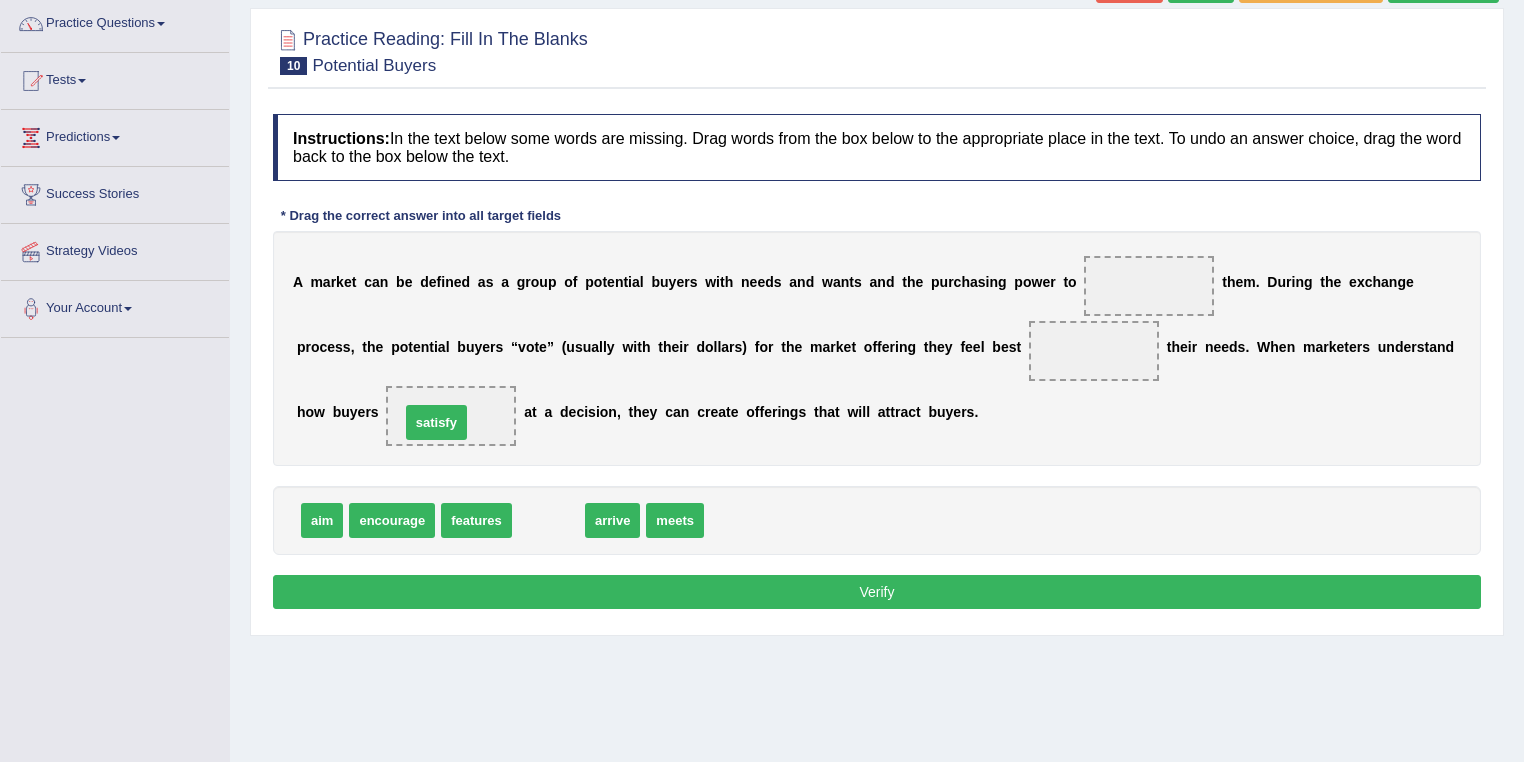 drag, startPoint x: 560, startPoint y: 522, endPoint x: 430, endPoint y: 412, distance: 170.29387 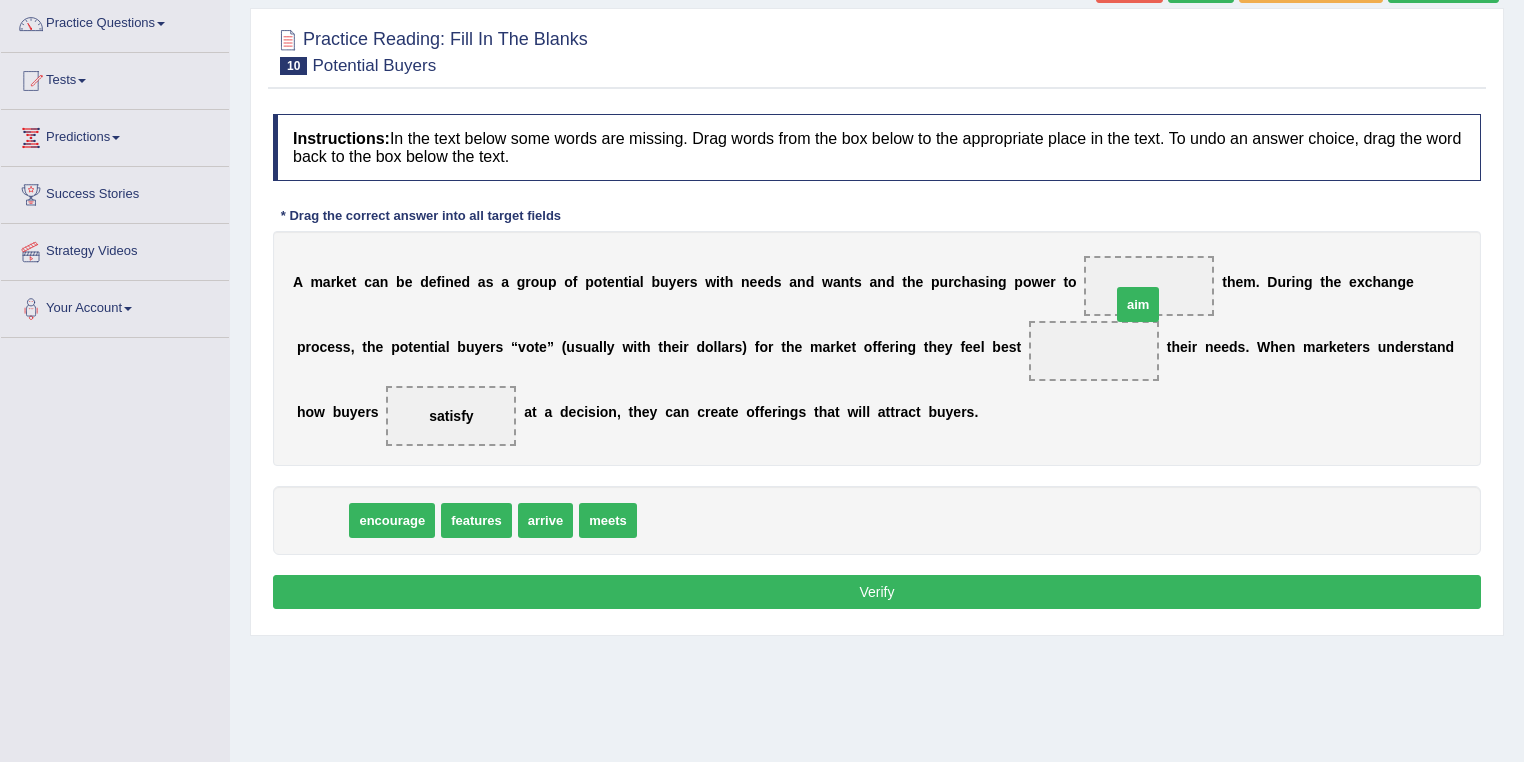 drag, startPoint x: 332, startPoint y: 518, endPoint x: 1148, endPoint y: 302, distance: 844.10425 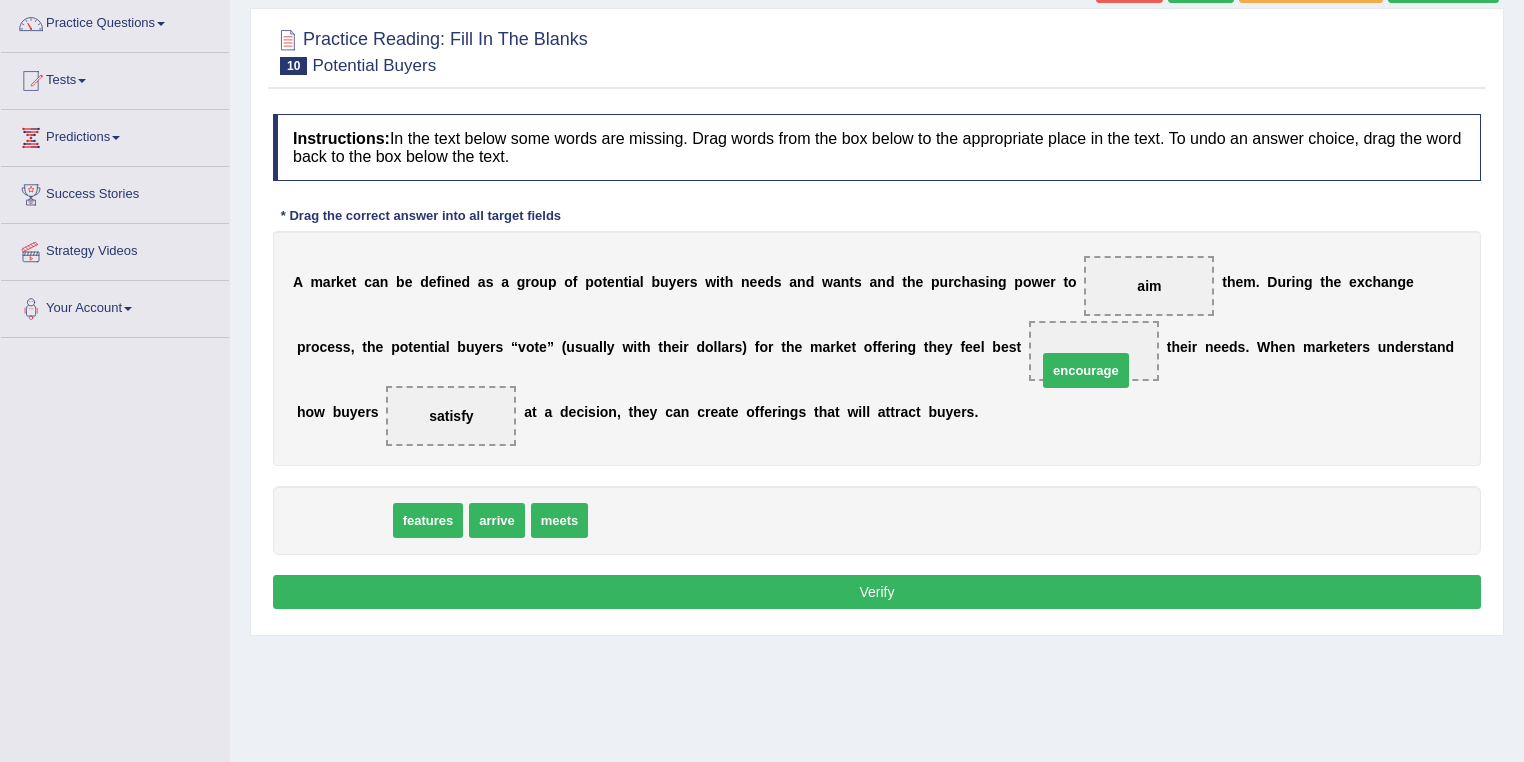 drag, startPoint x: 378, startPoint y: 513, endPoint x: 1124, endPoint y: 360, distance: 761.5281 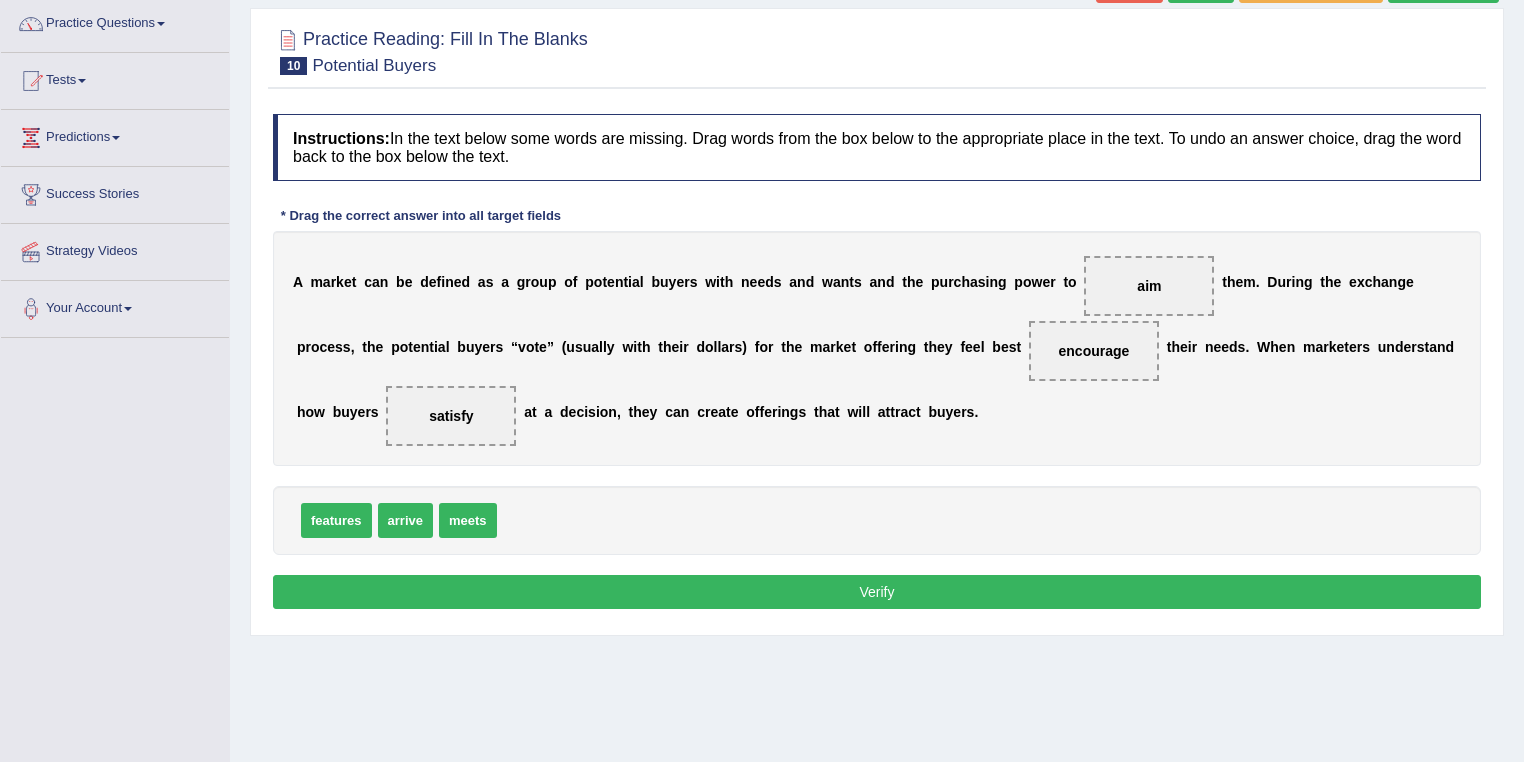 click on "Verify" at bounding box center [877, 592] 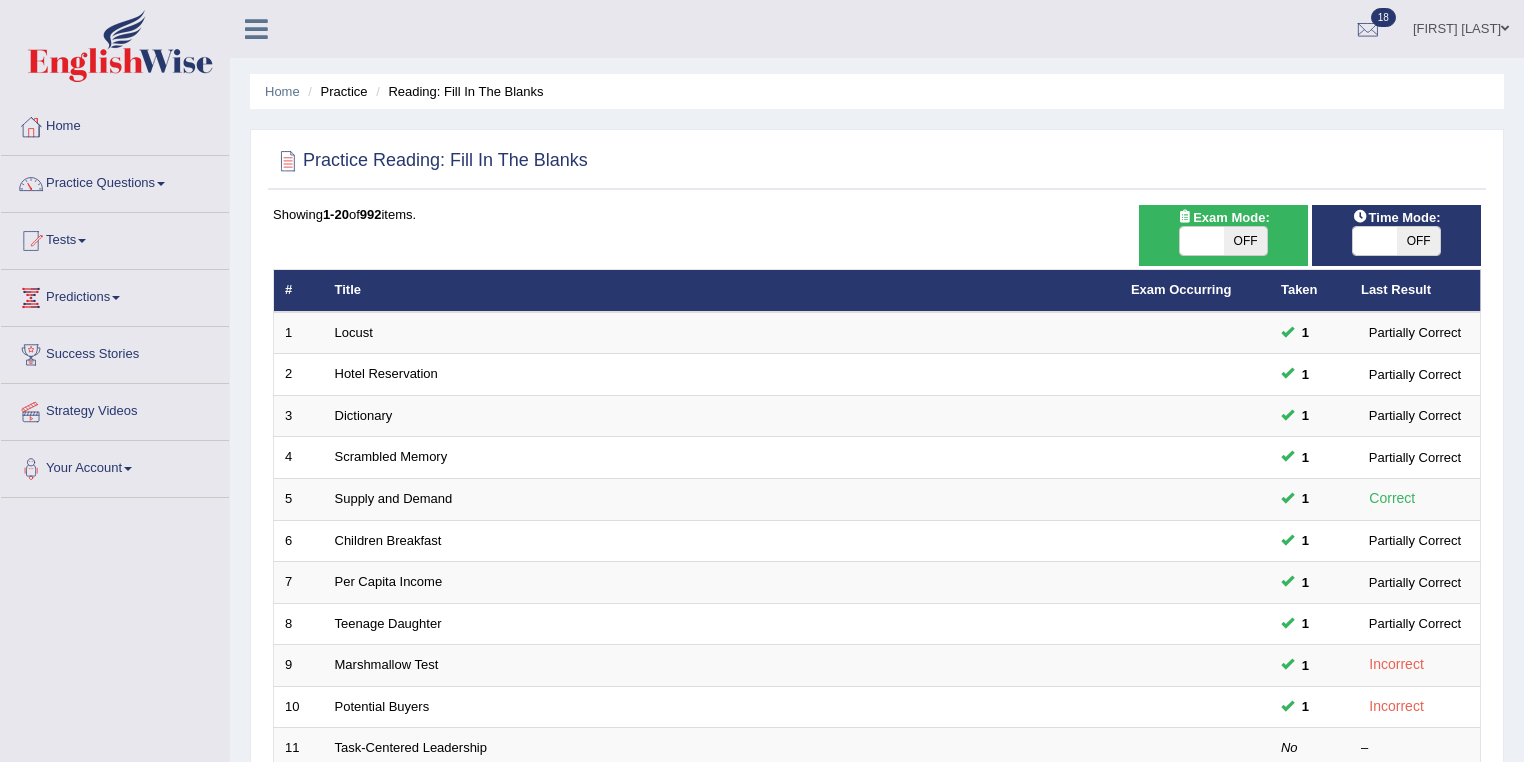 scroll, scrollTop: 395, scrollLeft: 0, axis: vertical 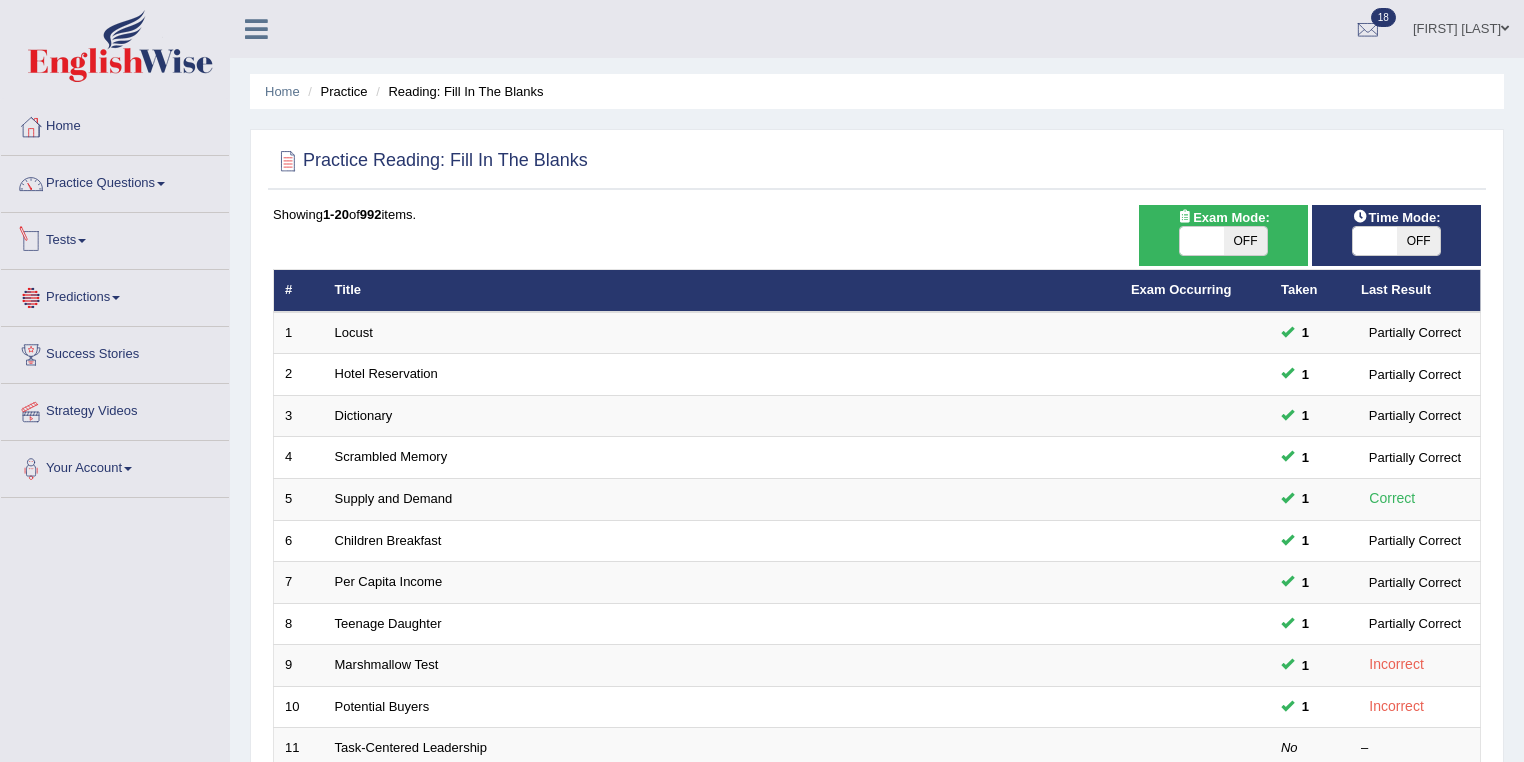 click on "Tests" at bounding box center (115, 238) 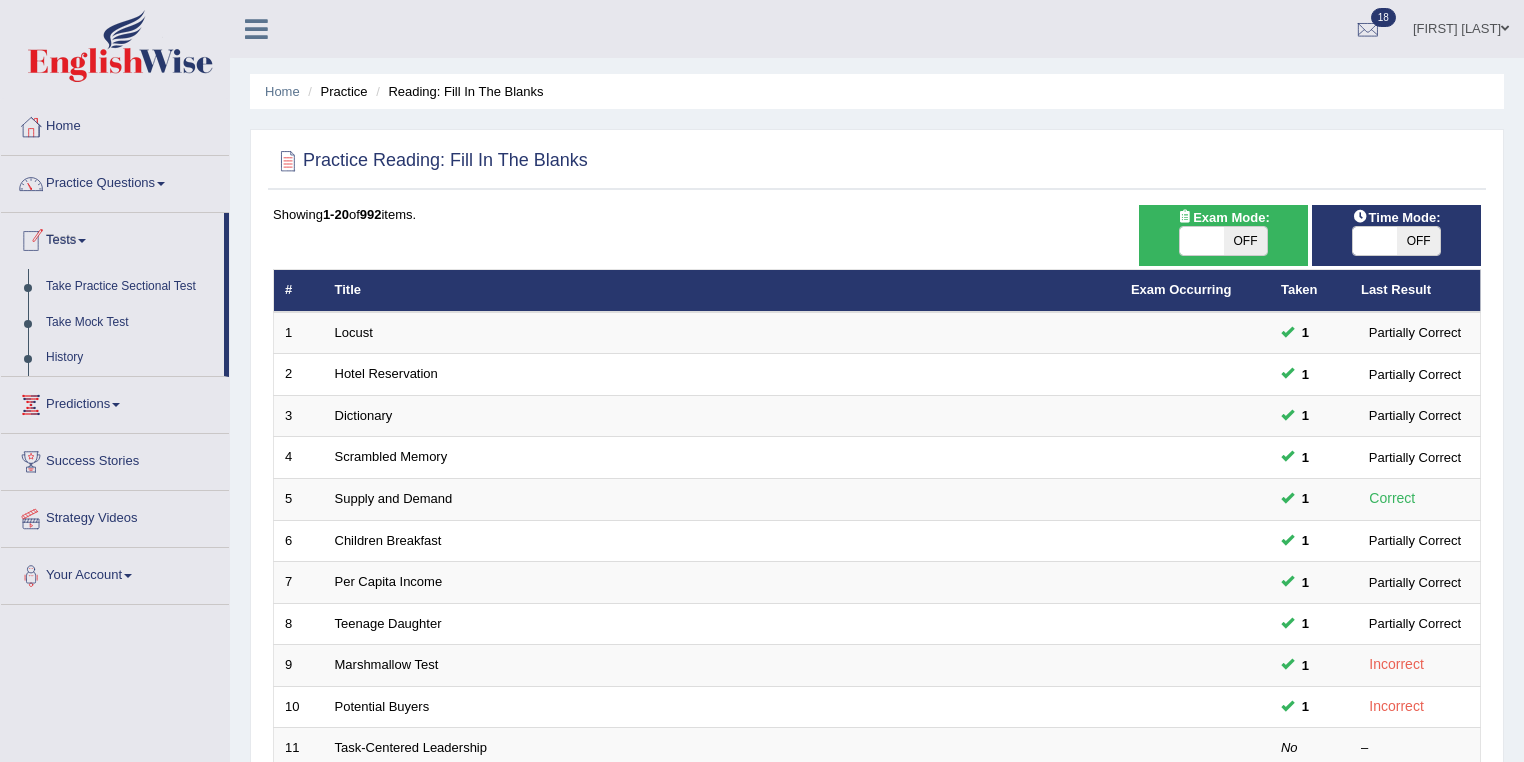 click on "Tests" at bounding box center (112, 238) 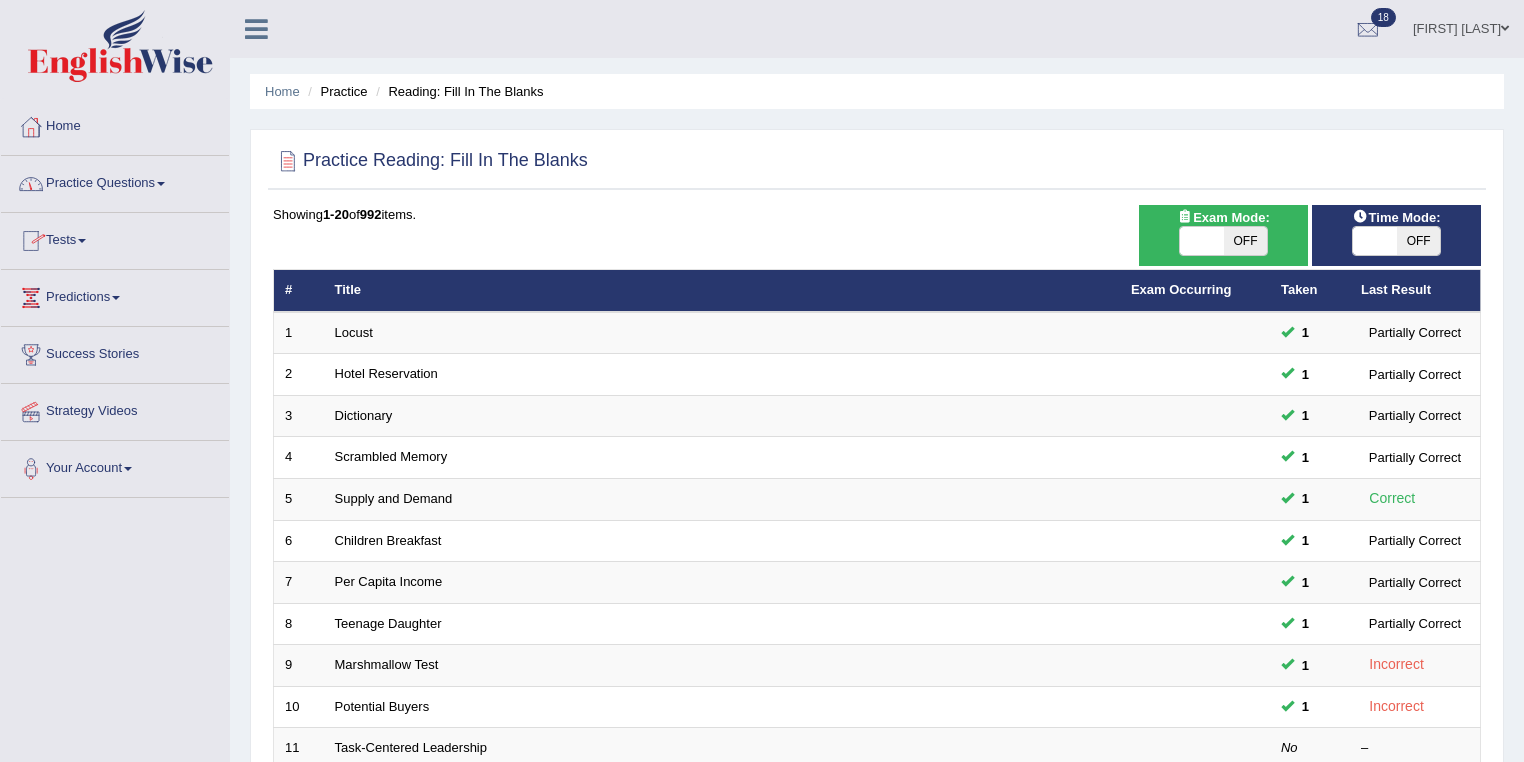 click on "Practice Questions" at bounding box center [115, 181] 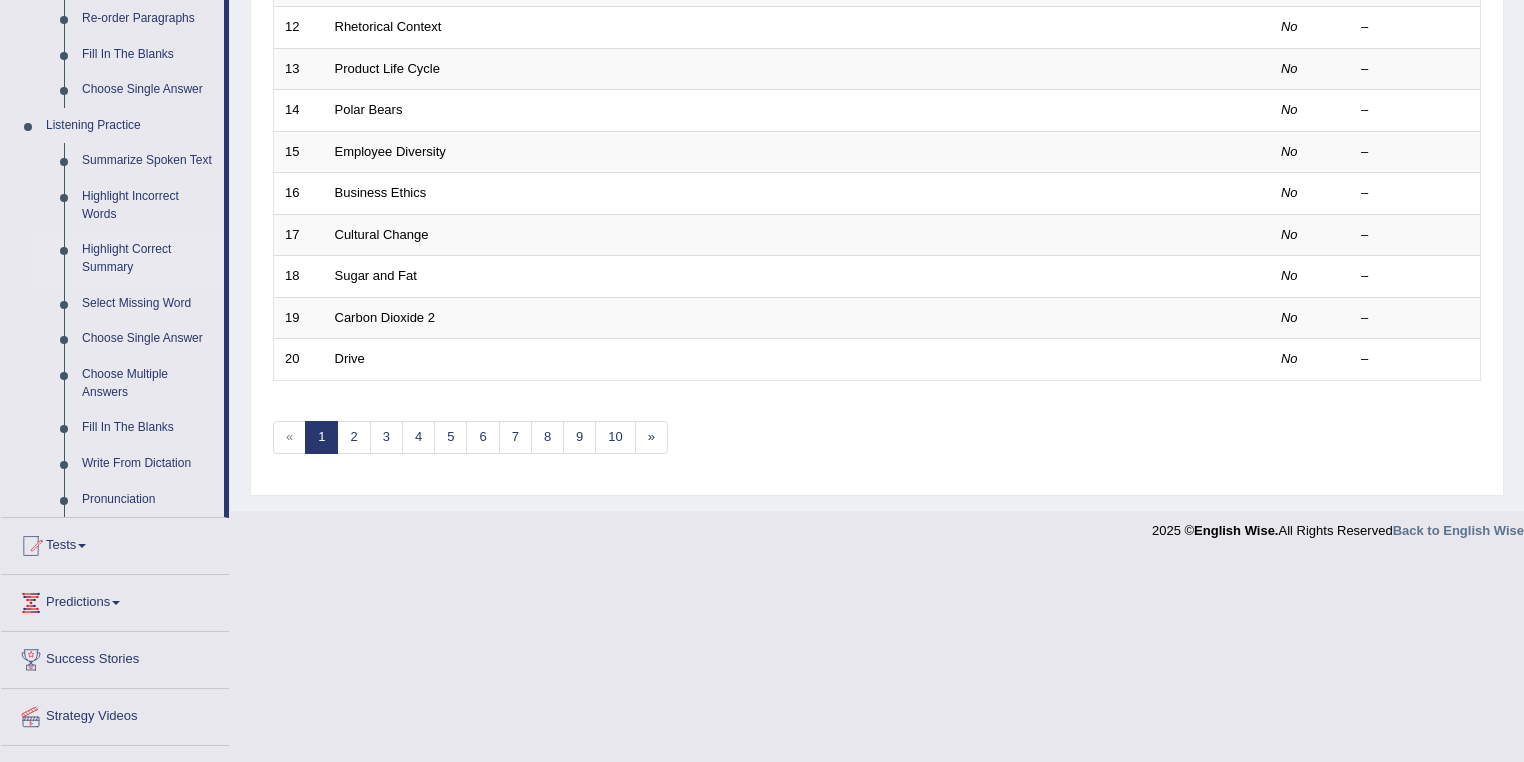 scroll, scrollTop: 803, scrollLeft: 0, axis: vertical 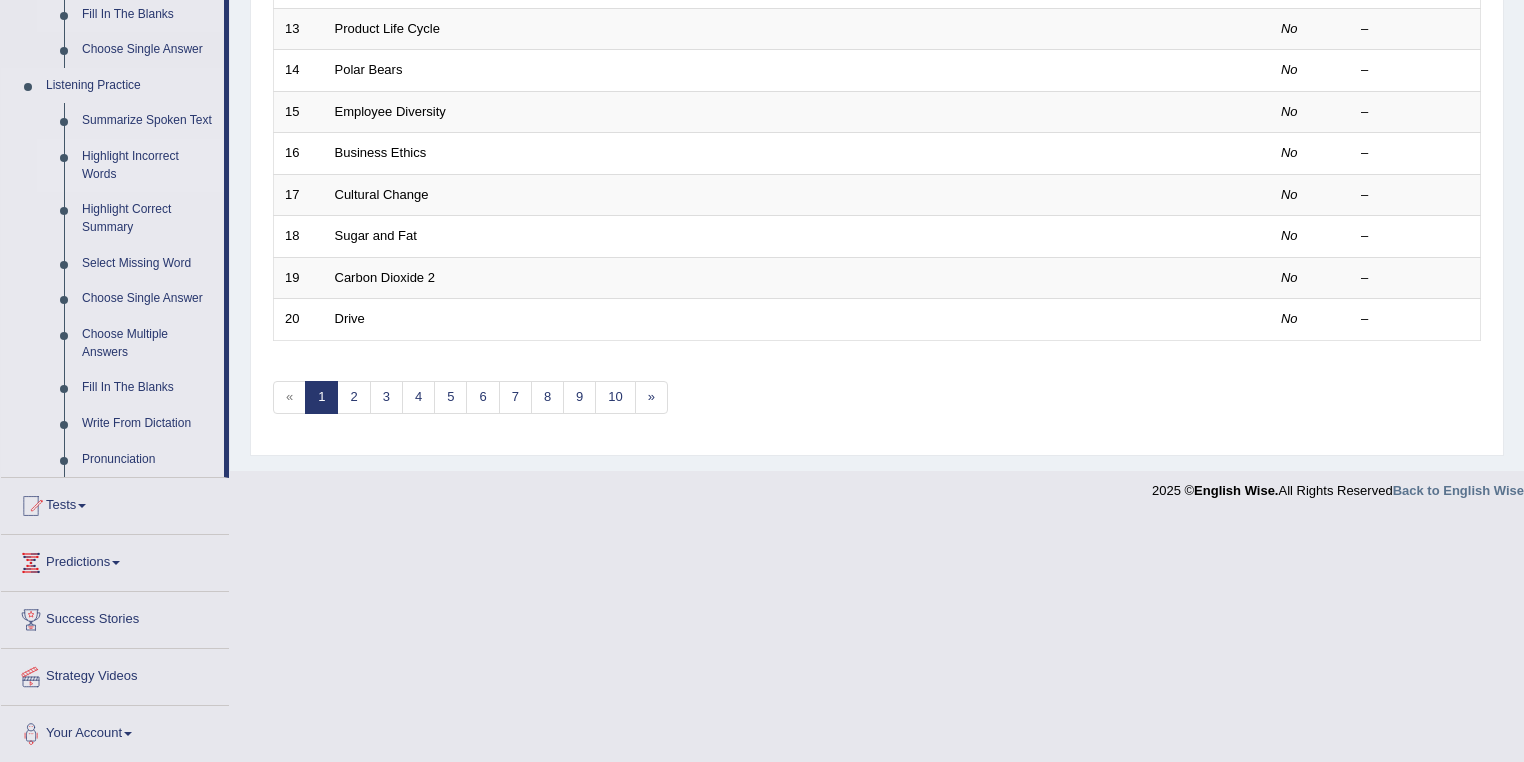 click on "Highlight Incorrect Words" at bounding box center [148, 165] 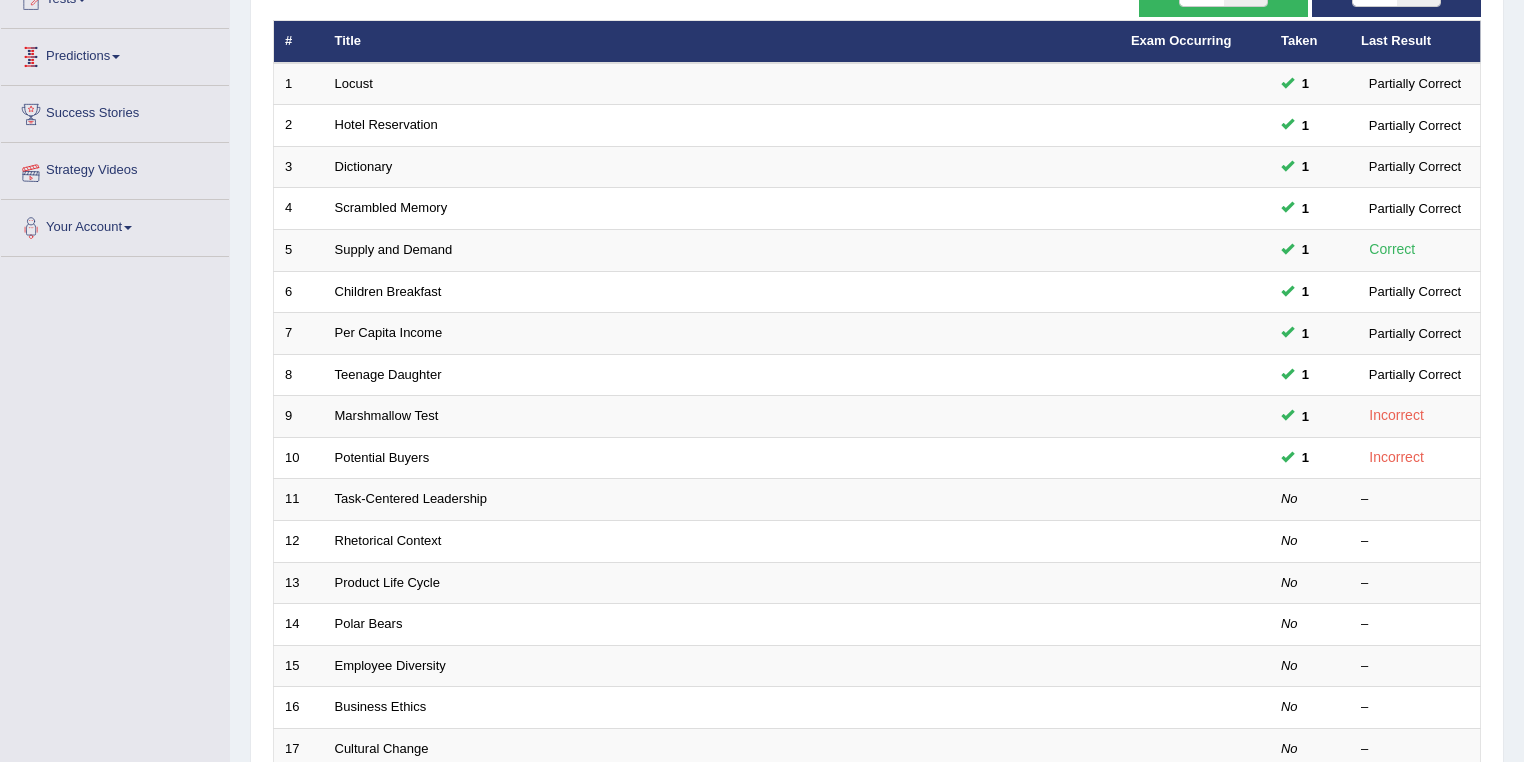 scroll, scrollTop: 298, scrollLeft: 0, axis: vertical 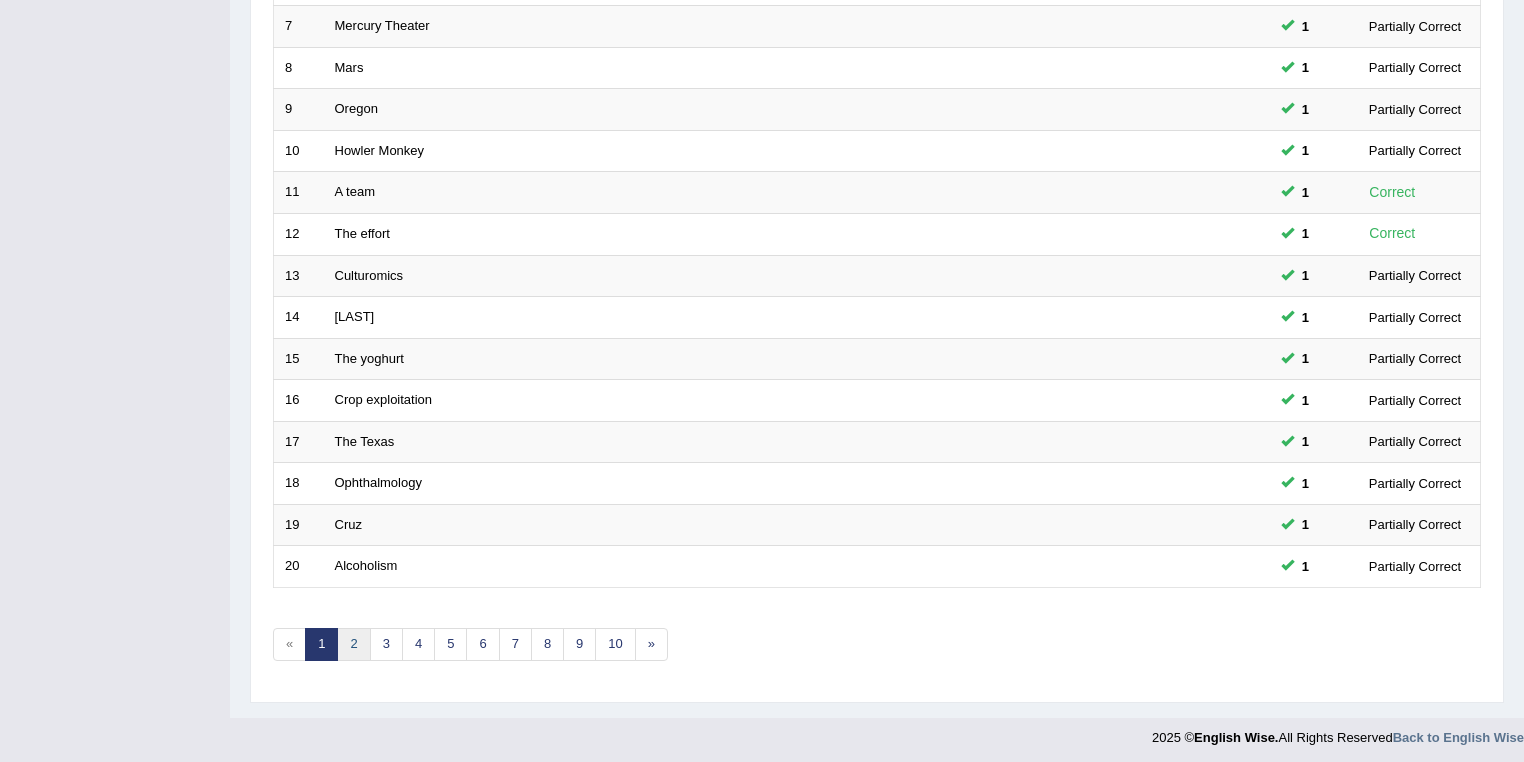 click on "2" at bounding box center (353, 644) 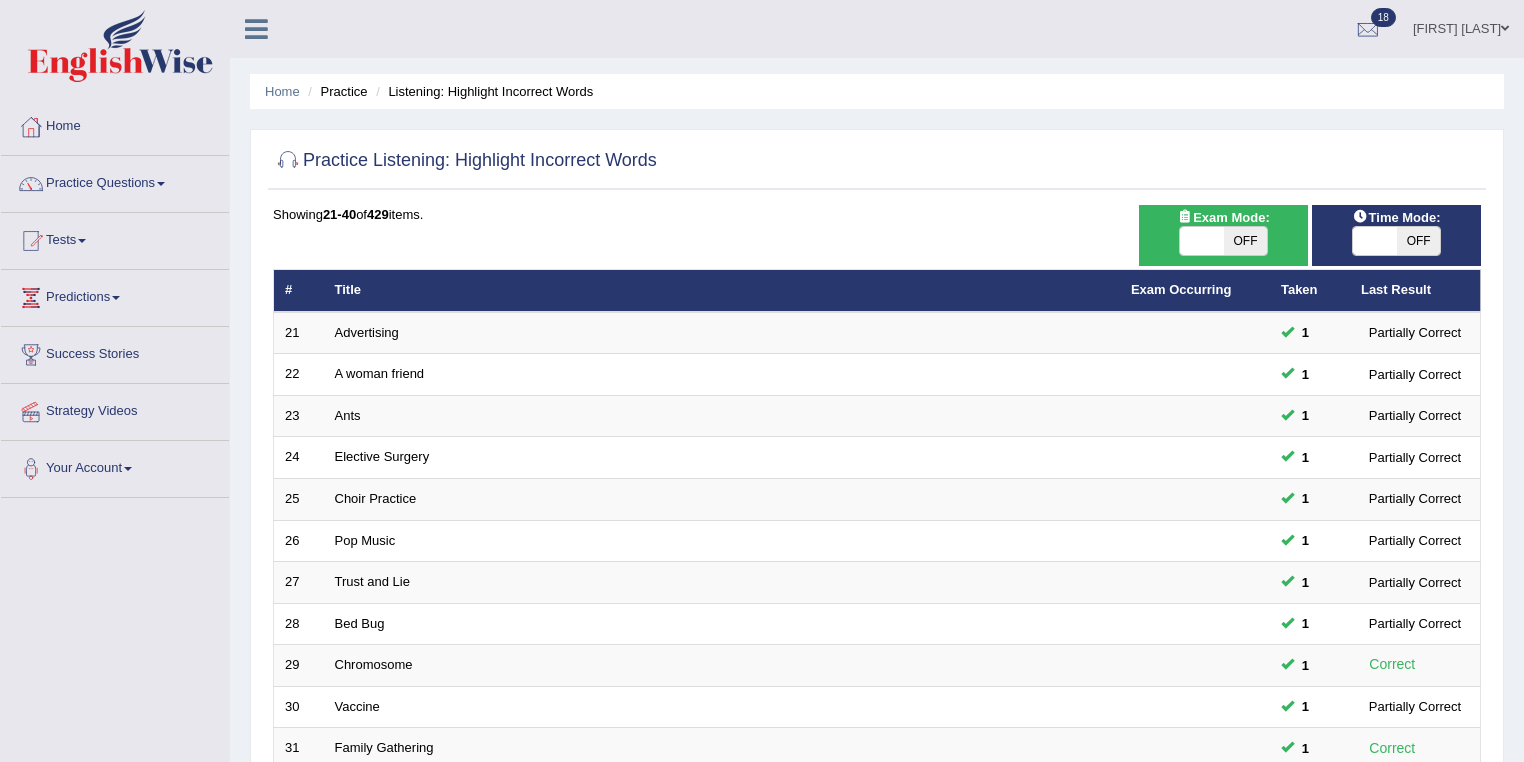 scroll, scrollTop: 0, scrollLeft: 0, axis: both 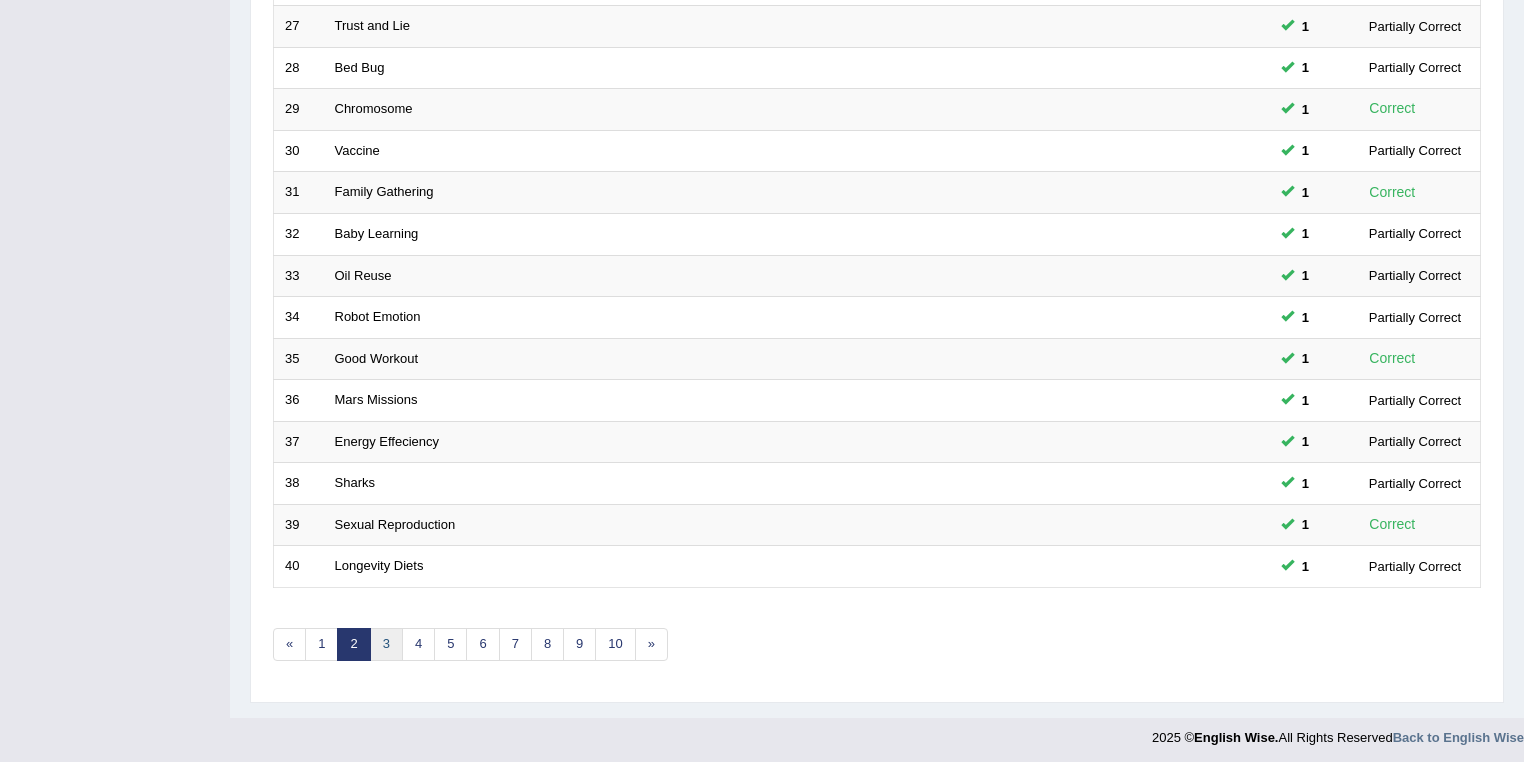 click on "3" at bounding box center (386, 644) 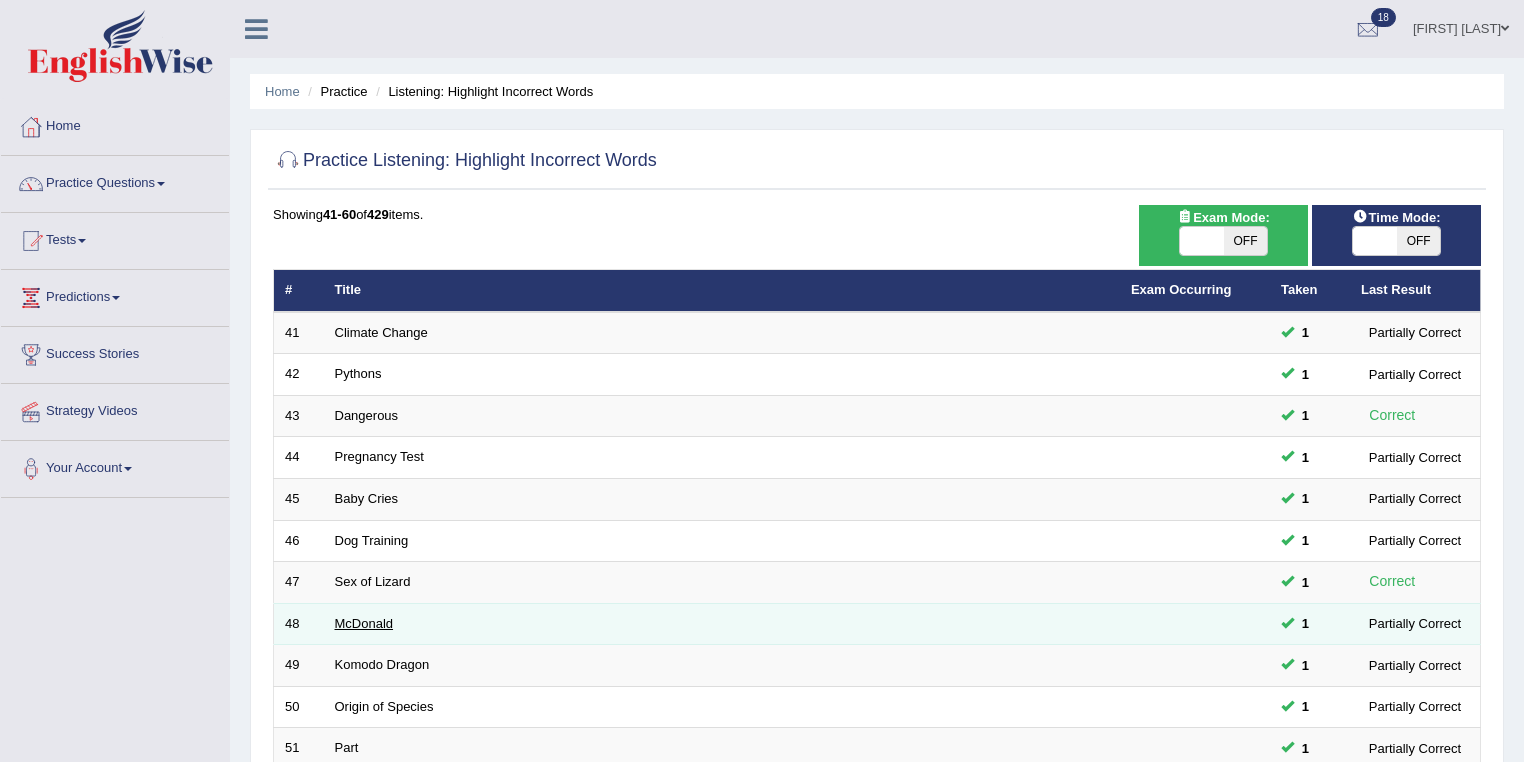 scroll, scrollTop: 0, scrollLeft: 0, axis: both 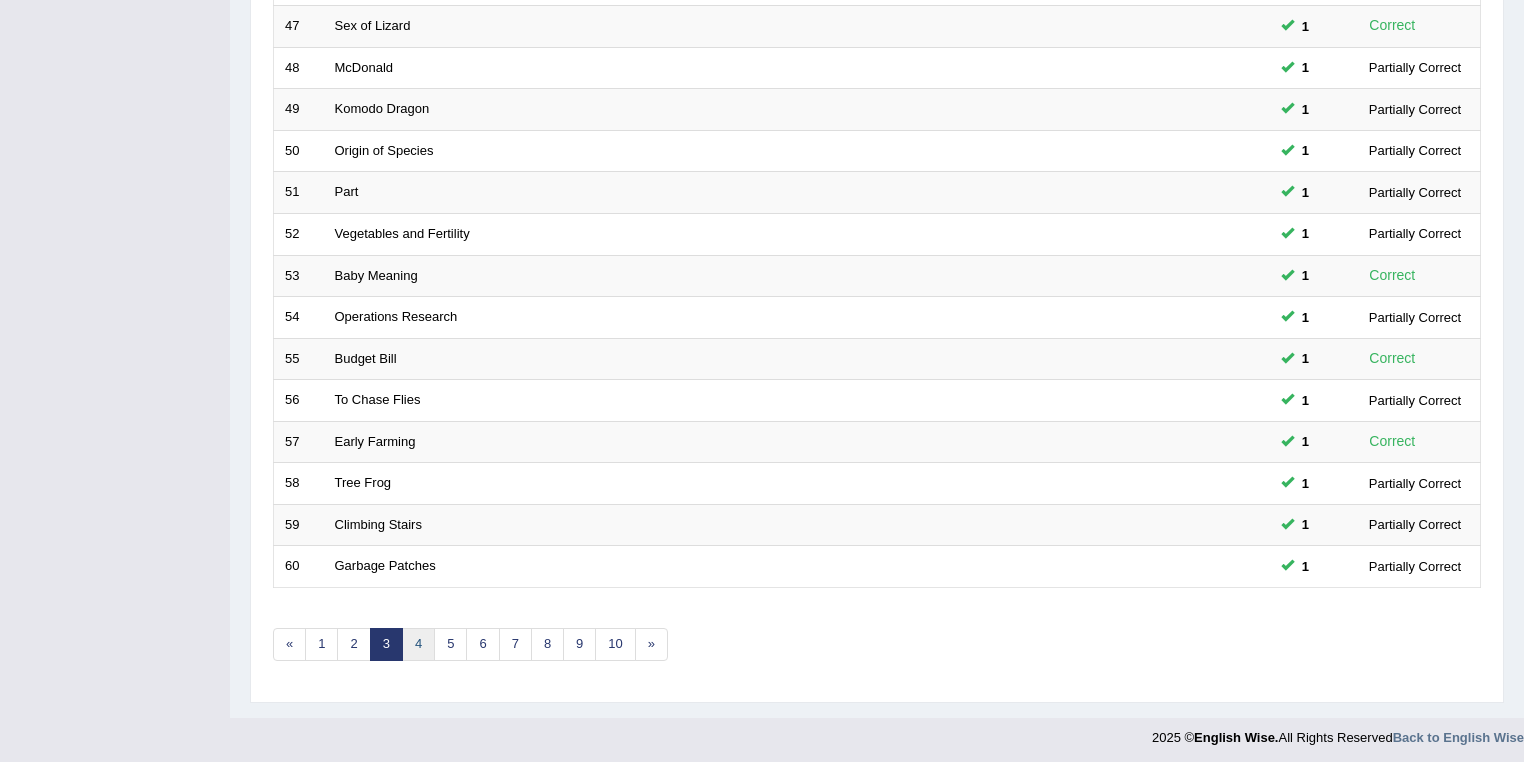 click on "4" at bounding box center [418, 644] 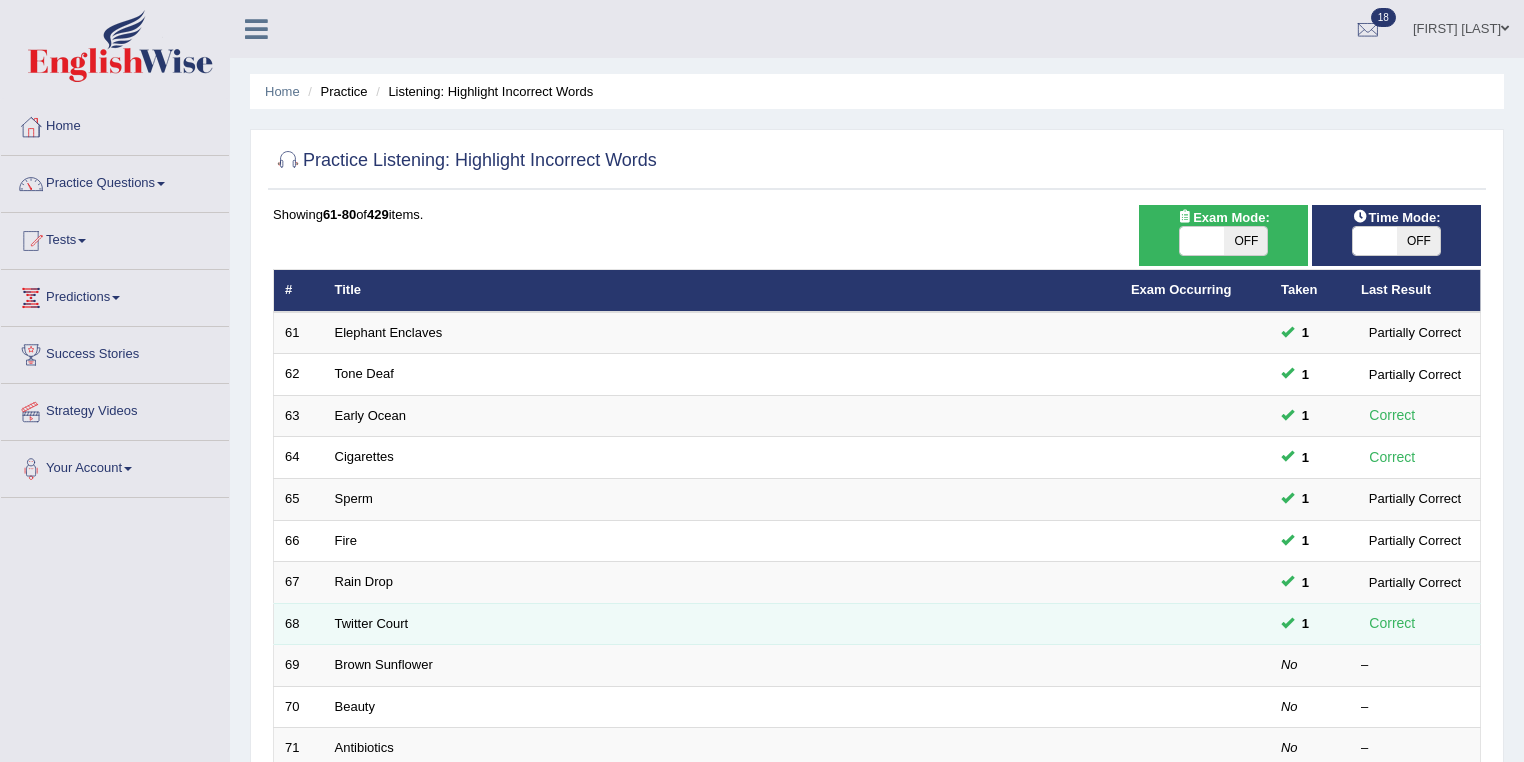 scroll, scrollTop: 0, scrollLeft: 0, axis: both 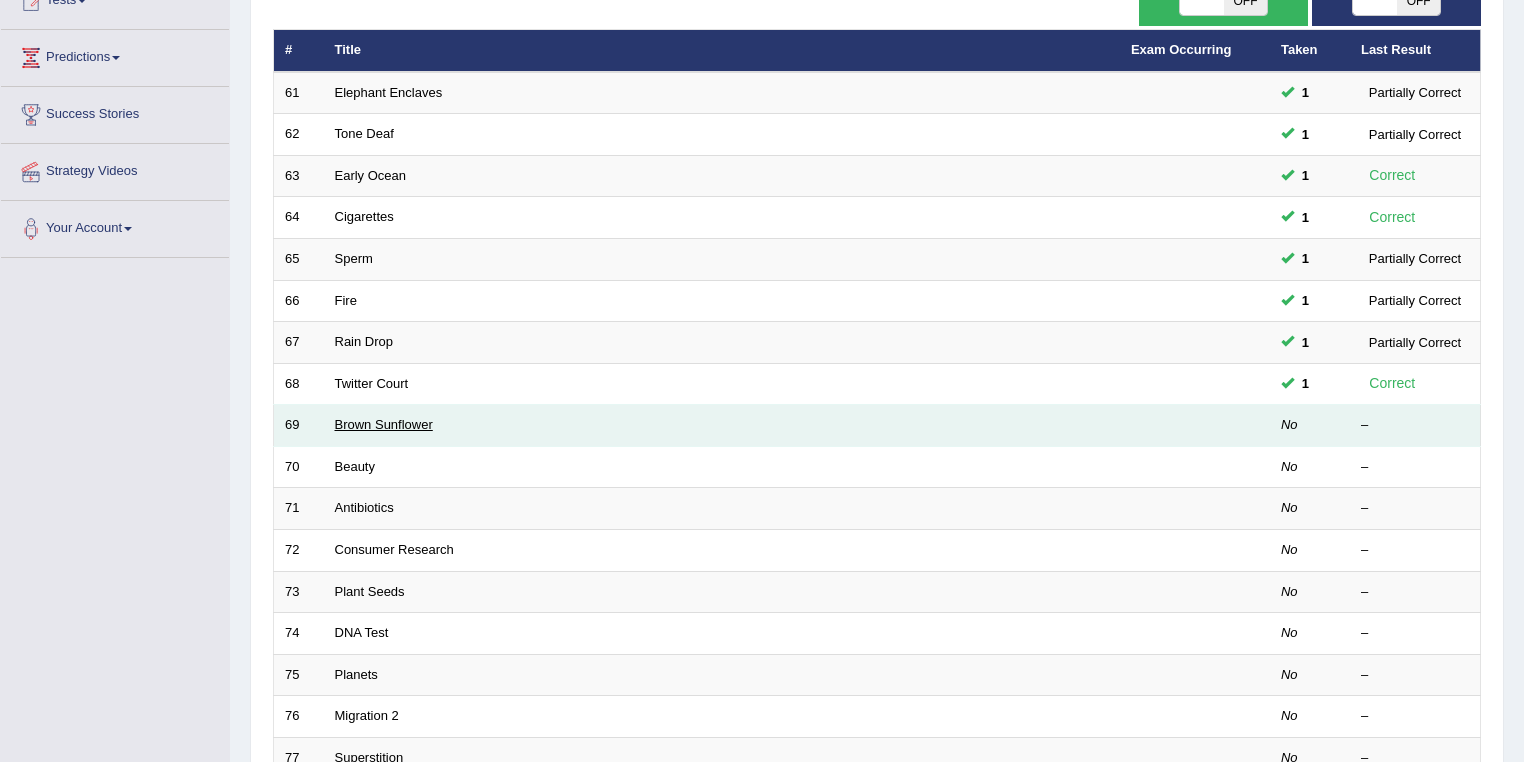 click on "Brown Sunflower" at bounding box center (384, 424) 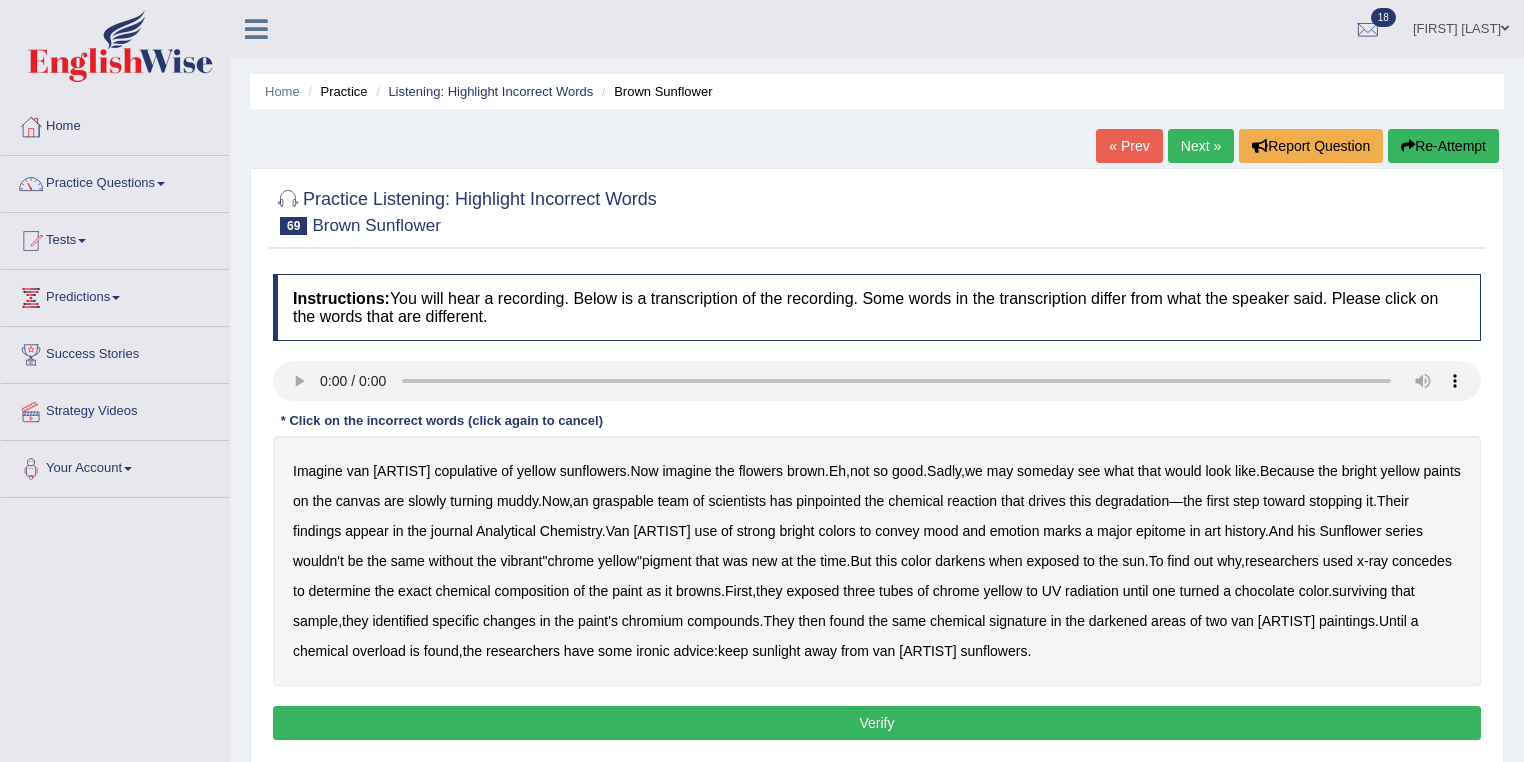scroll, scrollTop: 0, scrollLeft: 0, axis: both 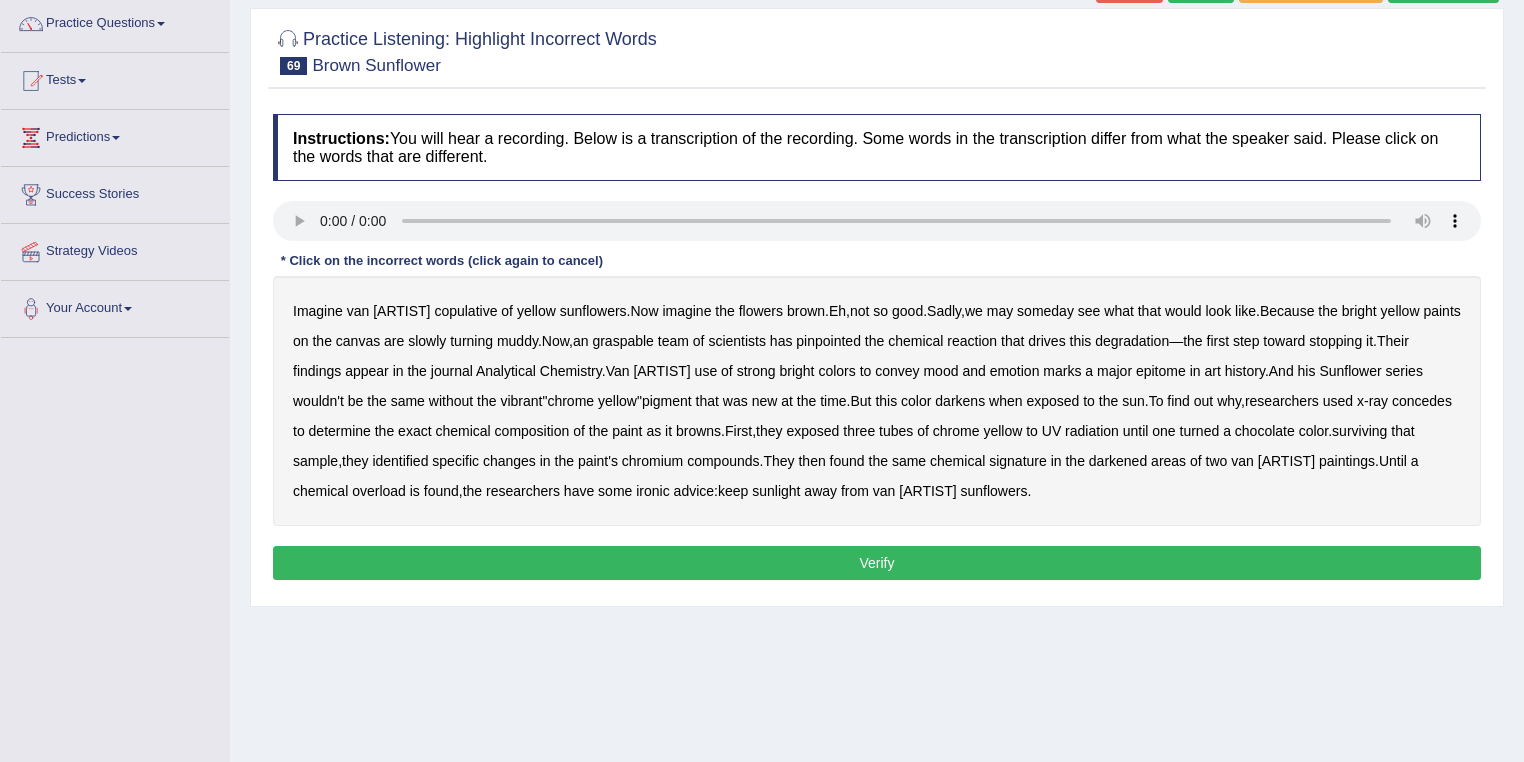 click on "graspable" at bounding box center [623, 341] 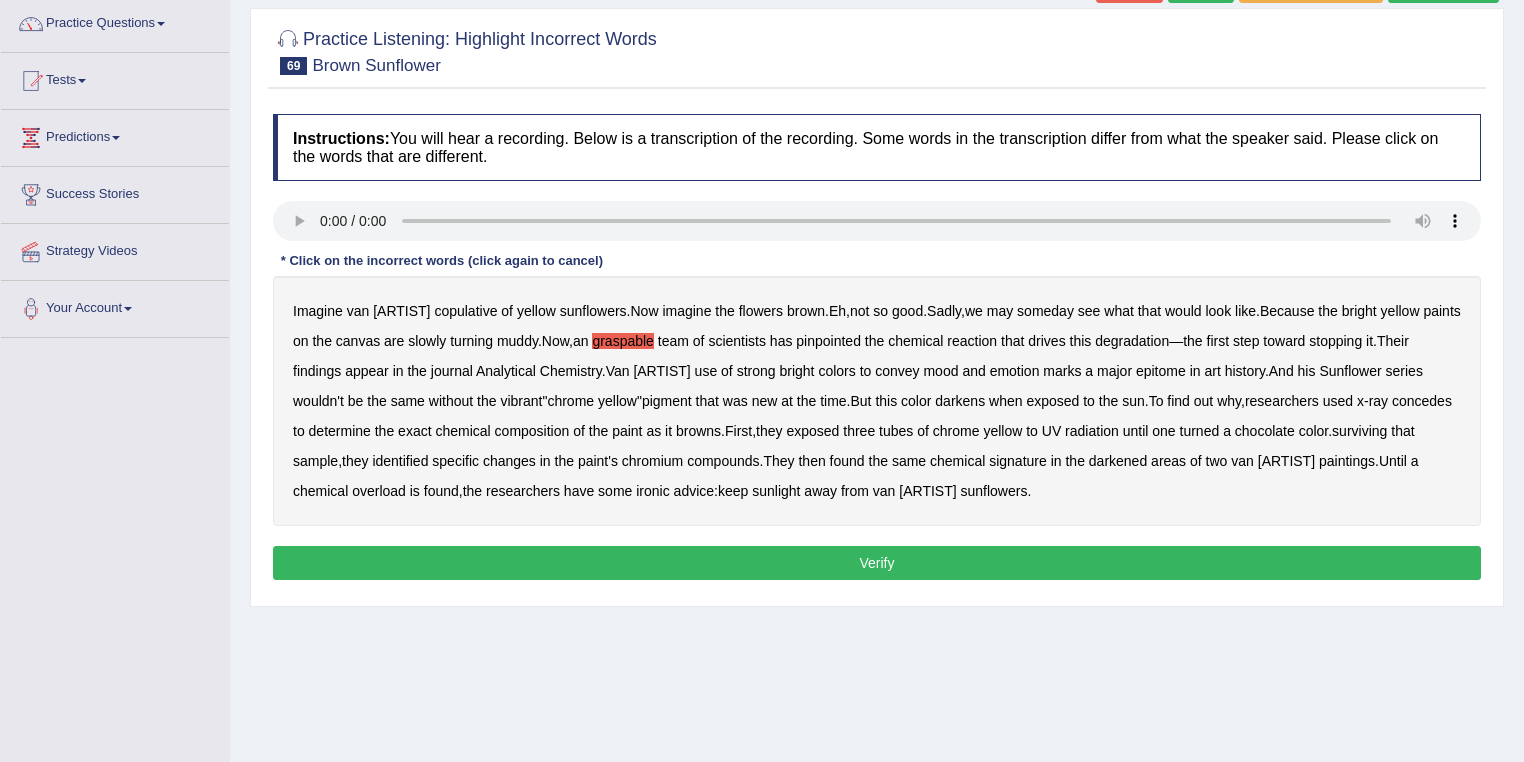 click on "epitome" at bounding box center (1161, 371) 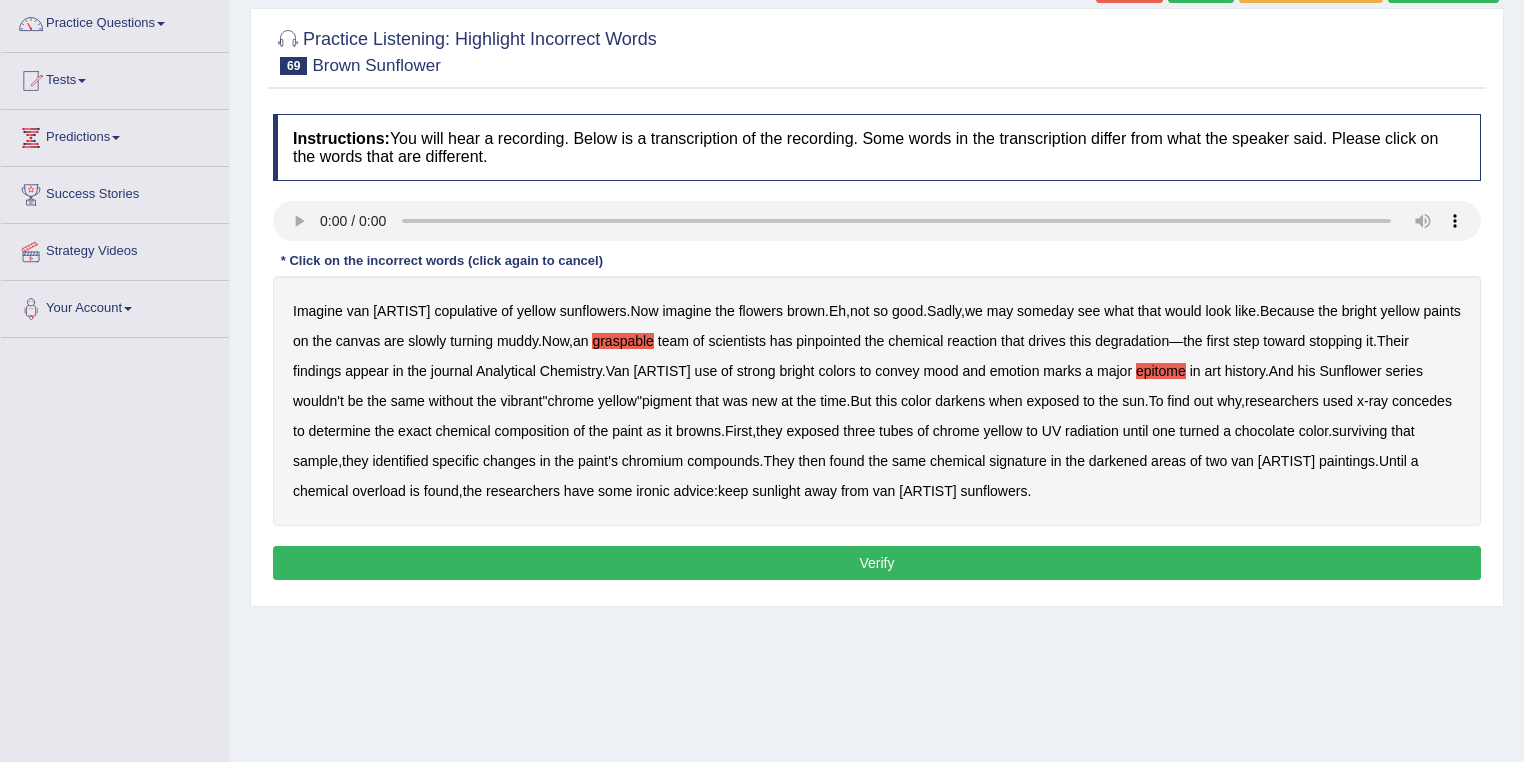 click on "concedes" at bounding box center [1422, 401] 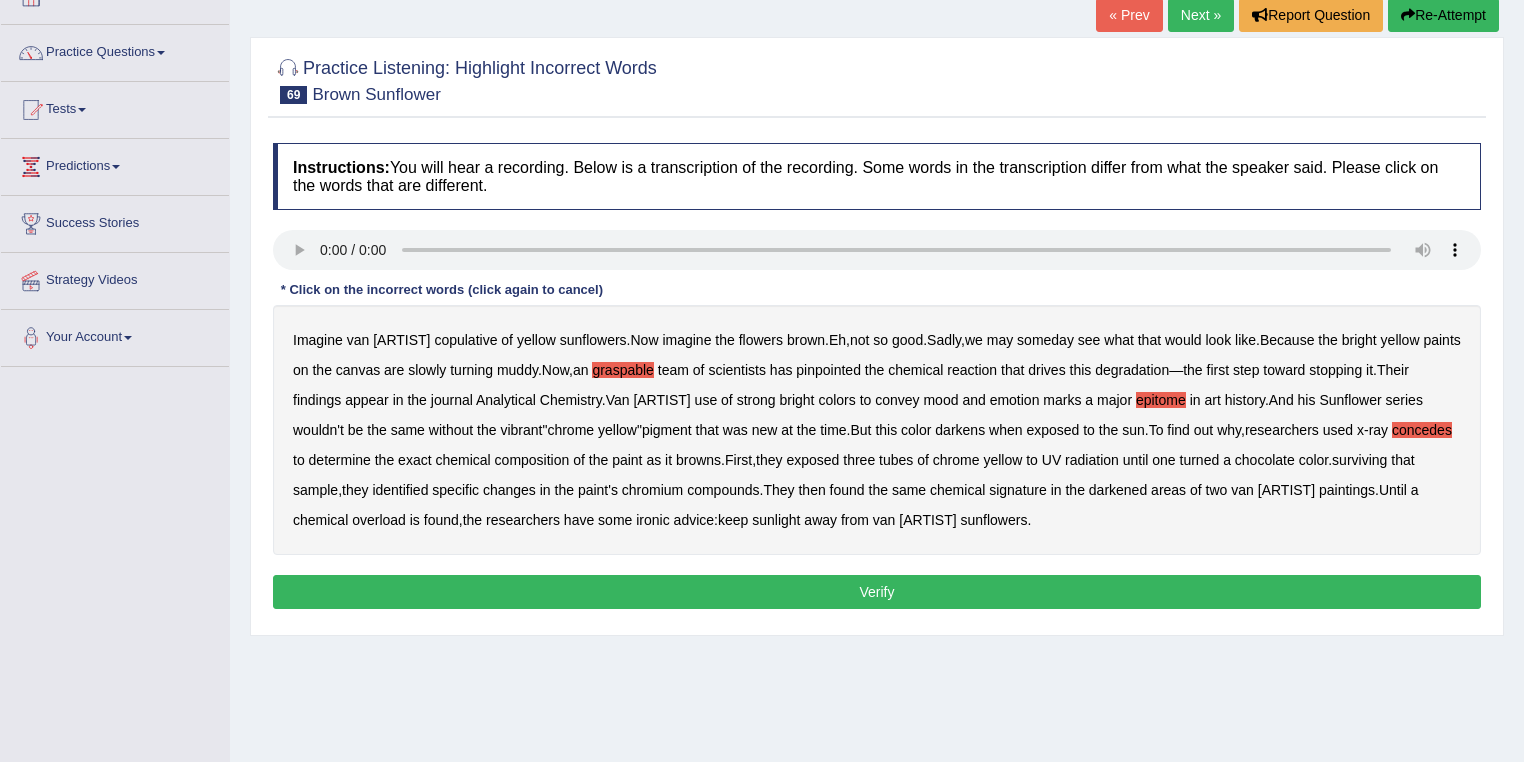 scroll, scrollTop: 160, scrollLeft: 0, axis: vertical 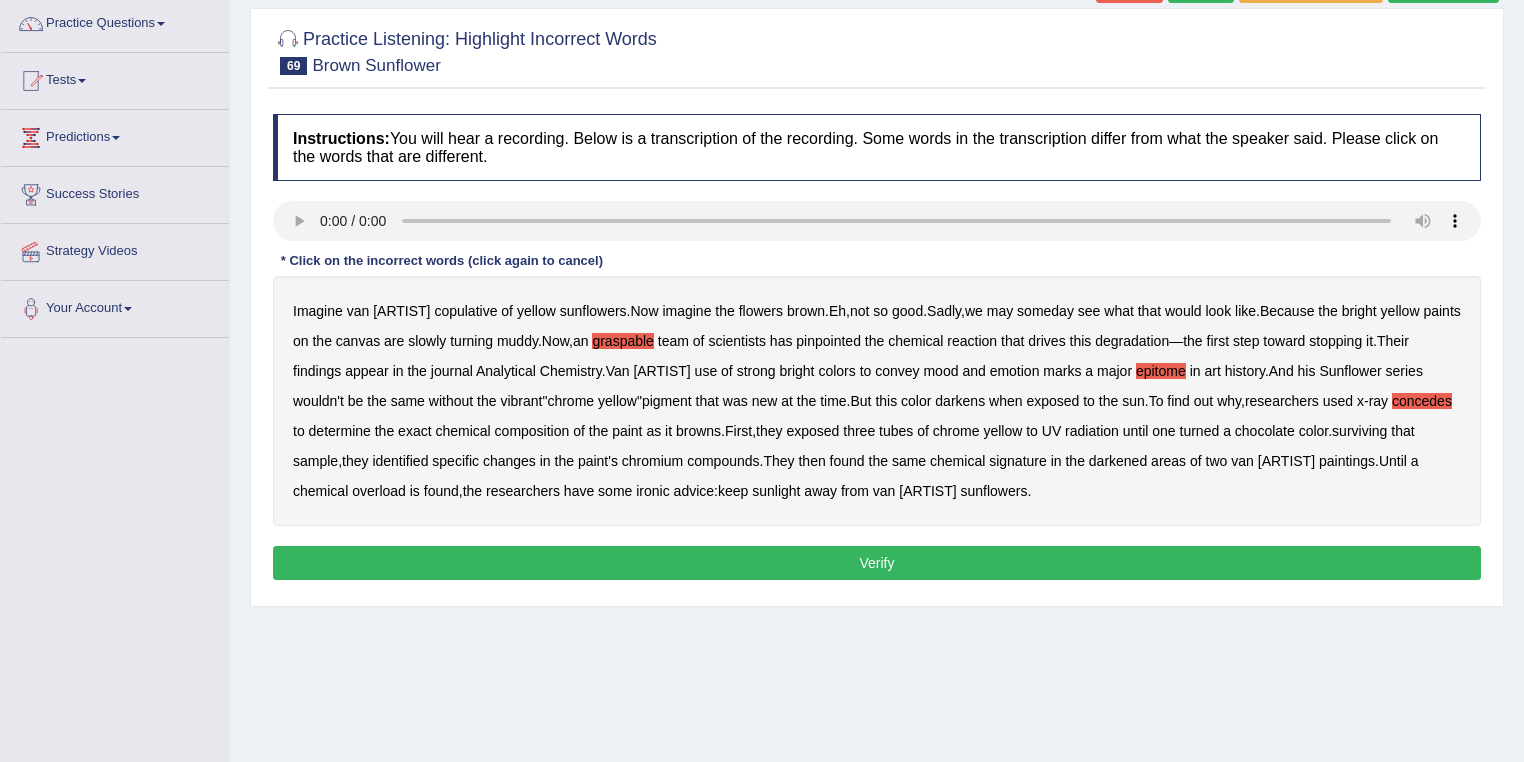 click on "surviving" at bounding box center [1359, 431] 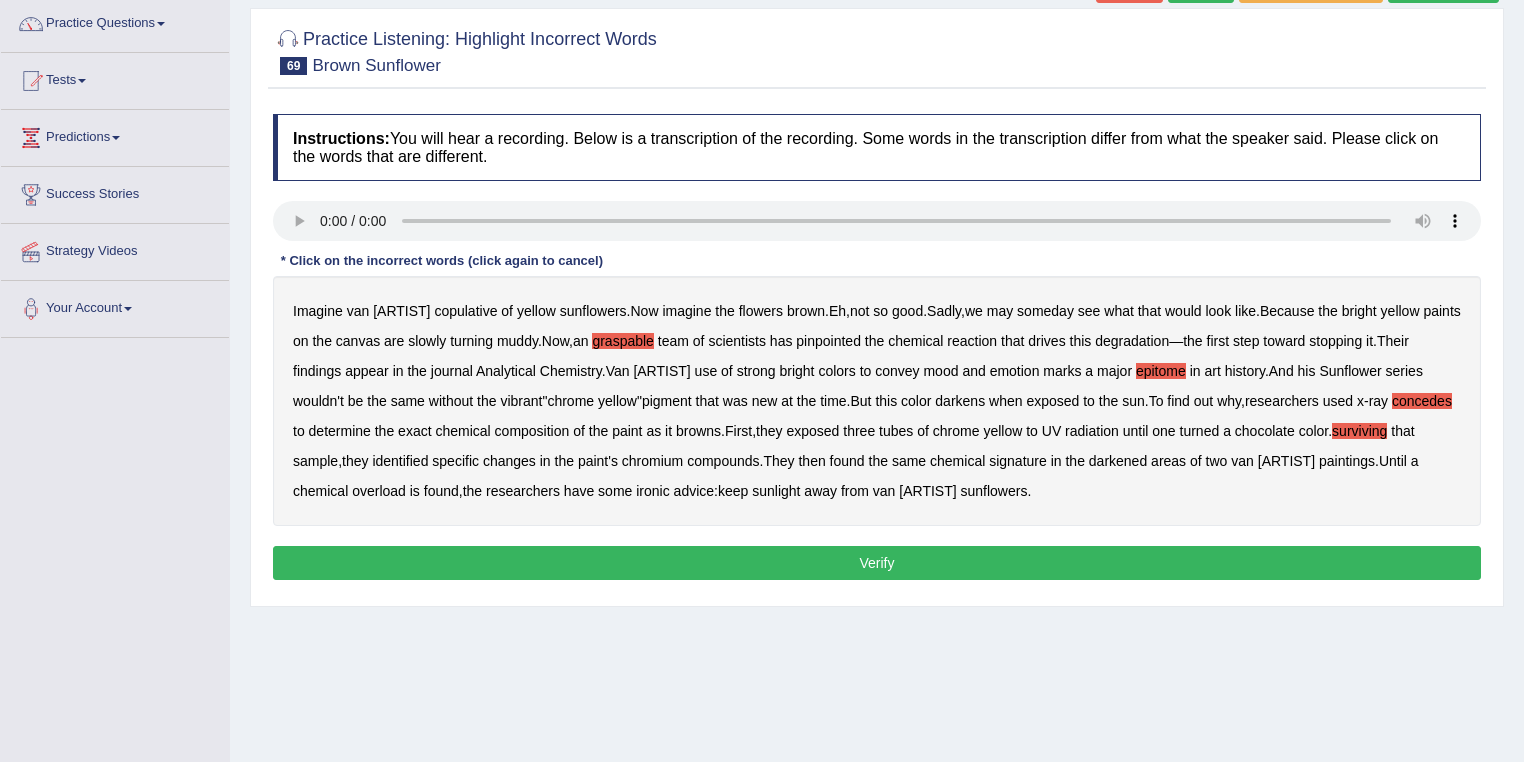 click on "overload" at bounding box center (379, 491) 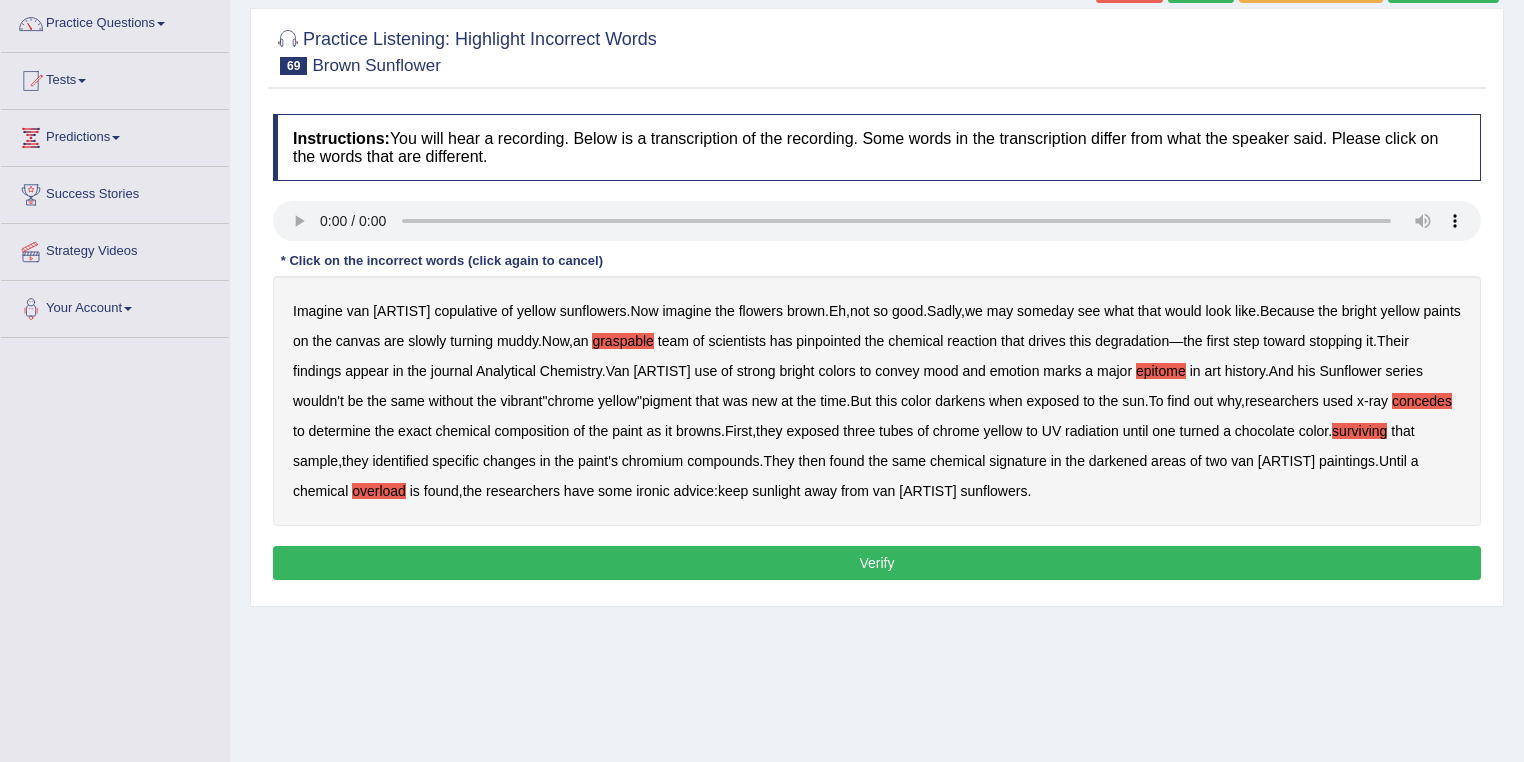 click on "Verify" at bounding box center [877, 563] 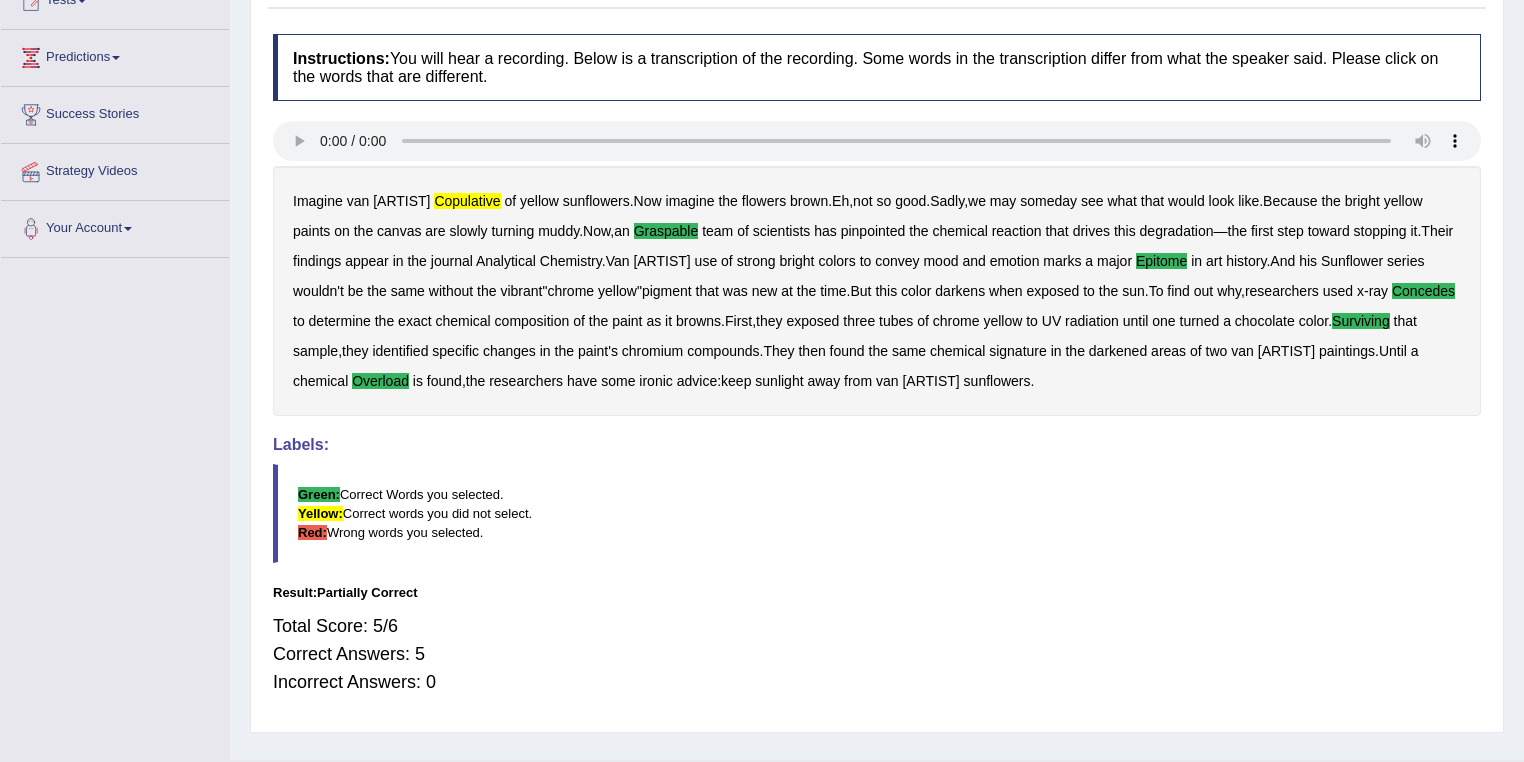 scroll, scrollTop: 288, scrollLeft: 0, axis: vertical 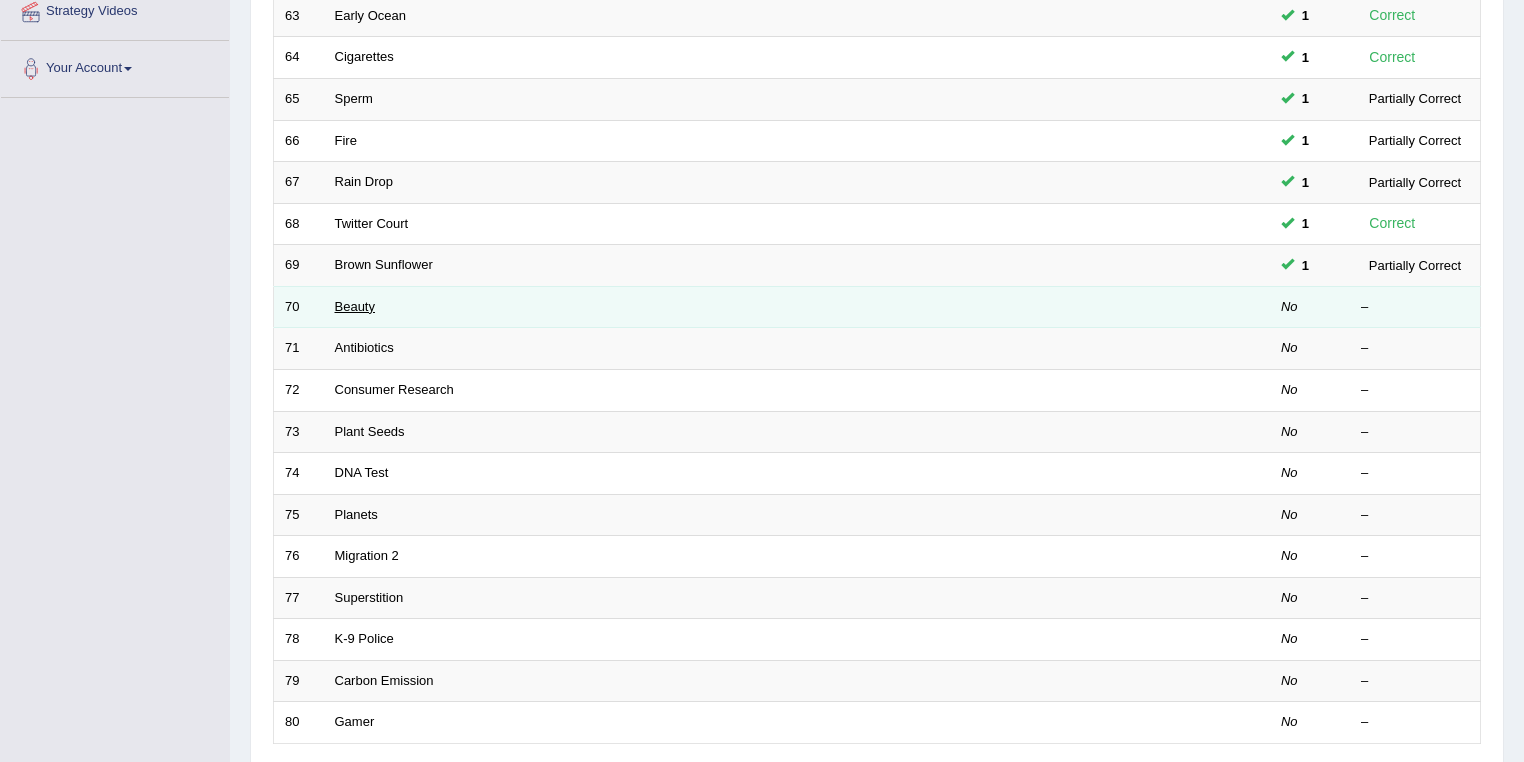 click on "Beauty" at bounding box center [355, 306] 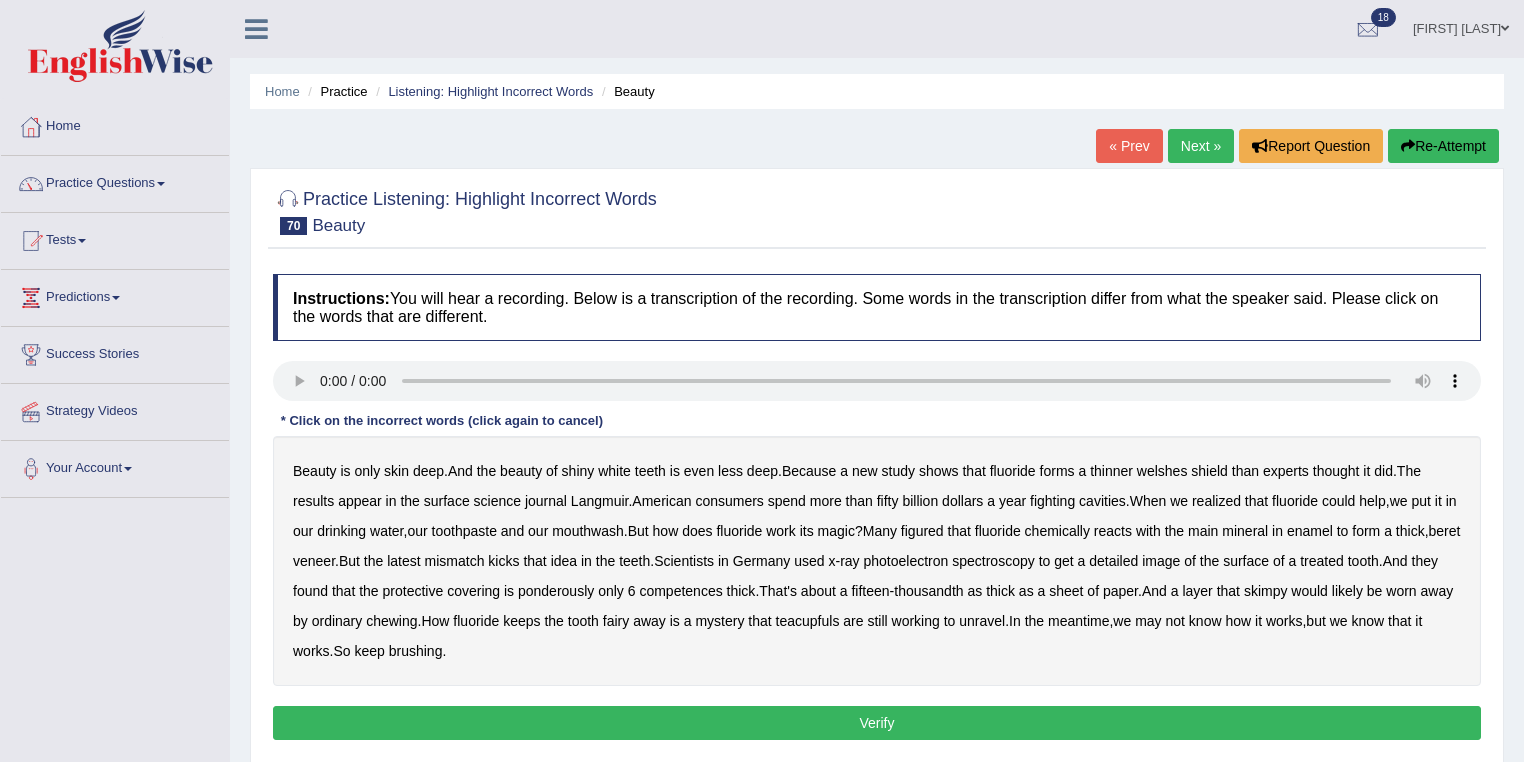 scroll, scrollTop: 0, scrollLeft: 0, axis: both 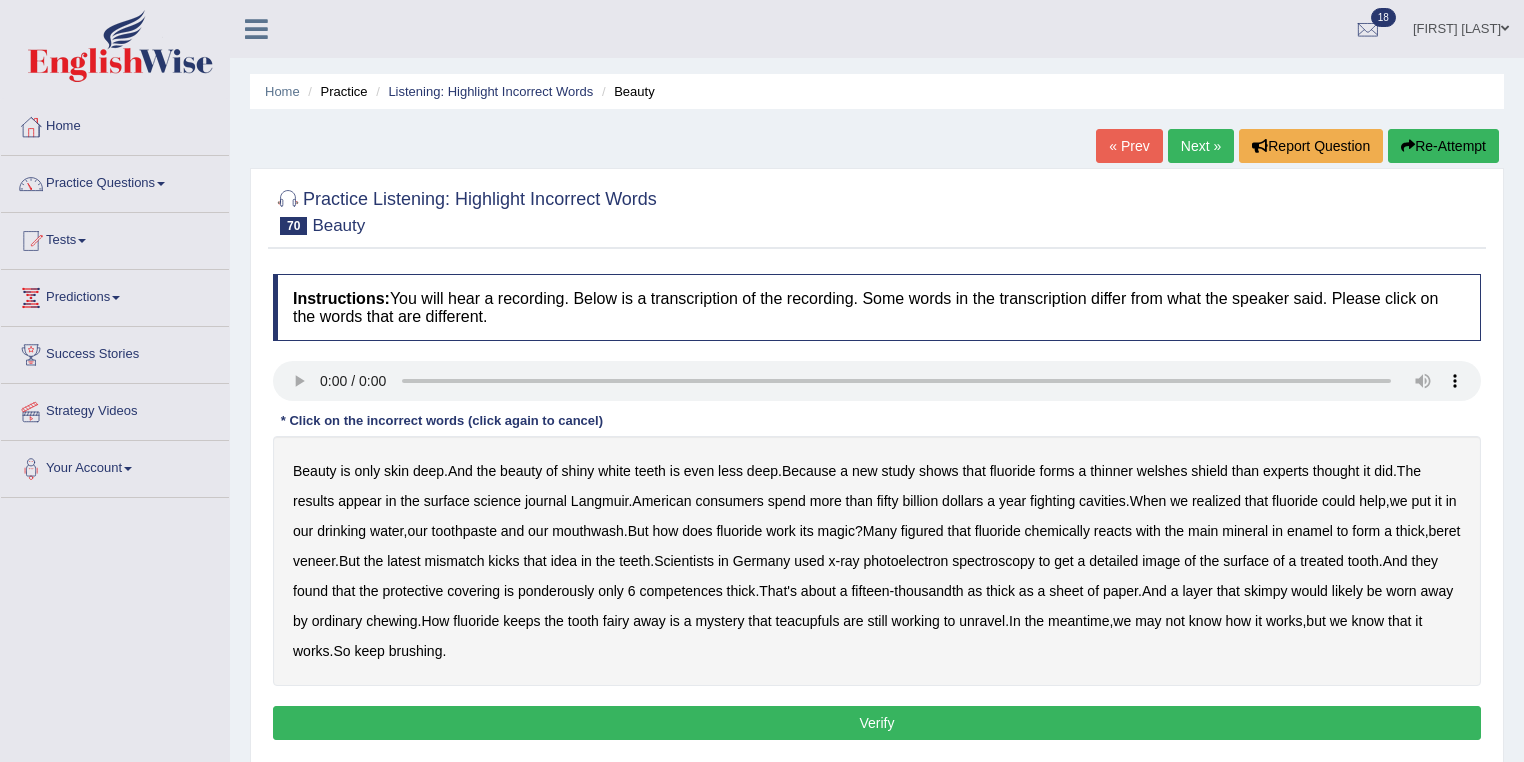 click on "welshes" at bounding box center (1162, 471) 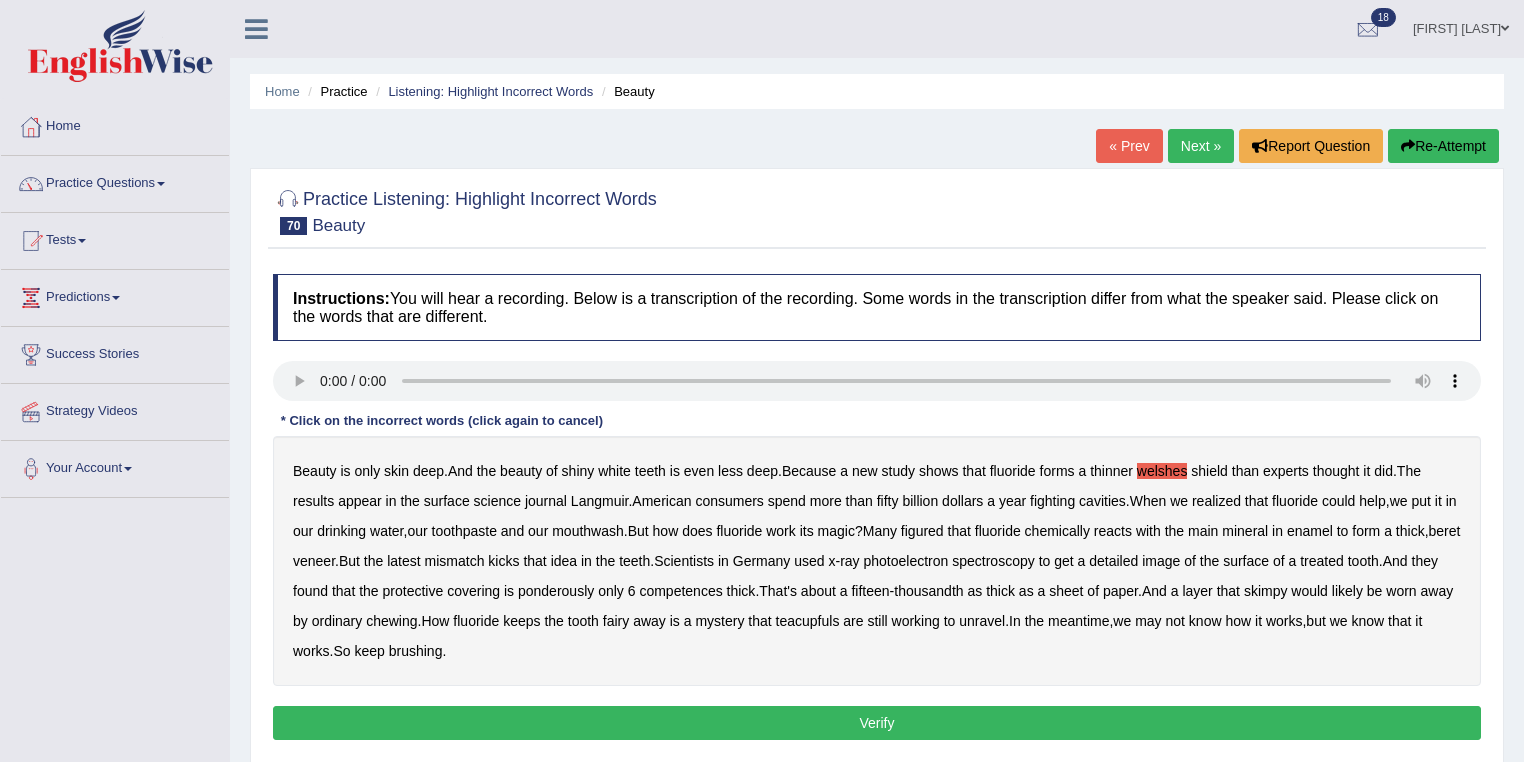 click on "beret" at bounding box center [1445, 531] 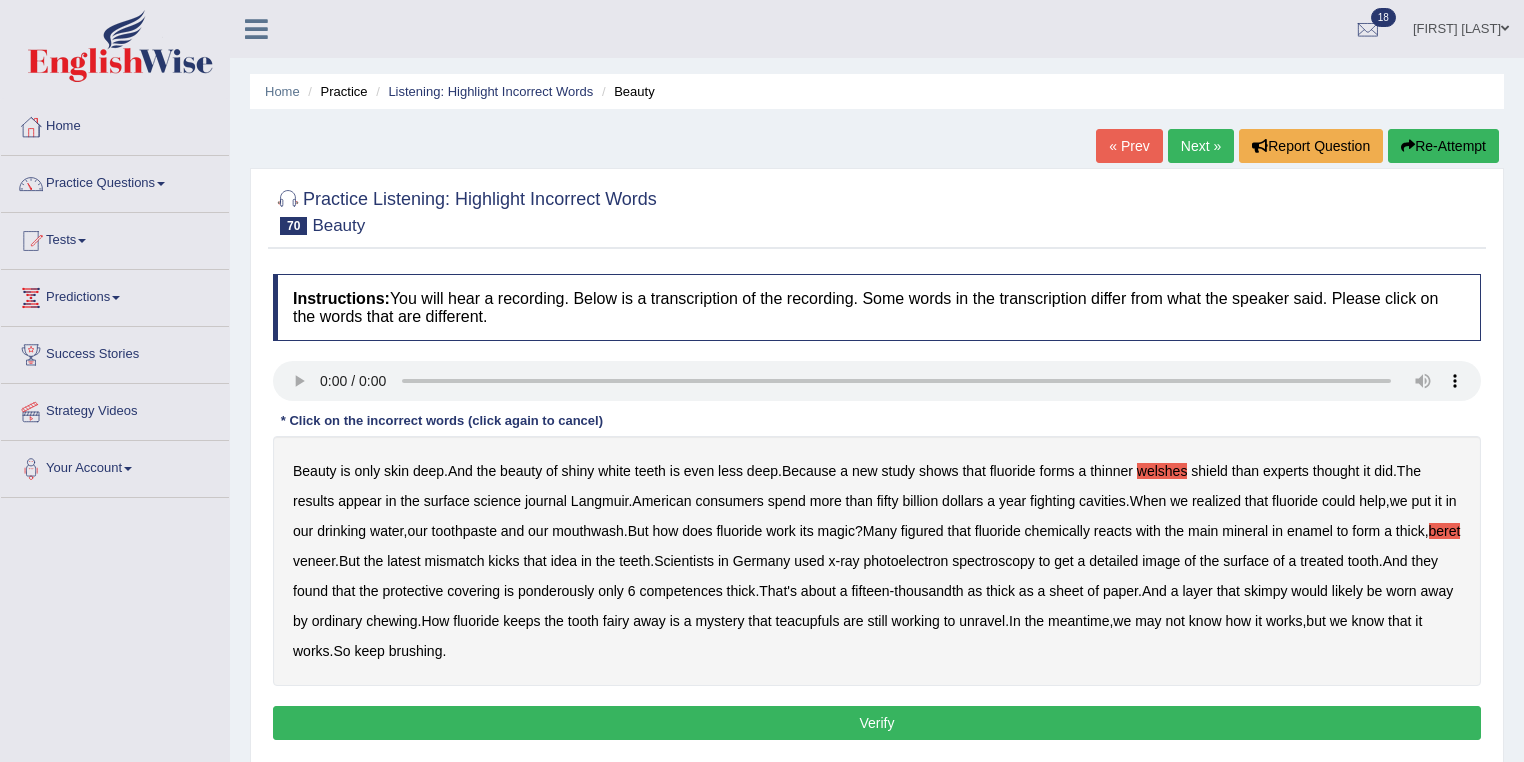 click on "ponderously" at bounding box center (556, 591) 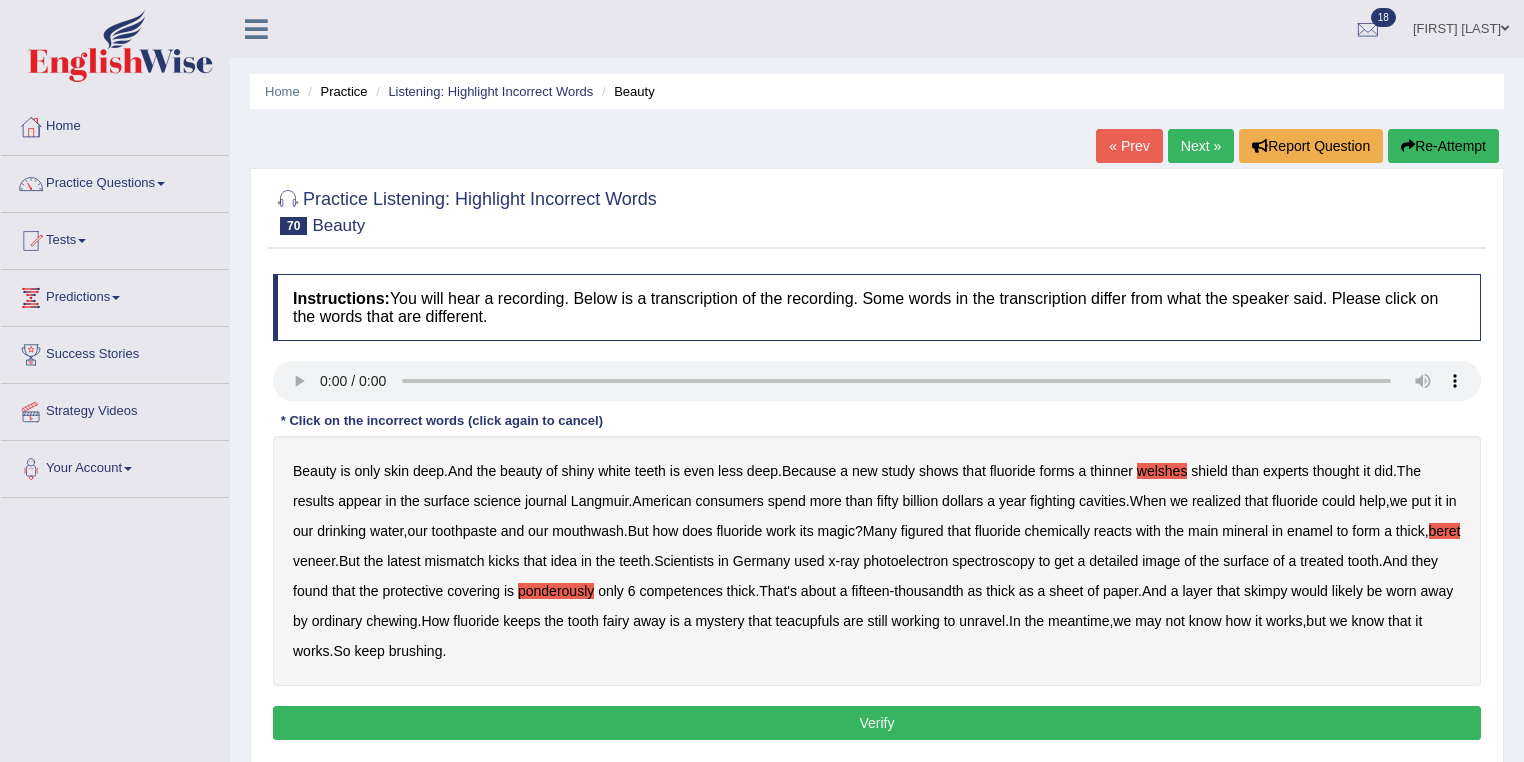 click on "teacupfuls" at bounding box center (808, 621) 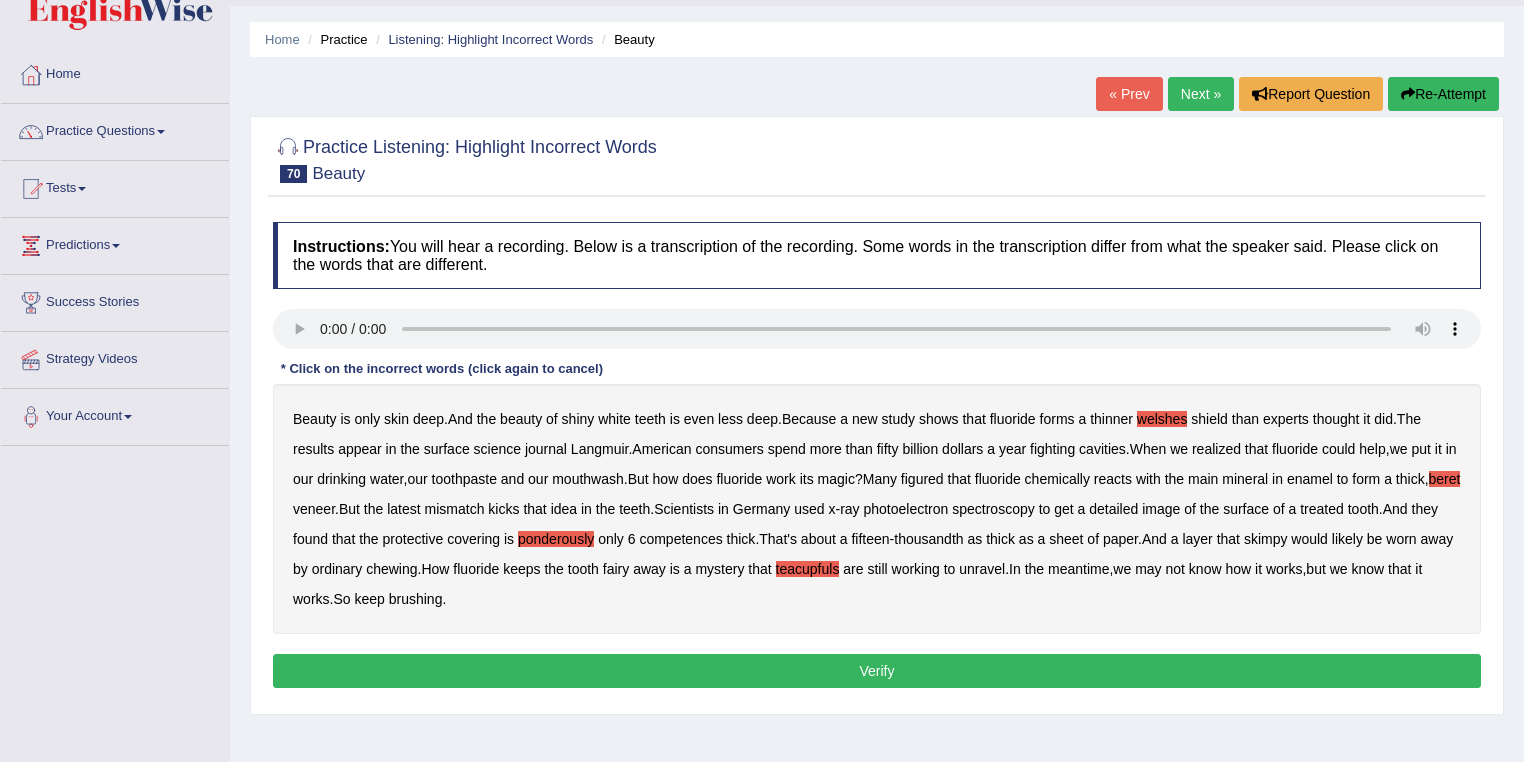 scroll, scrollTop: 80, scrollLeft: 0, axis: vertical 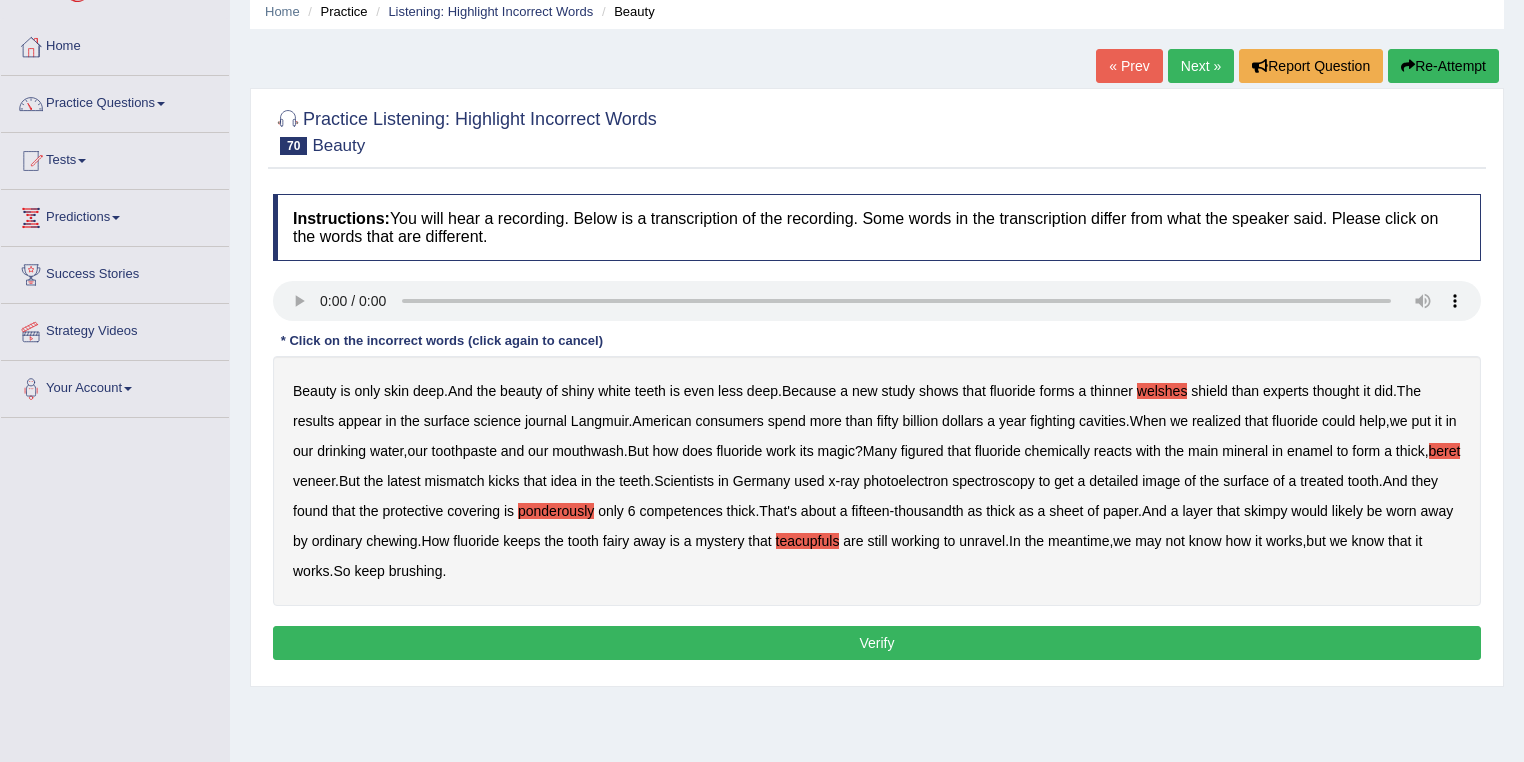 click on "Verify" at bounding box center [877, 643] 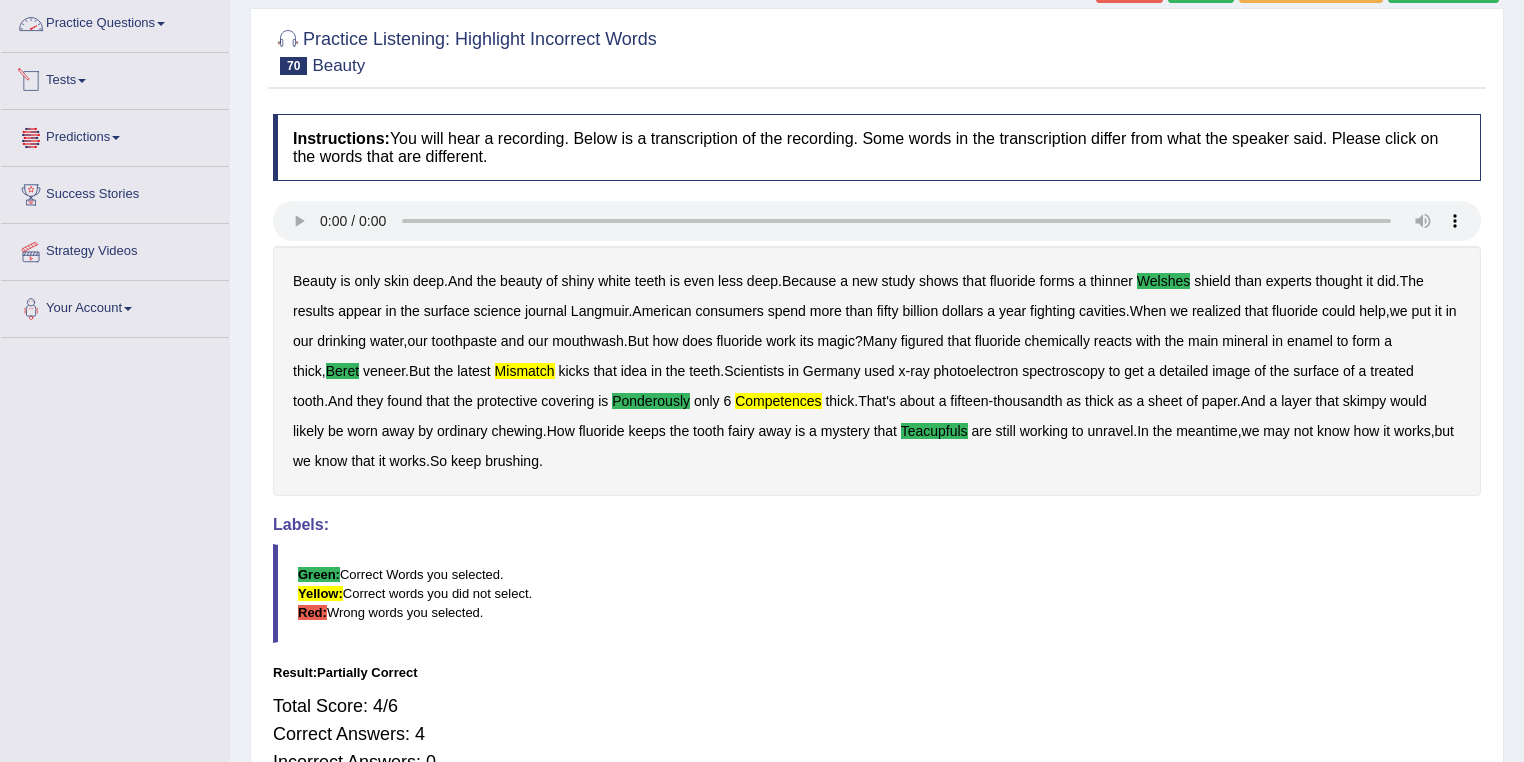 scroll, scrollTop: 212, scrollLeft: 0, axis: vertical 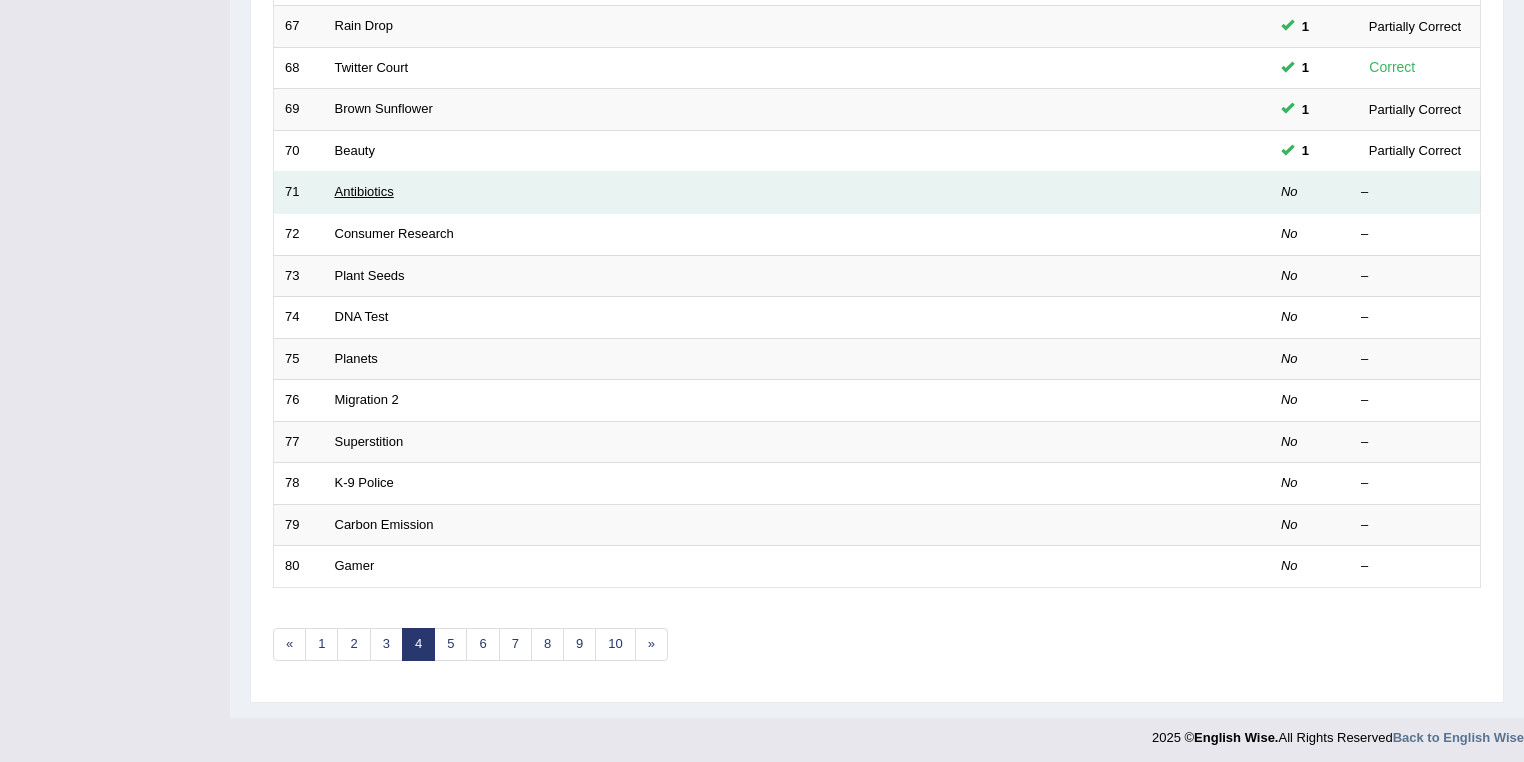 click on "Antibiotics" at bounding box center (364, 191) 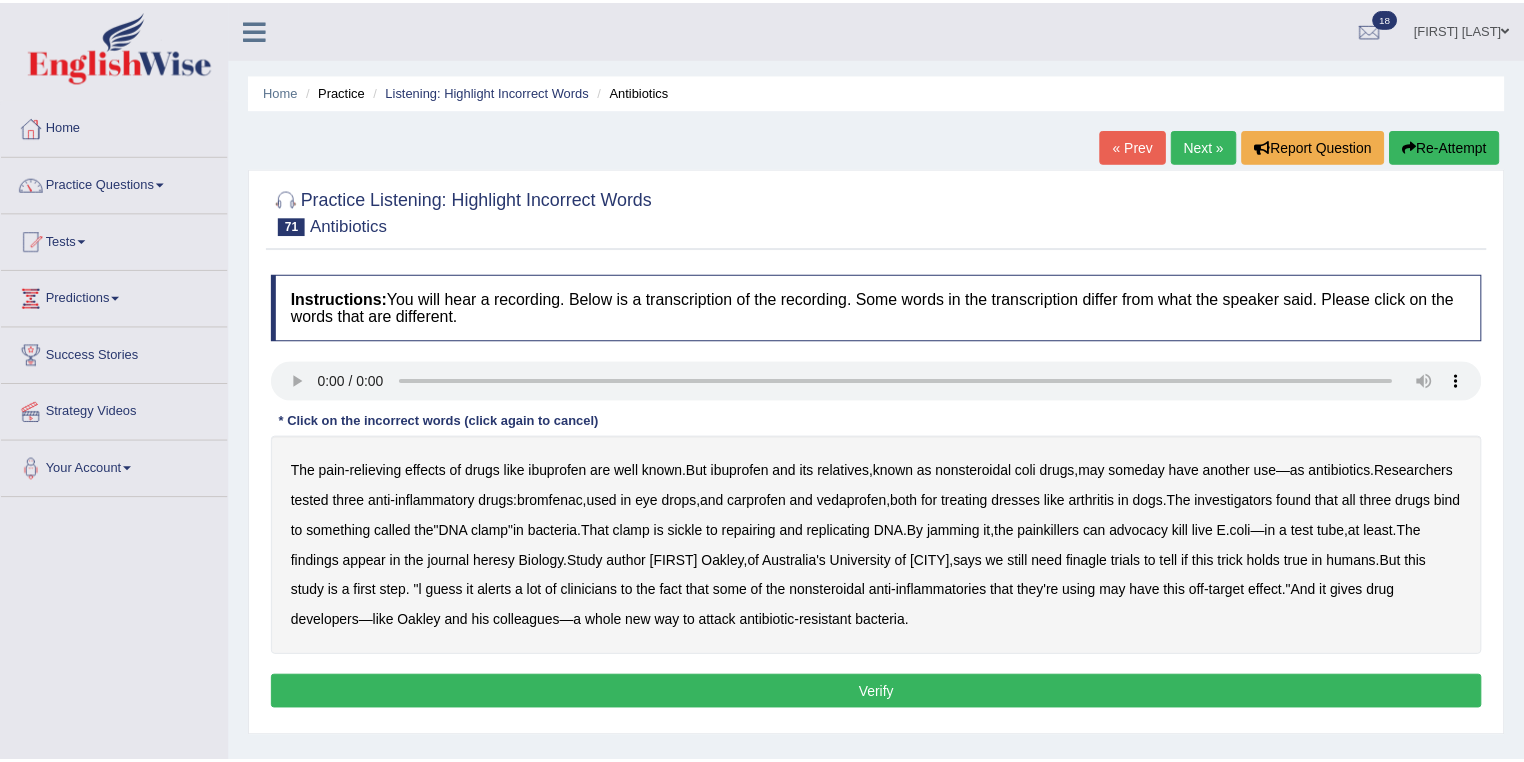 scroll, scrollTop: 52, scrollLeft: 0, axis: vertical 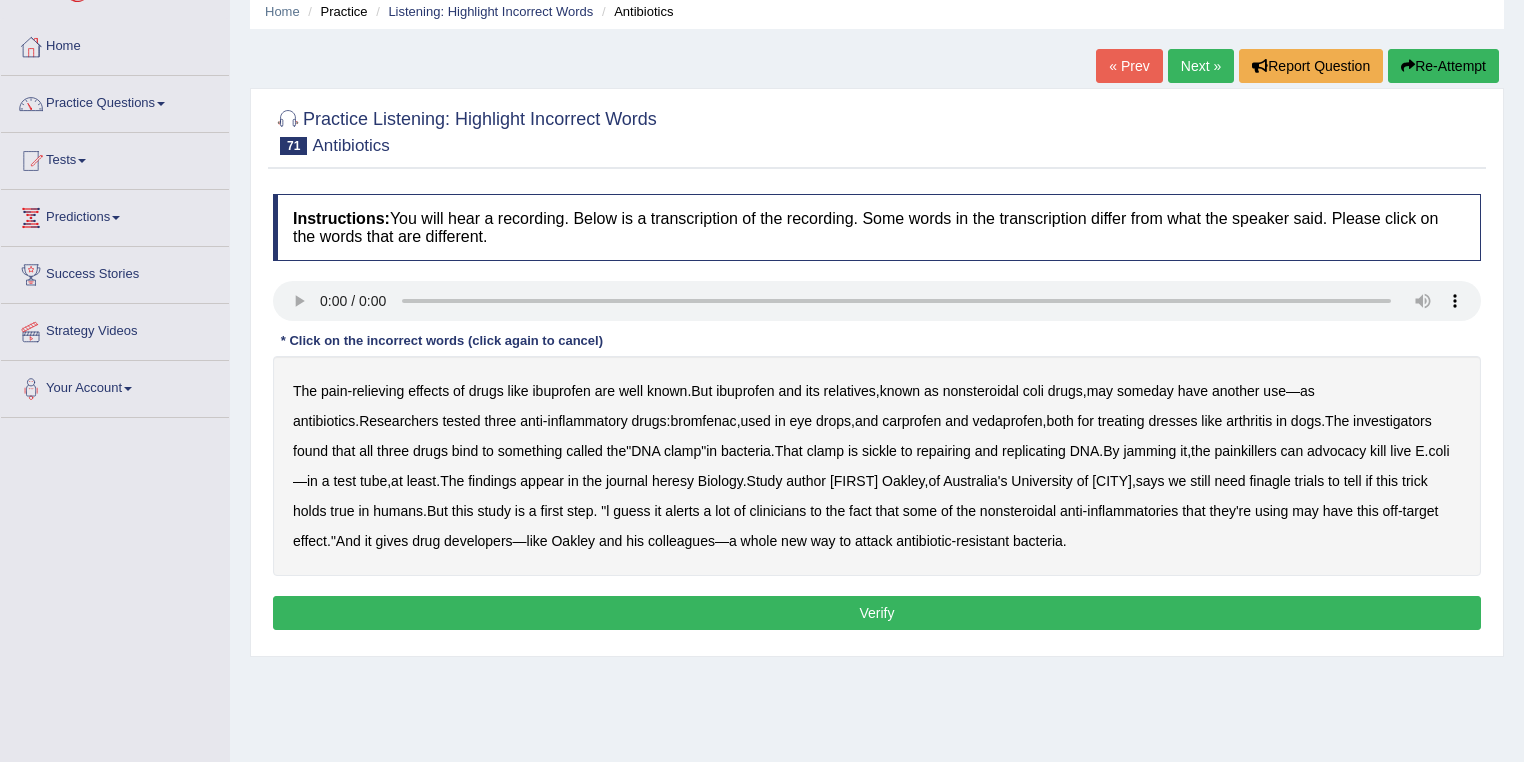 click on "coli" at bounding box center (1033, 391) 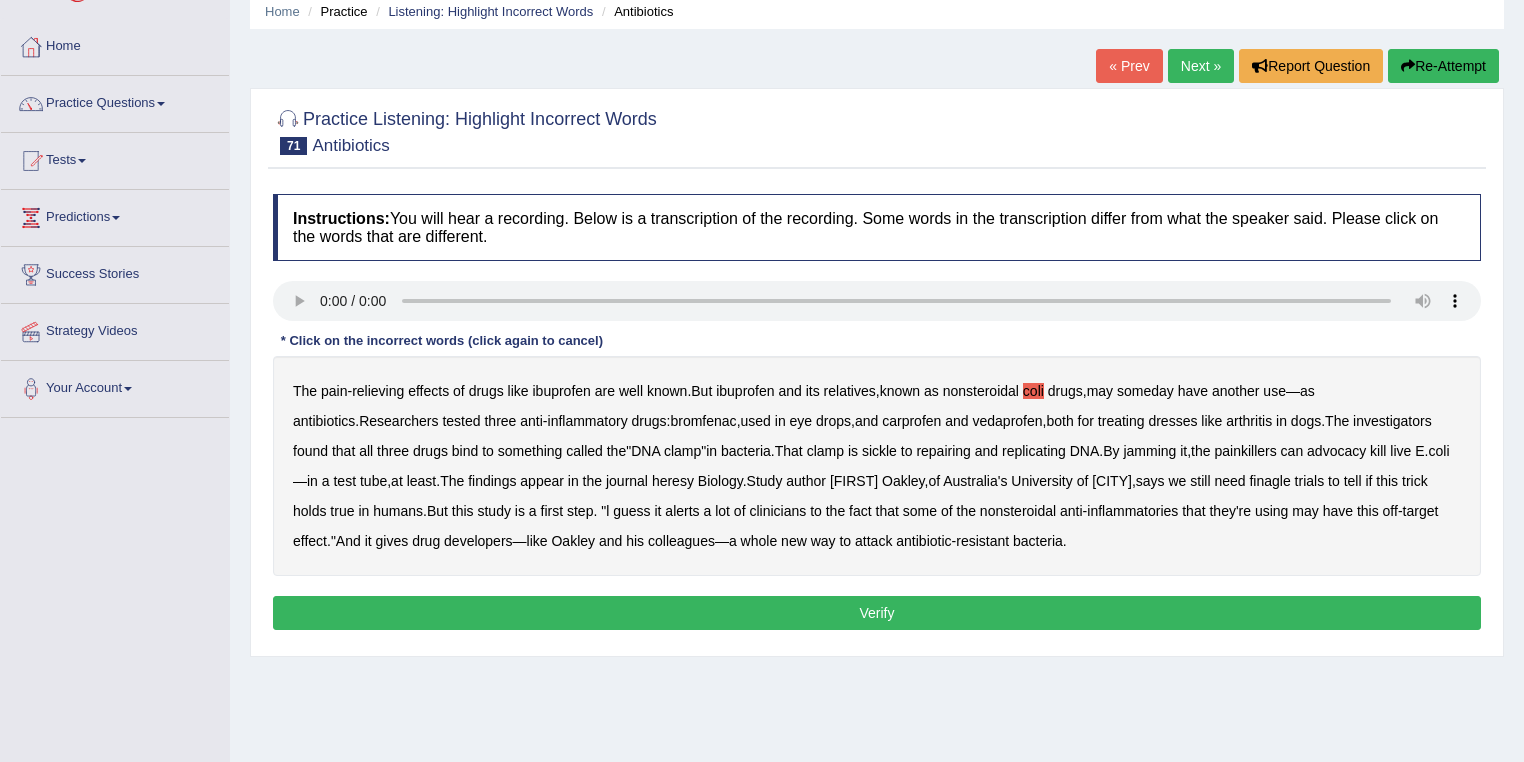 click on "sickle" at bounding box center (879, 451) 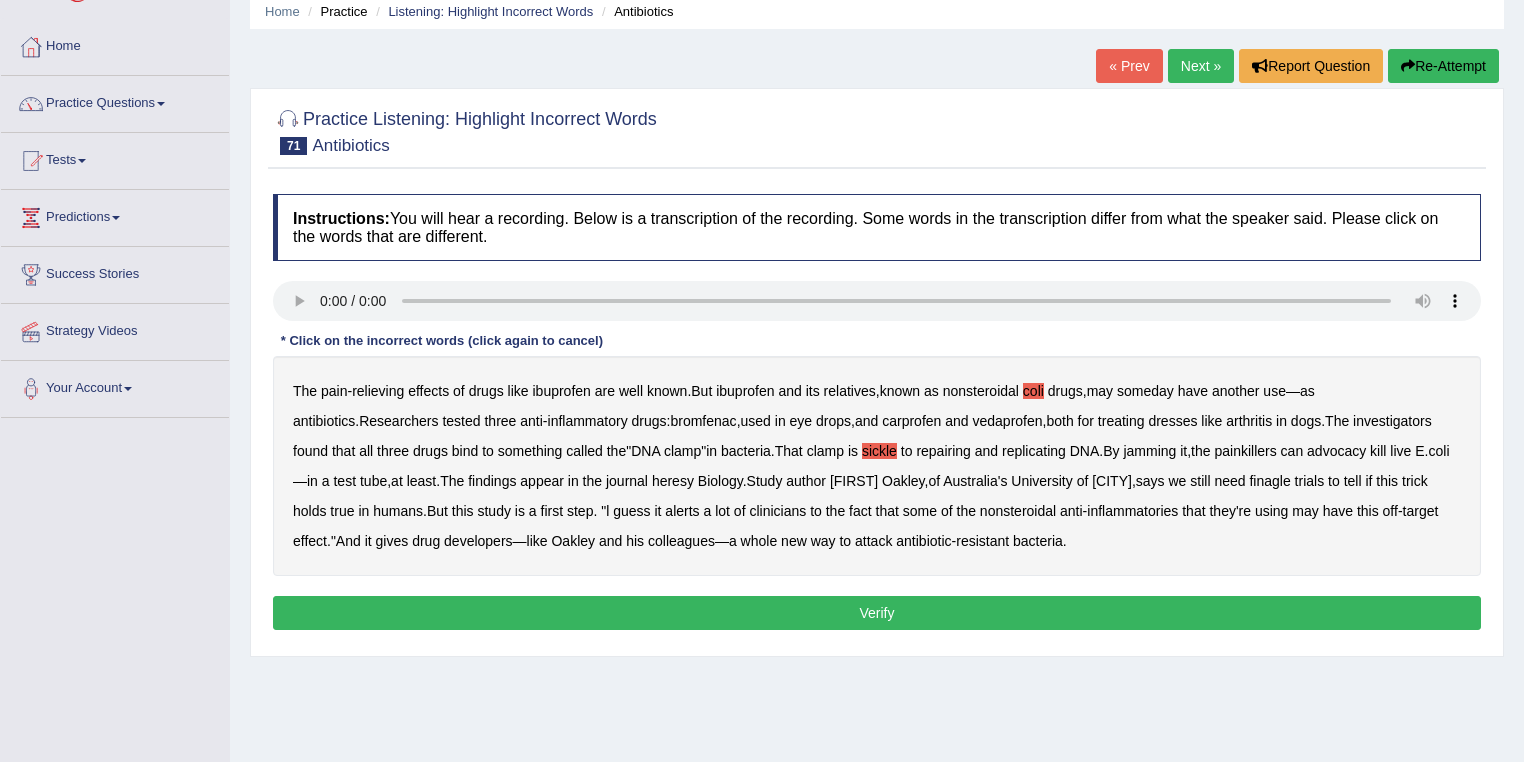 click on "advocacy" at bounding box center [1336, 451] 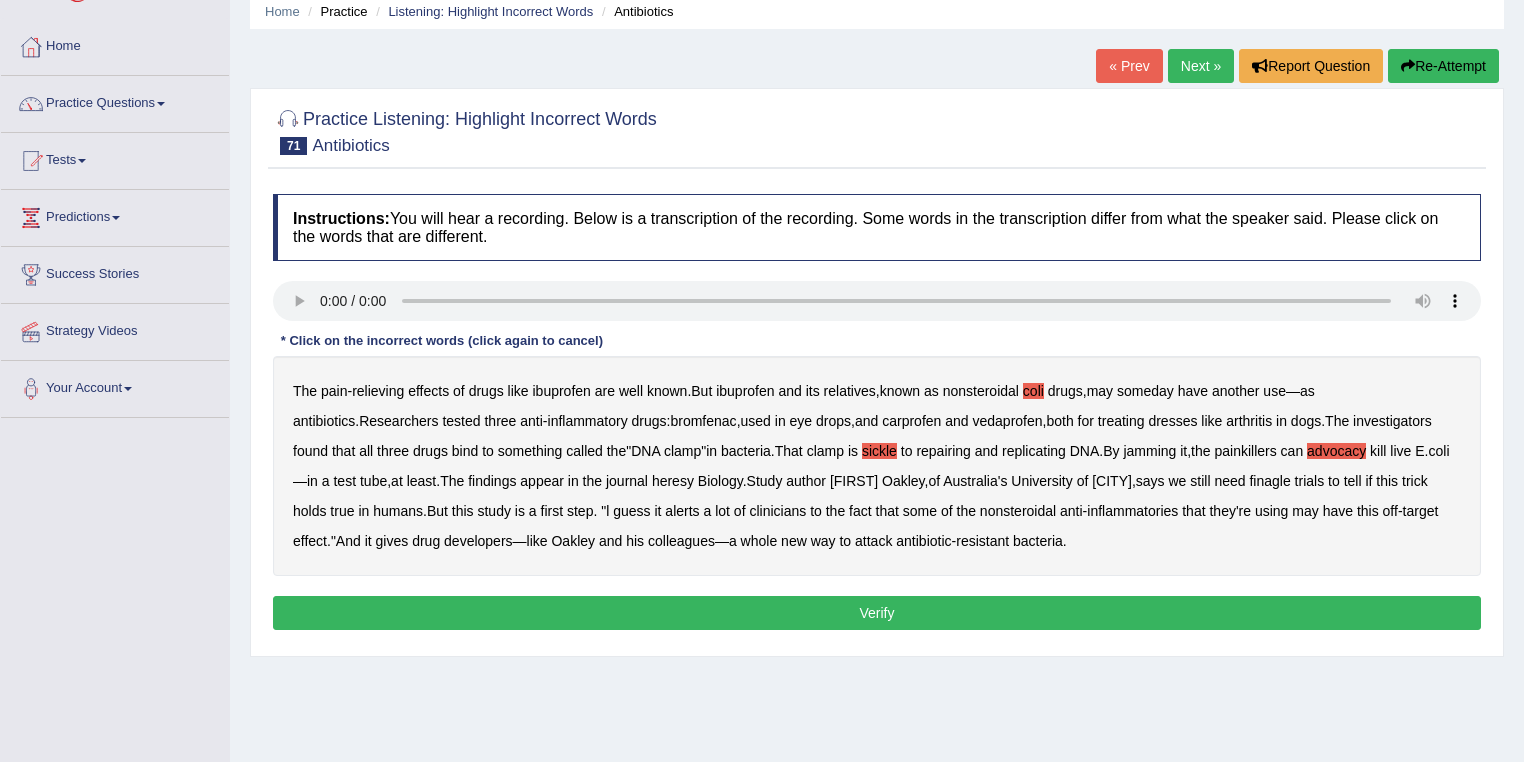 click on "finagle" at bounding box center (1269, 481) 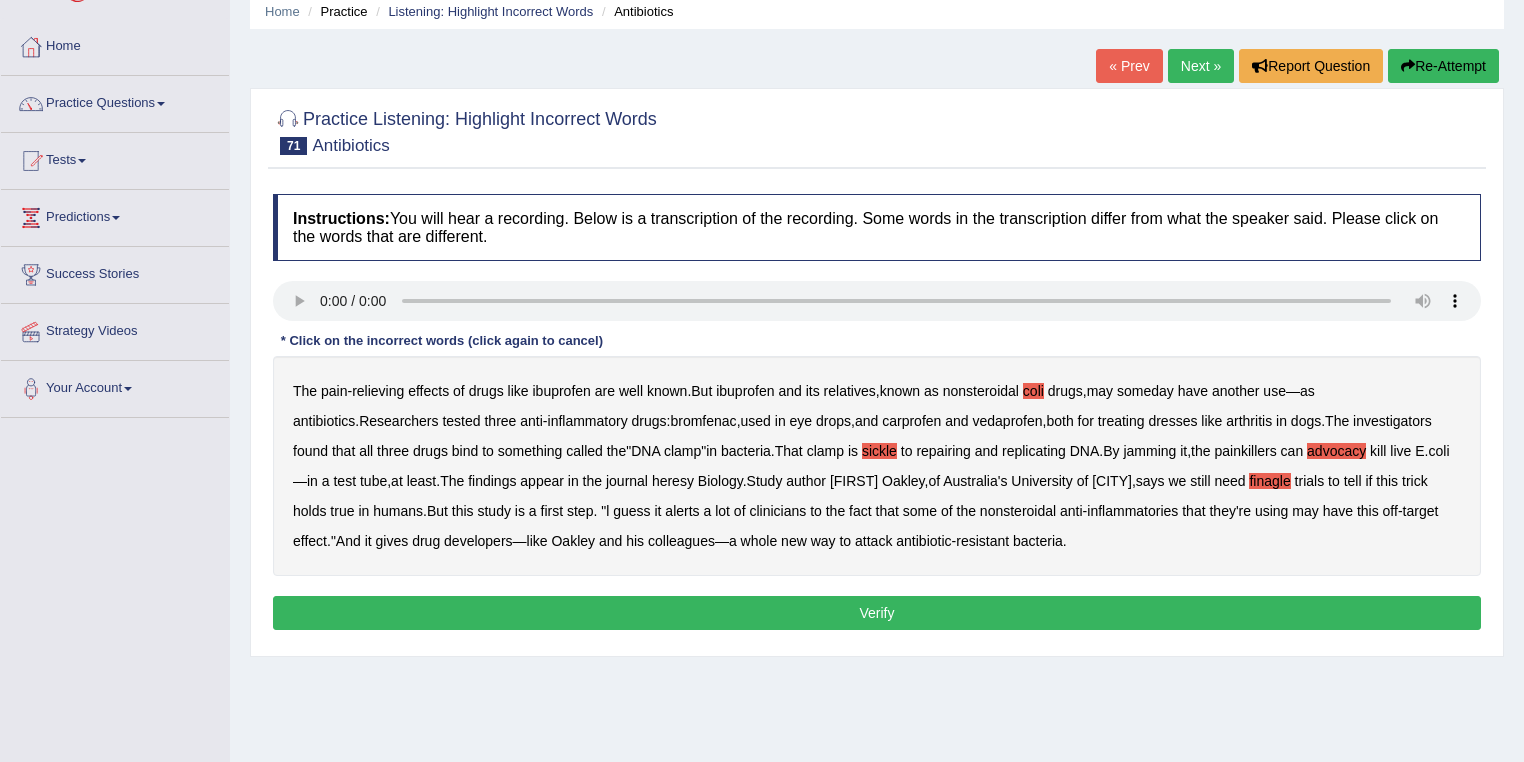 click on "Verify" at bounding box center [877, 613] 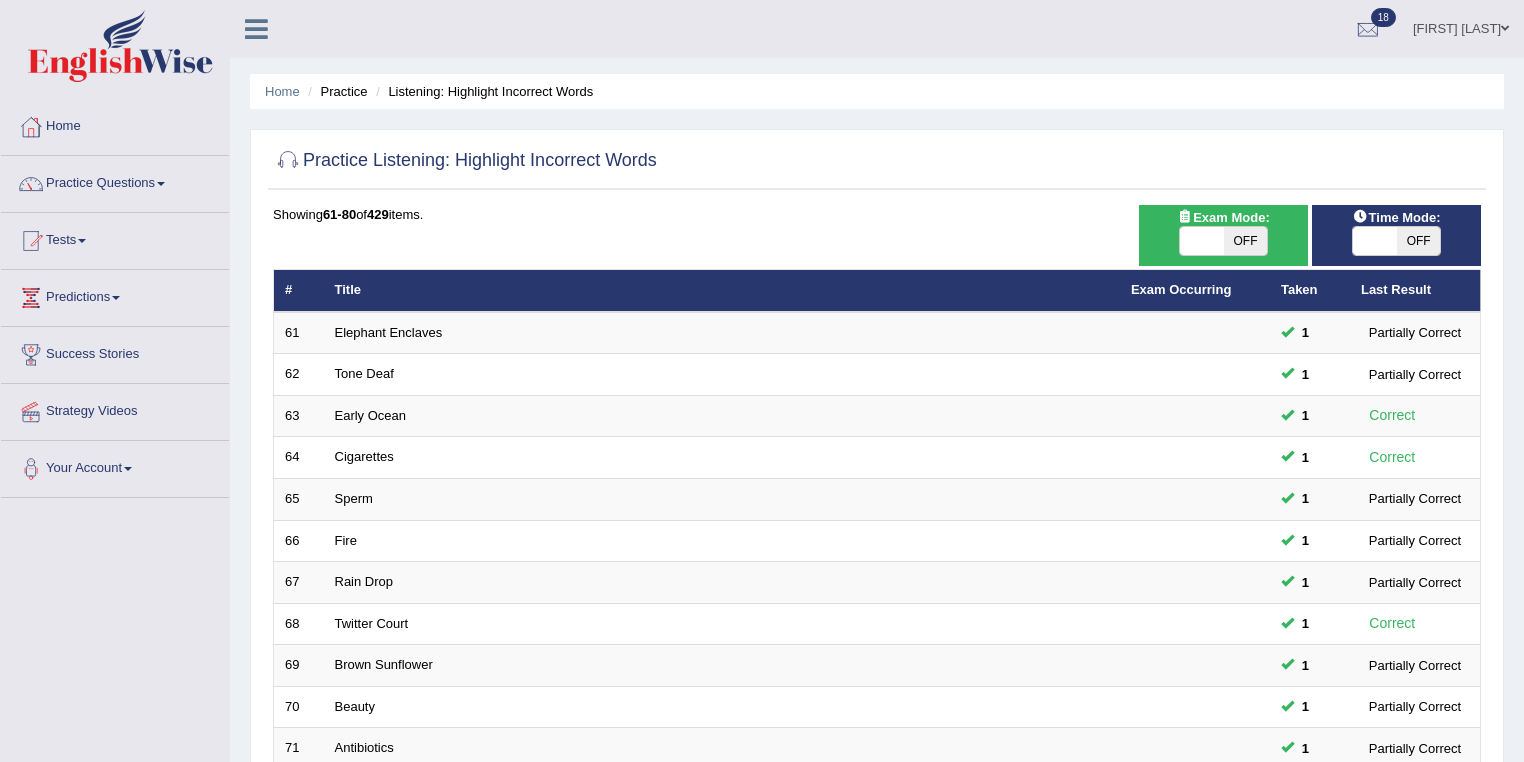 scroll, scrollTop: 556, scrollLeft: 0, axis: vertical 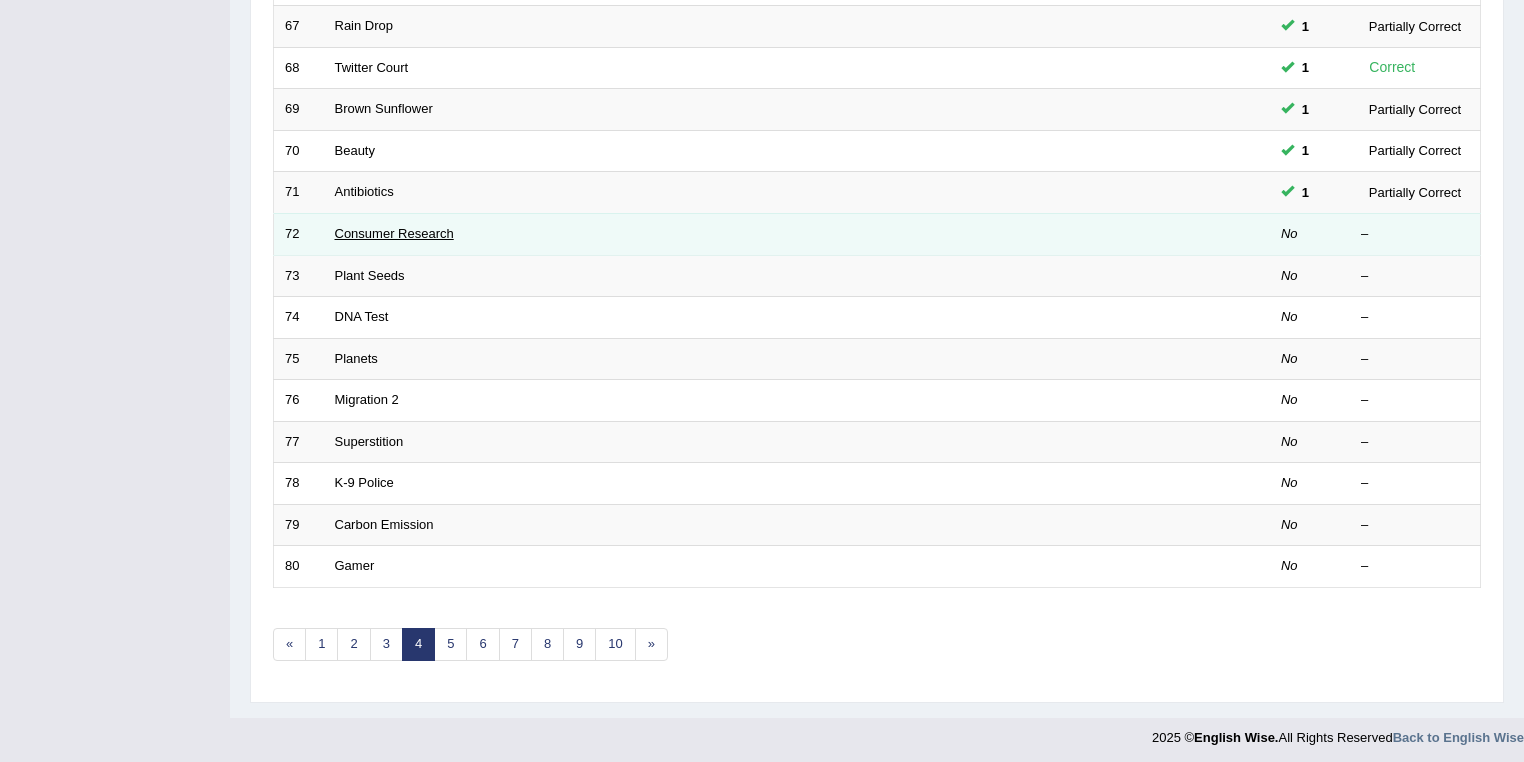 click on "Consumer Research" at bounding box center [394, 233] 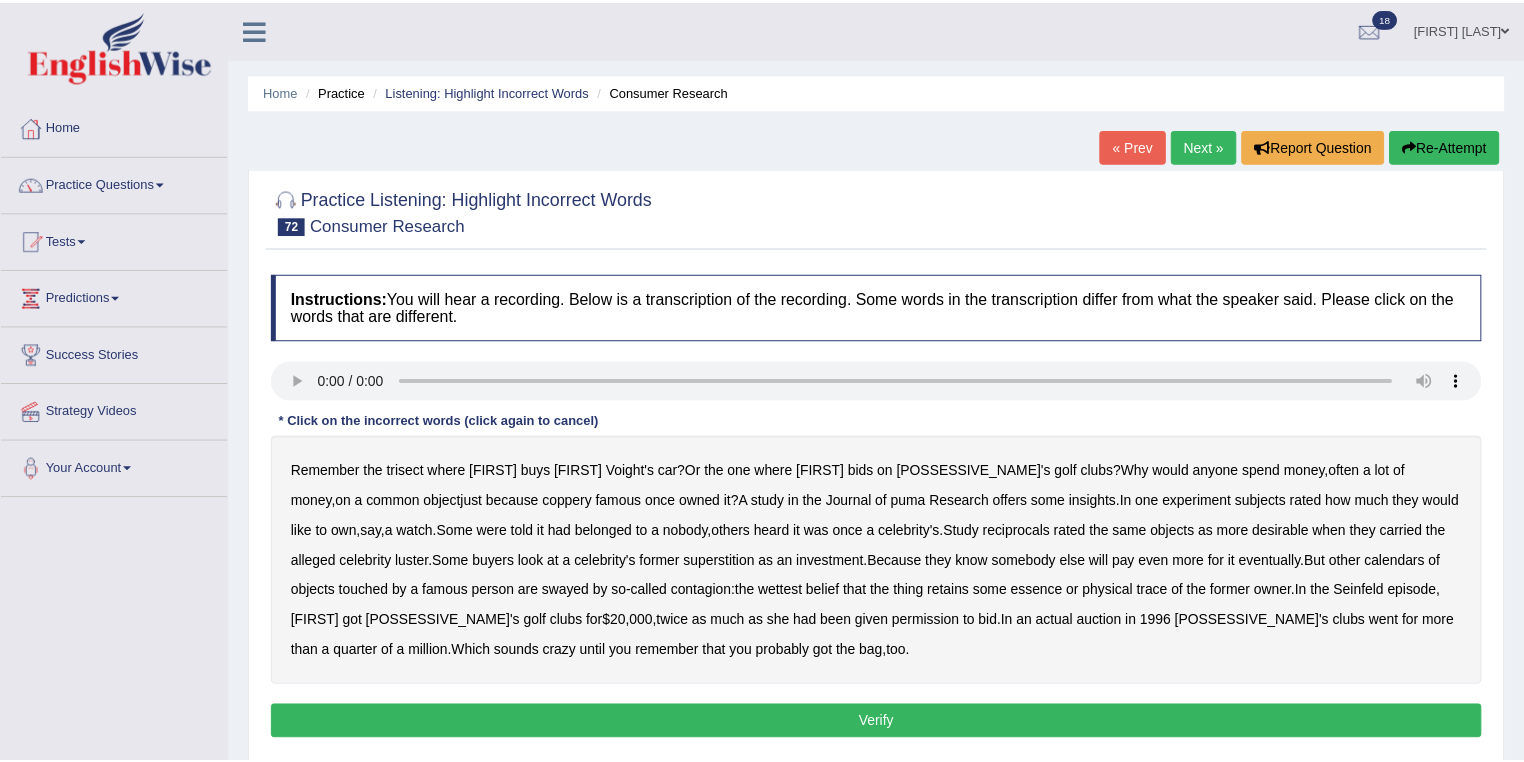 scroll, scrollTop: 0, scrollLeft: 0, axis: both 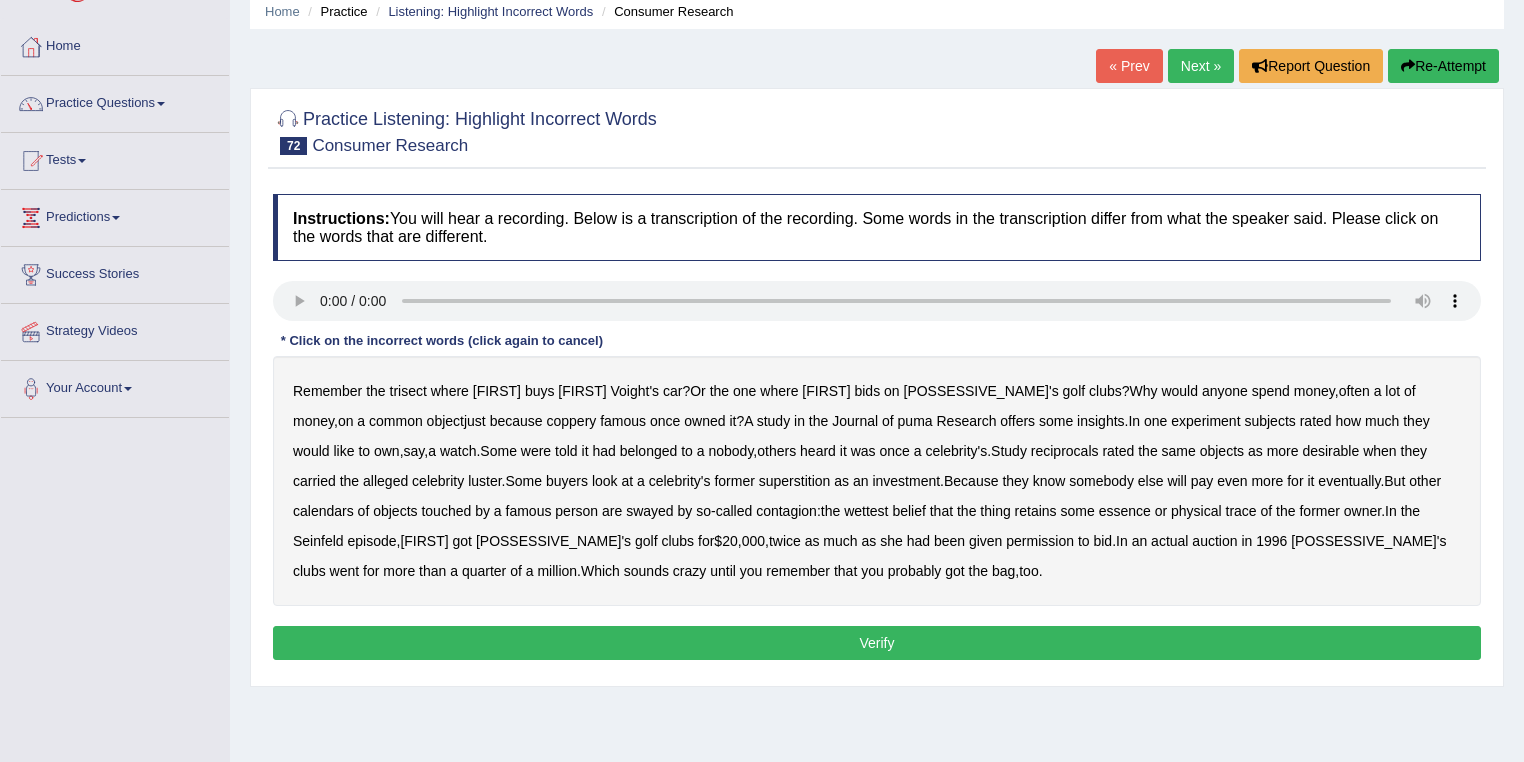 click on "trisect" at bounding box center (408, 391) 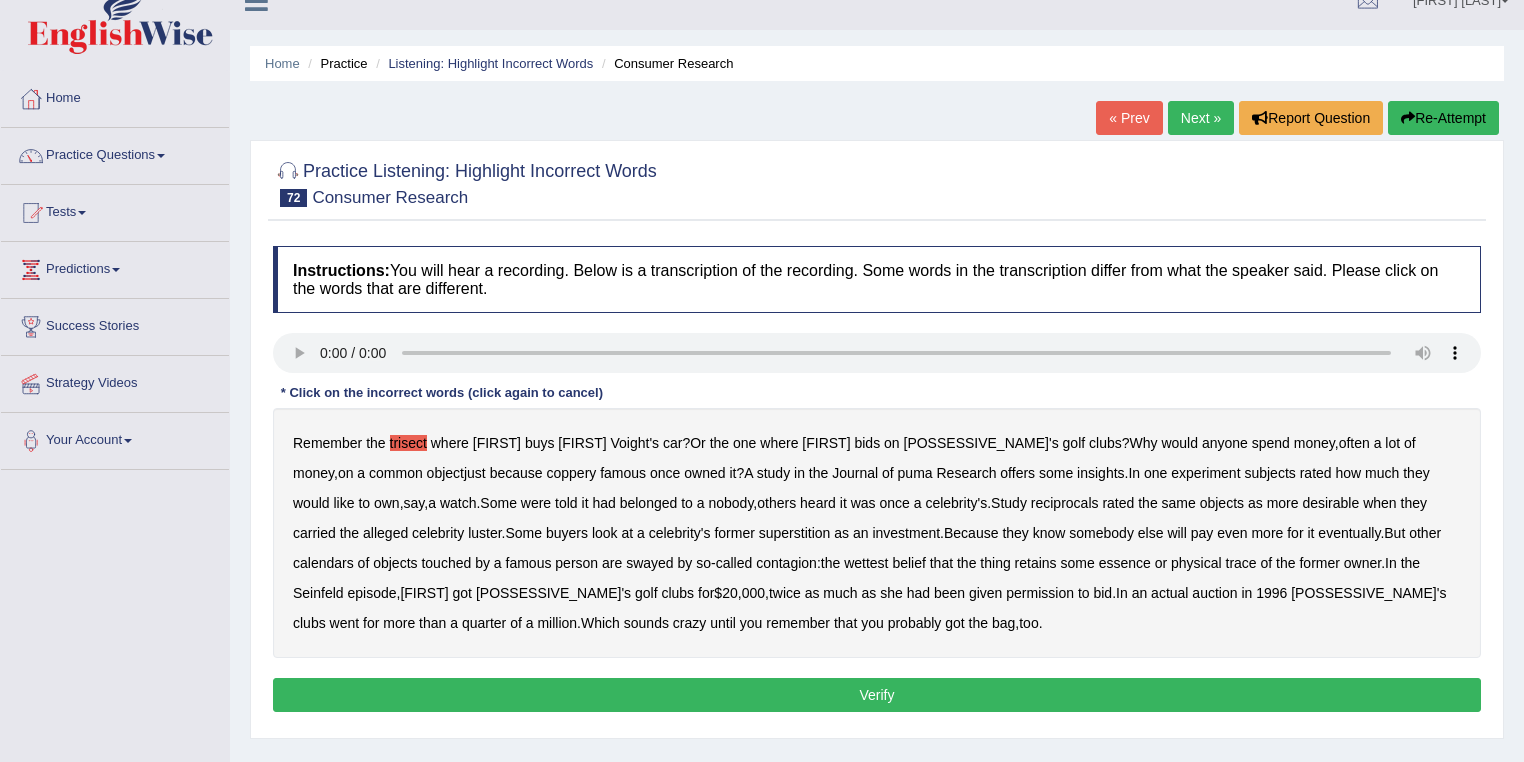 scroll, scrollTop: 80, scrollLeft: 0, axis: vertical 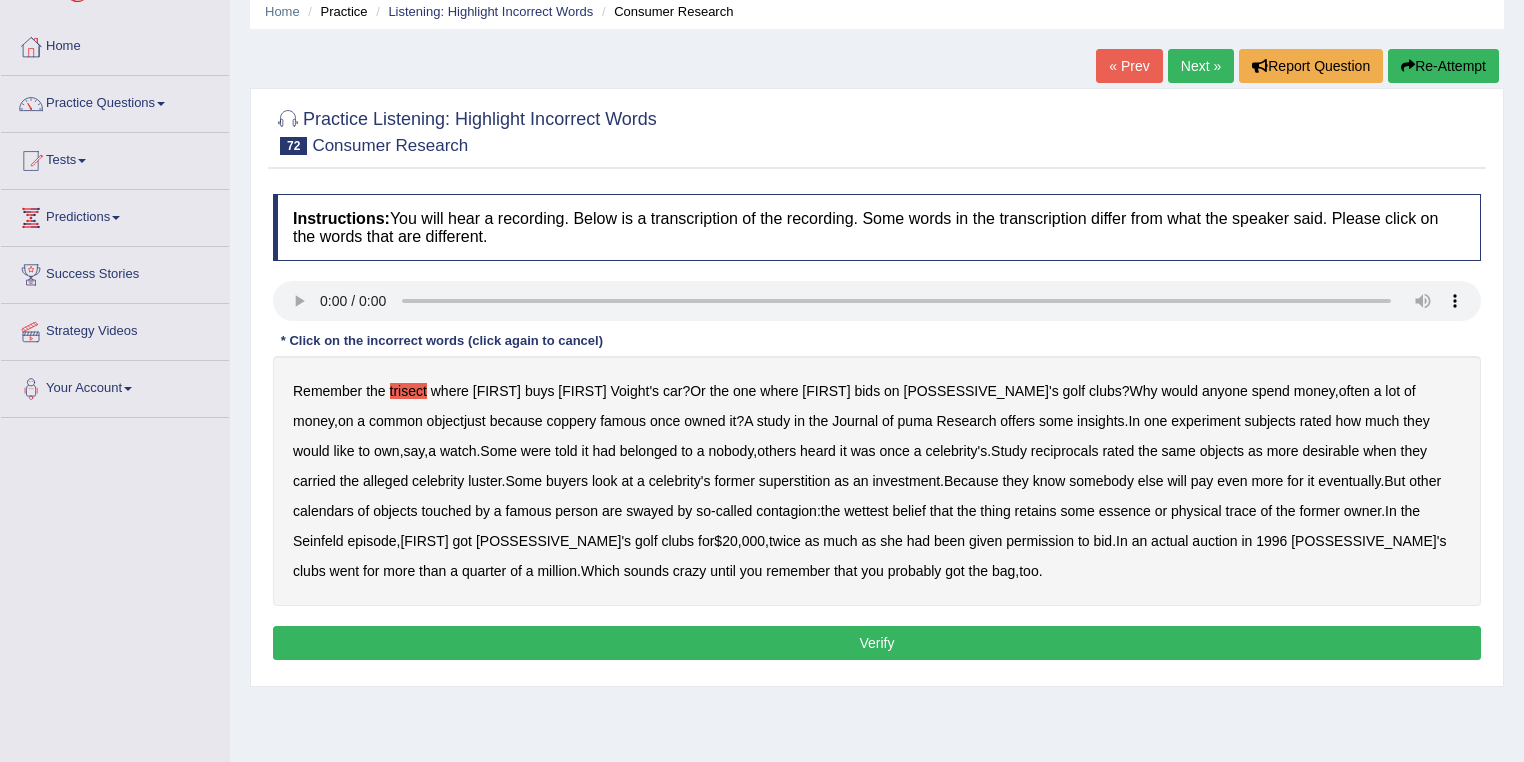 click on "coppery" at bounding box center (571, 421) 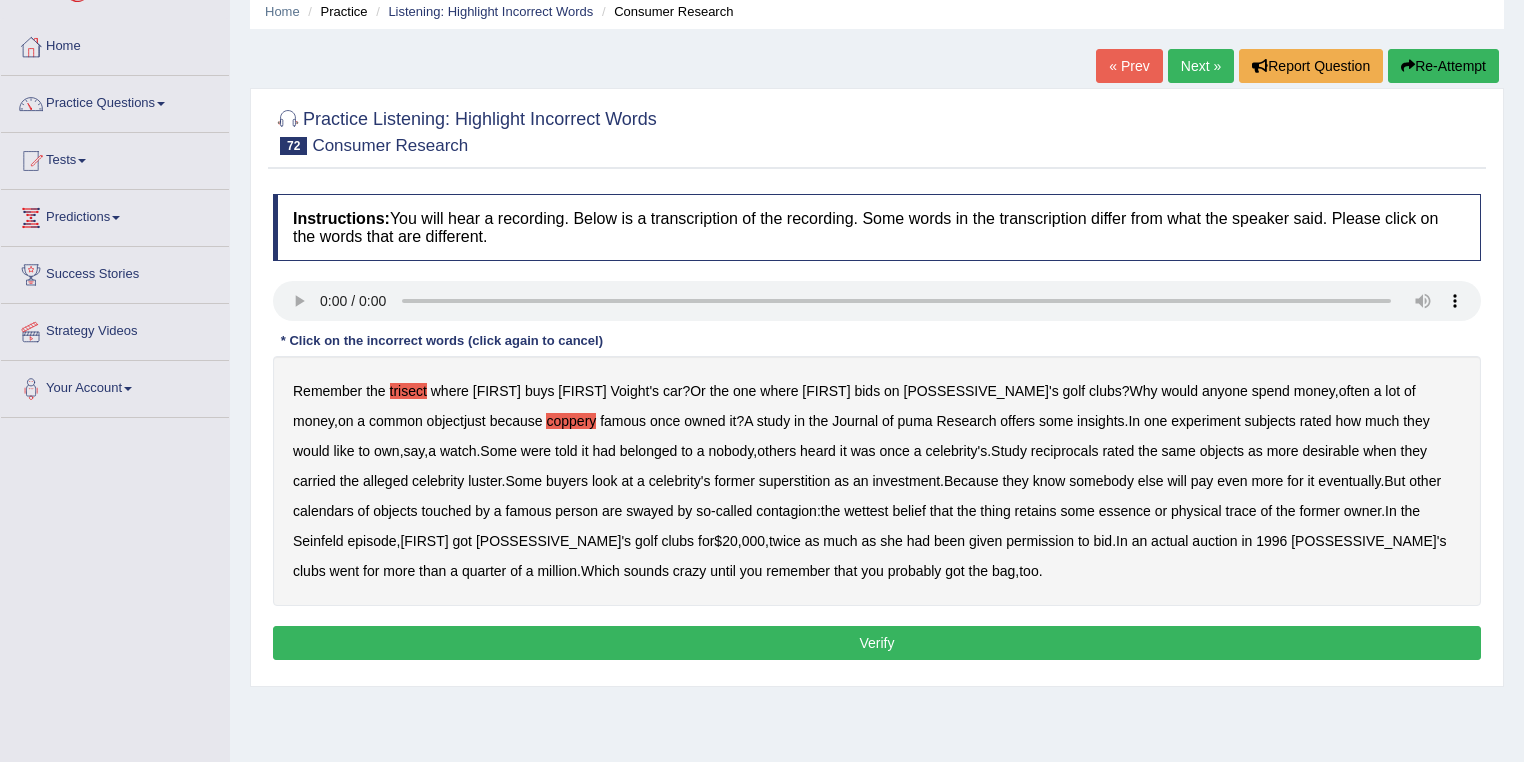 click on "reciprocals" at bounding box center [1065, 451] 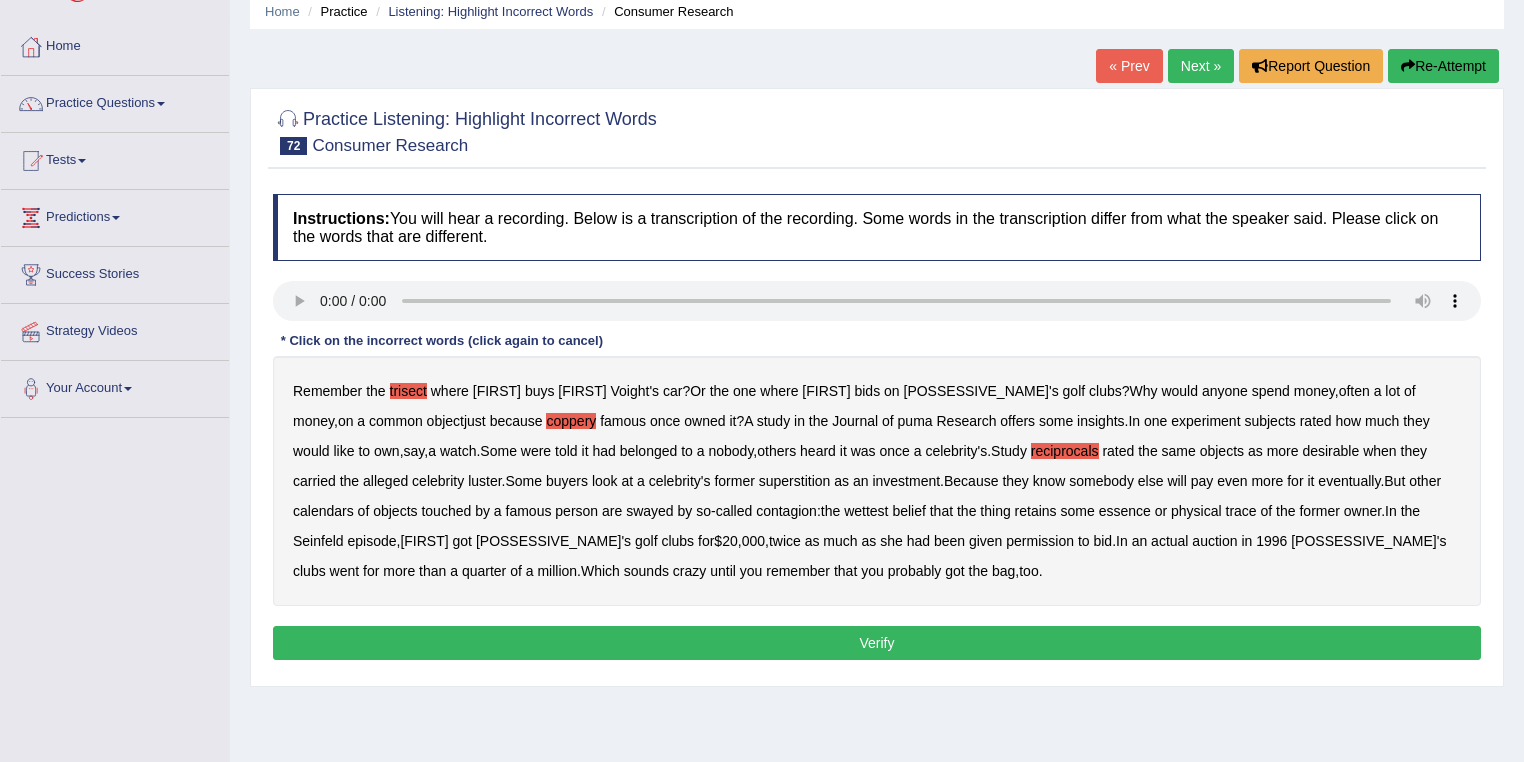 click on "superstition" at bounding box center [795, 481] 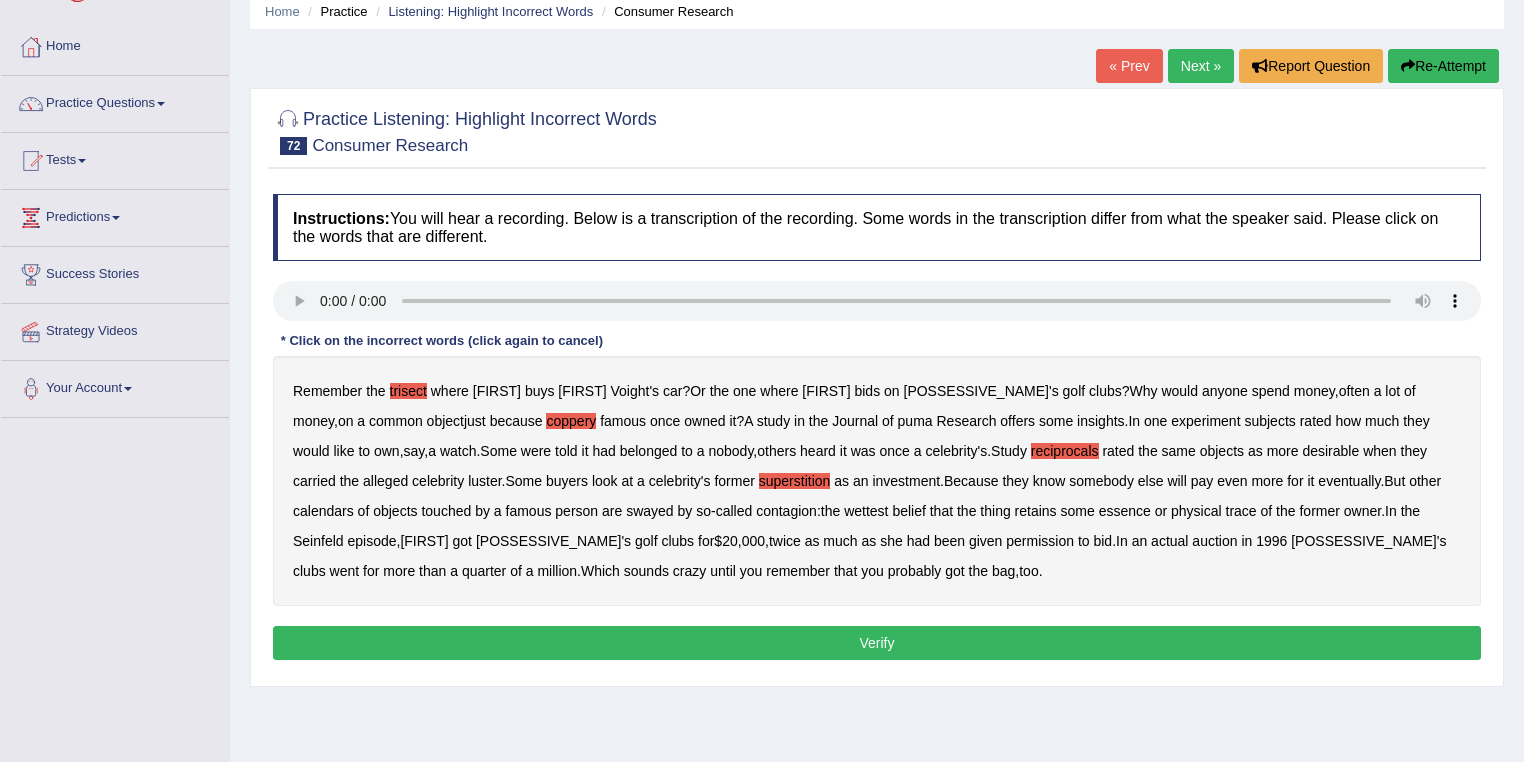 click on "calendars" at bounding box center [323, 511] 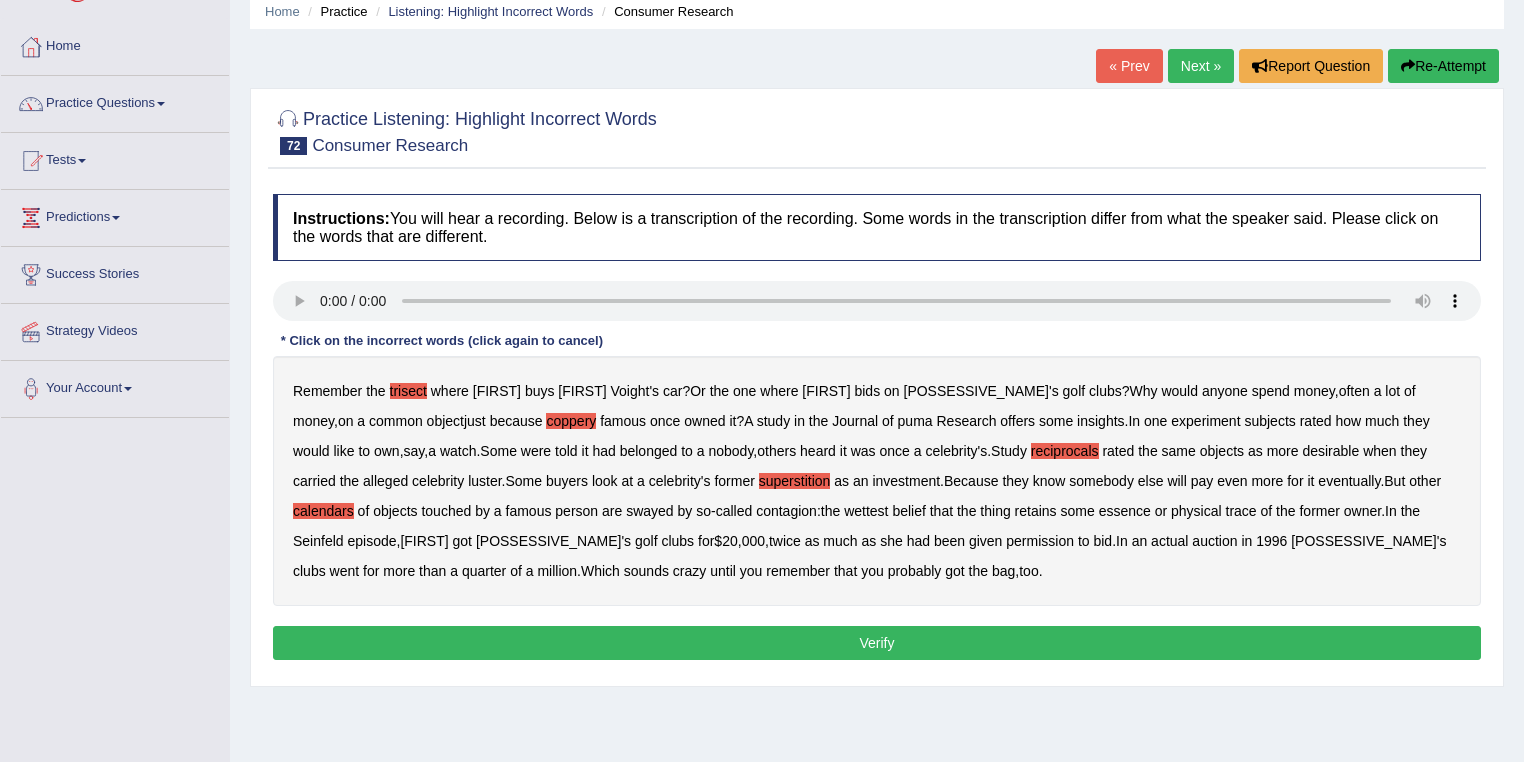 click on "wettest" at bounding box center [866, 511] 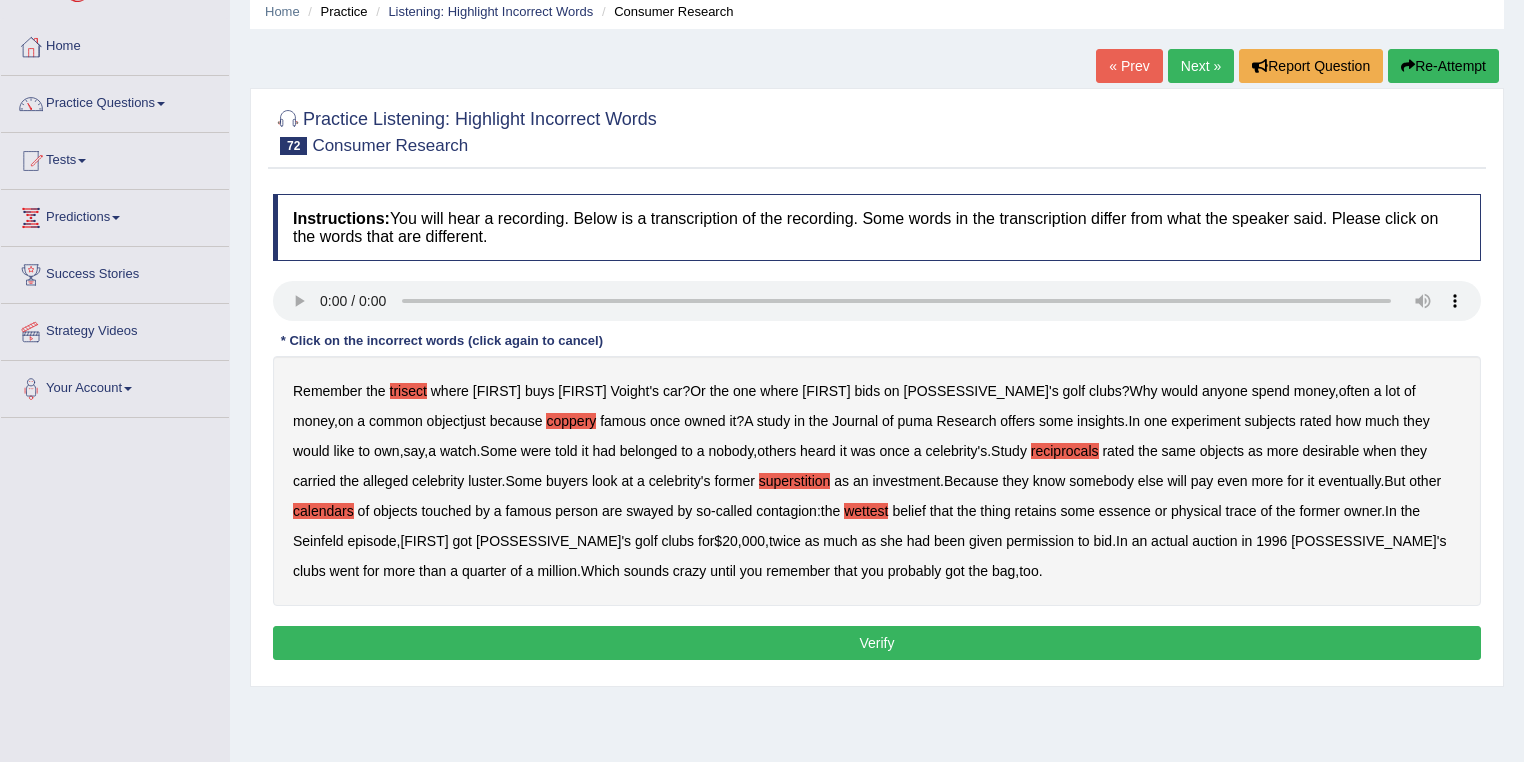 click on "Verify" at bounding box center (877, 643) 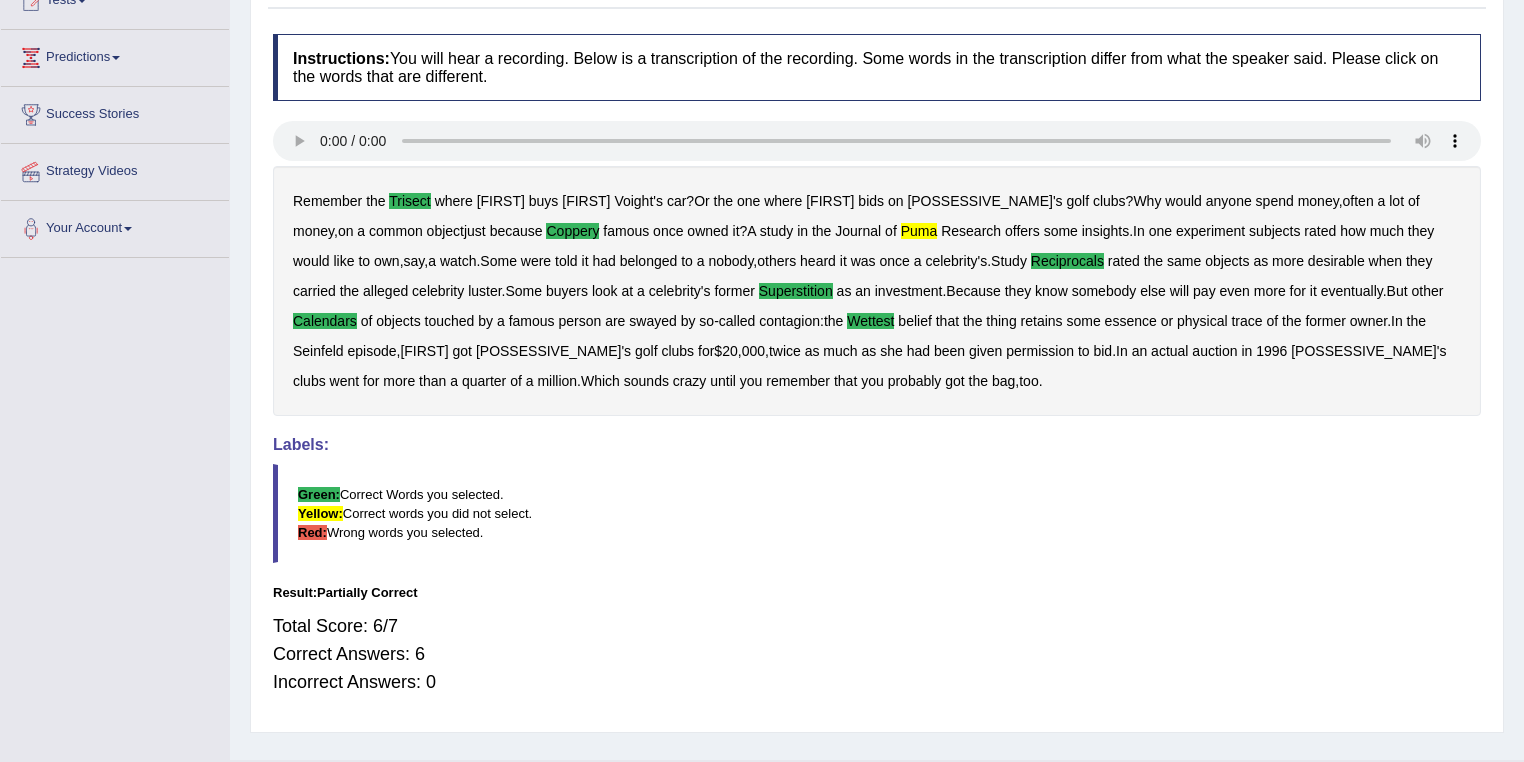 scroll, scrollTop: 160, scrollLeft: 0, axis: vertical 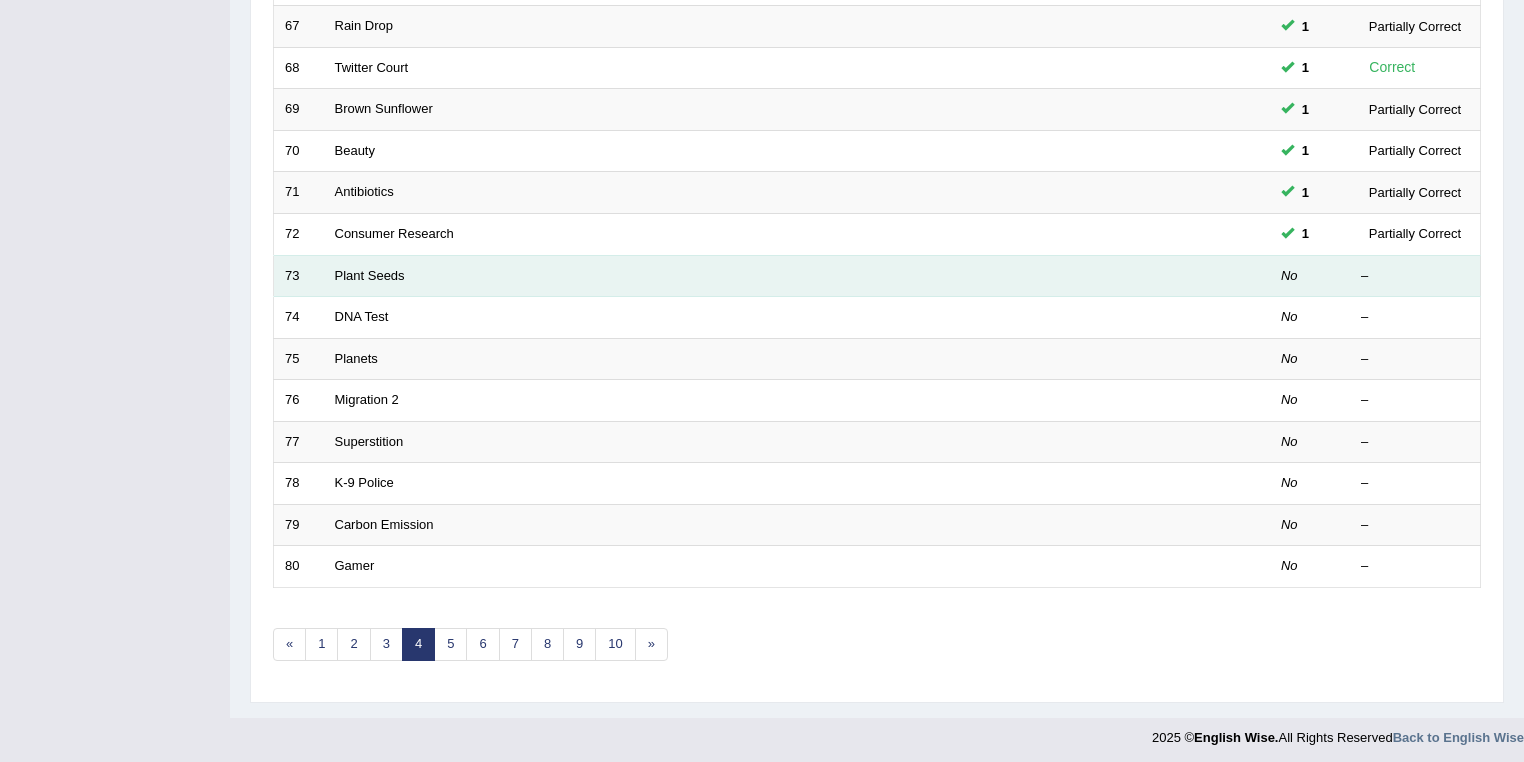 click on "Plant Seeds" at bounding box center (722, 276) 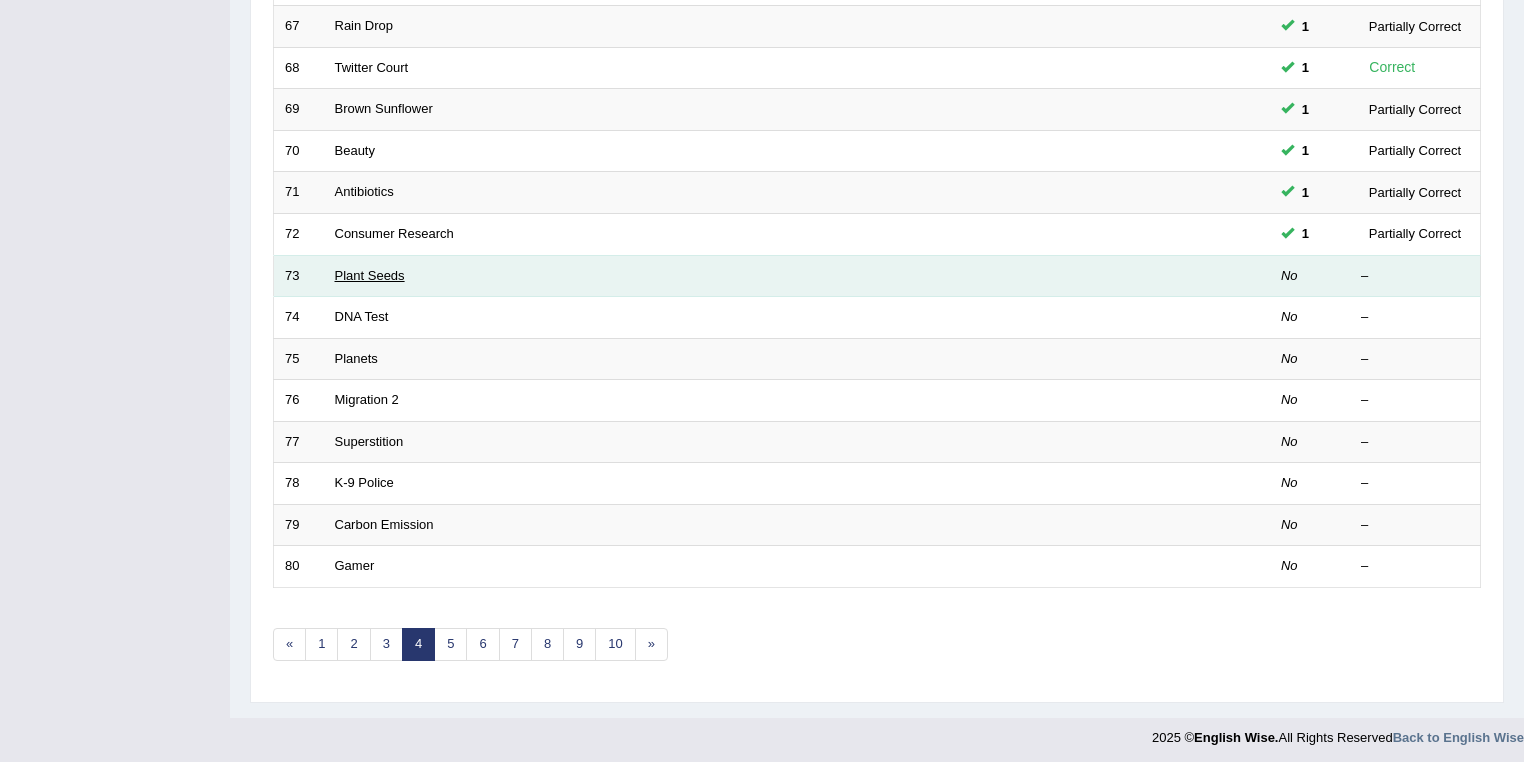 click on "Plant Seeds" at bounding box center [370, 275] 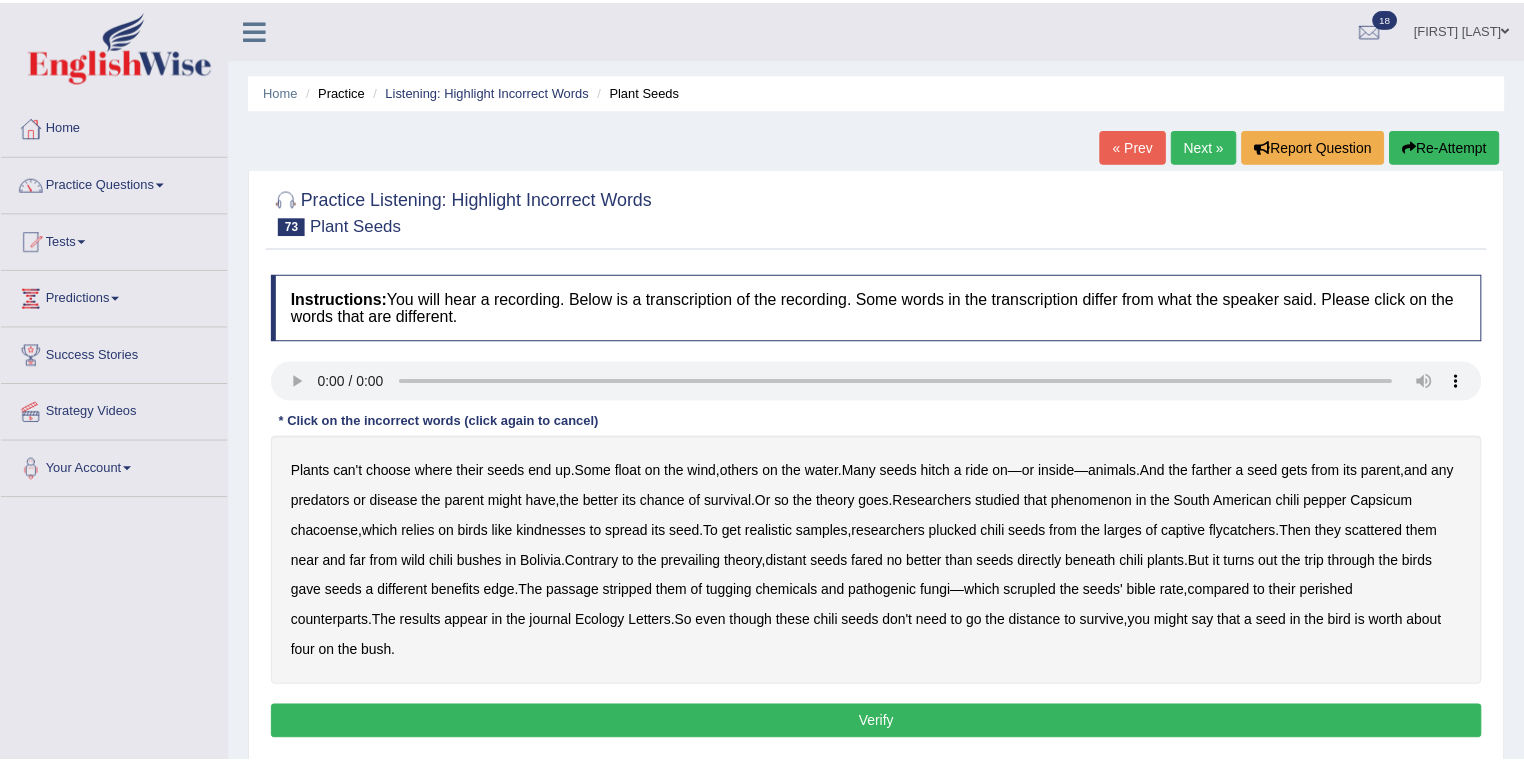 scroll, scrollTop: 0, scrollLeft: 0, axis: both 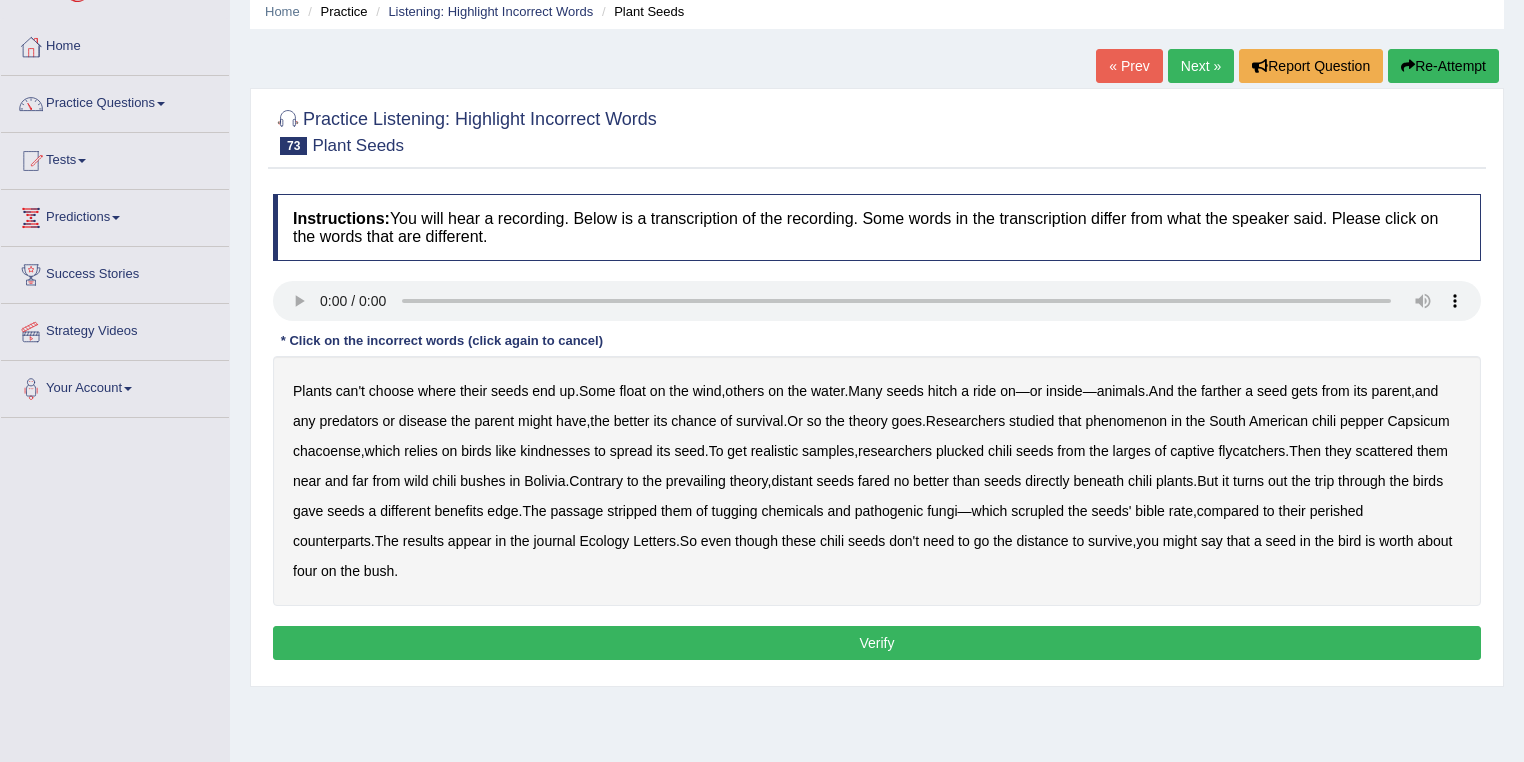 click on "kindnesses" at bounding box center [555, 451] 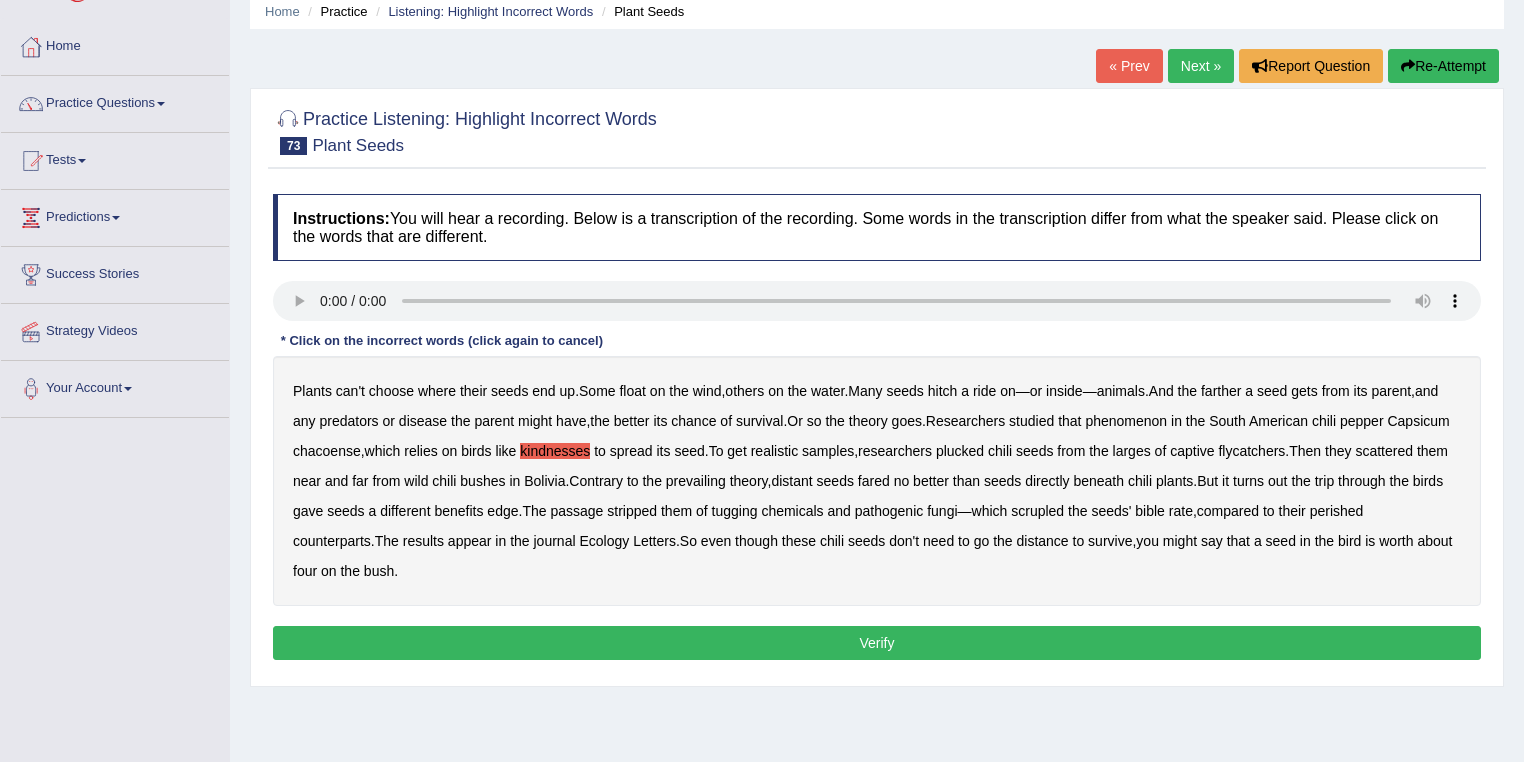 click on "larges" at bounding box center [1132, 451] 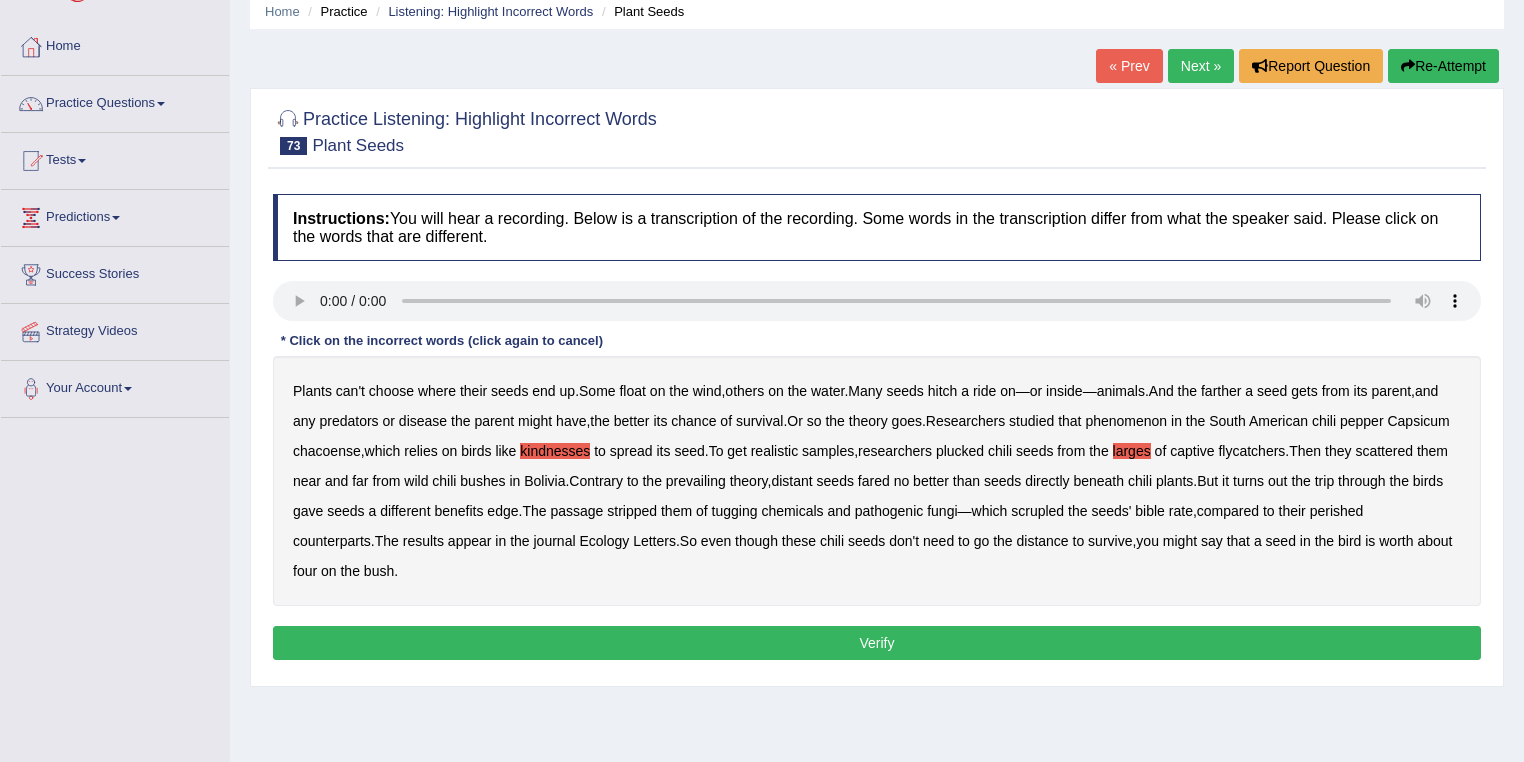 click on "benefits" at bounding box center [458, 511] 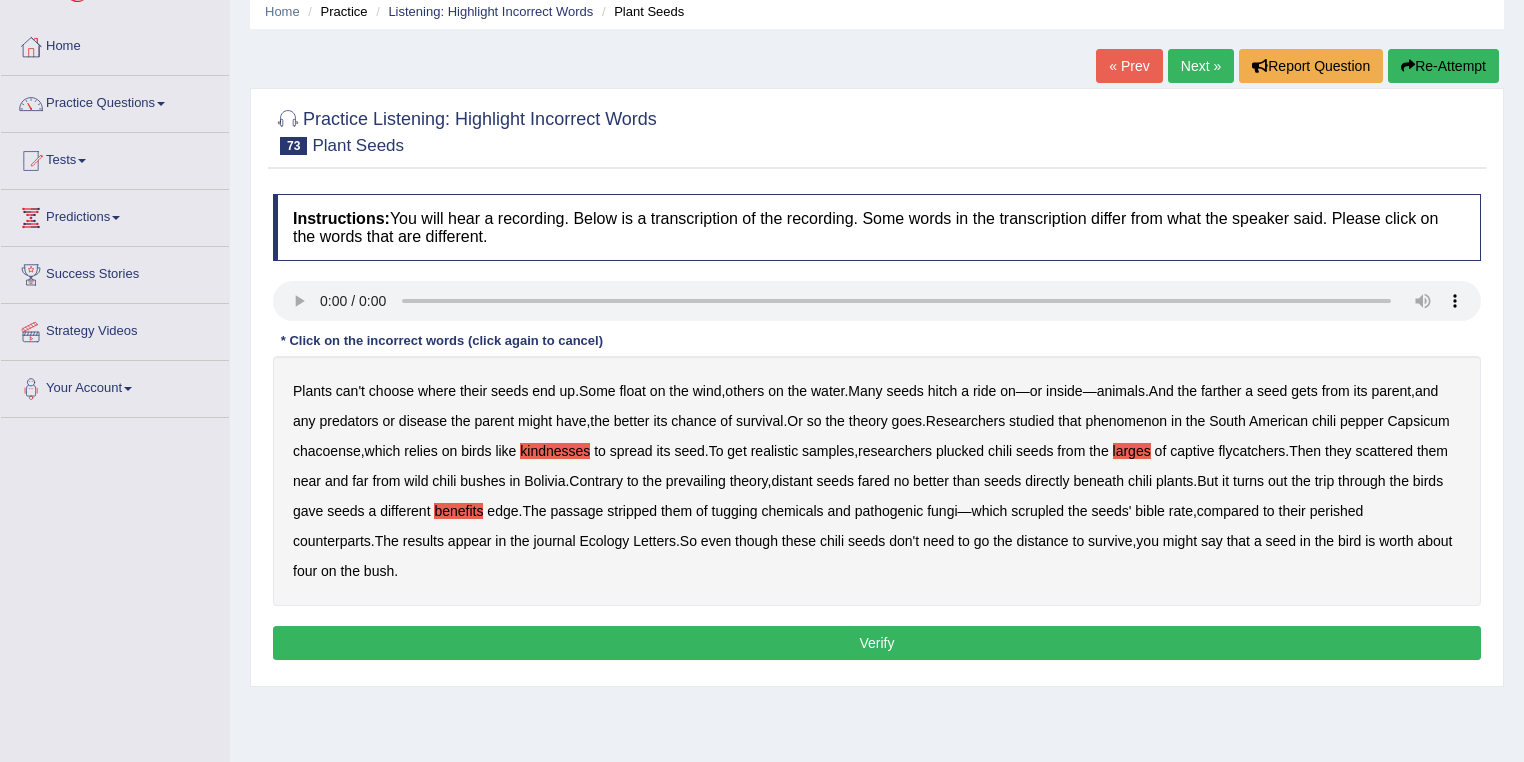 click on "tugging" at bounding box center (735, 511) 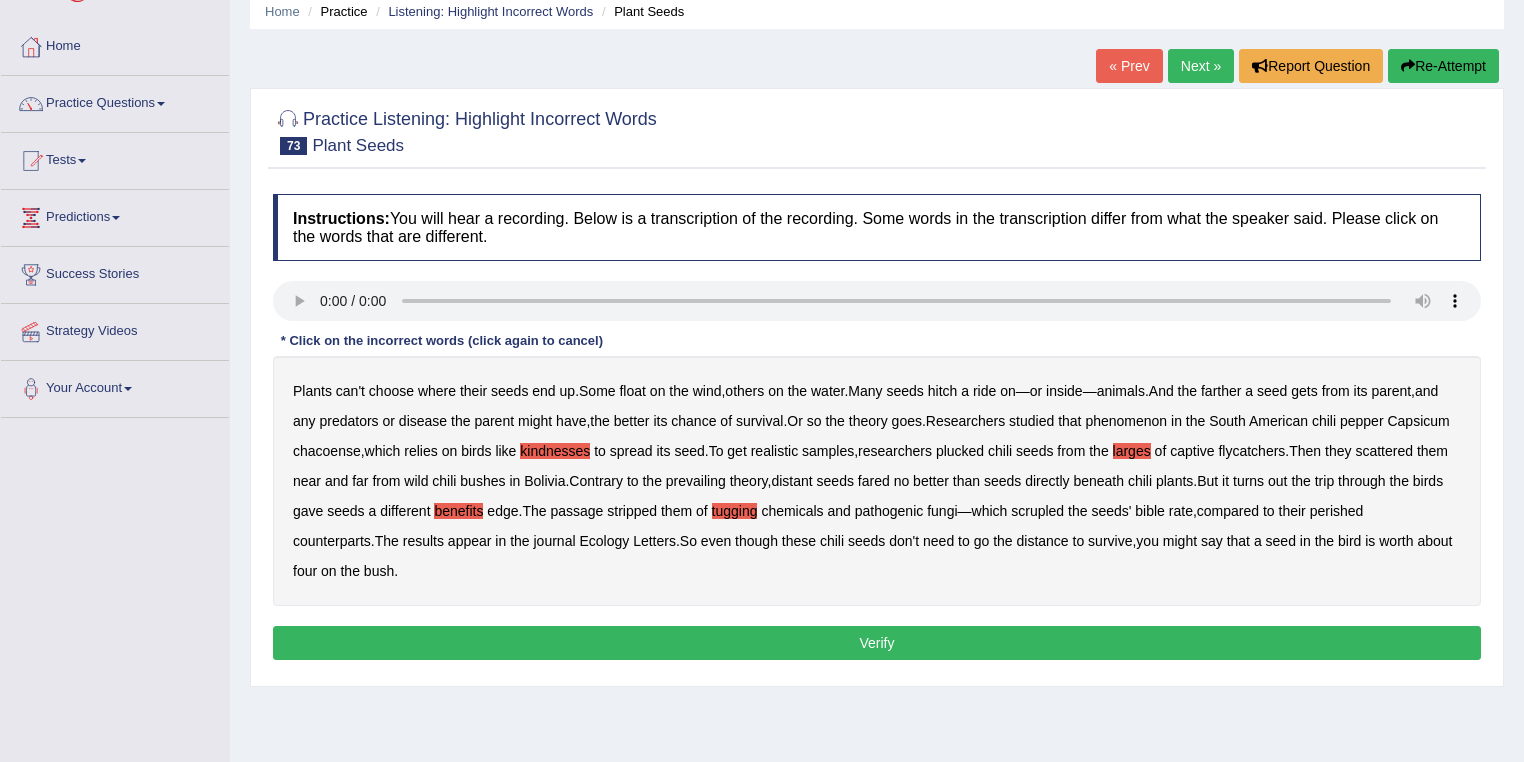 click on "scrupled" at bounding box center [1037, 511] 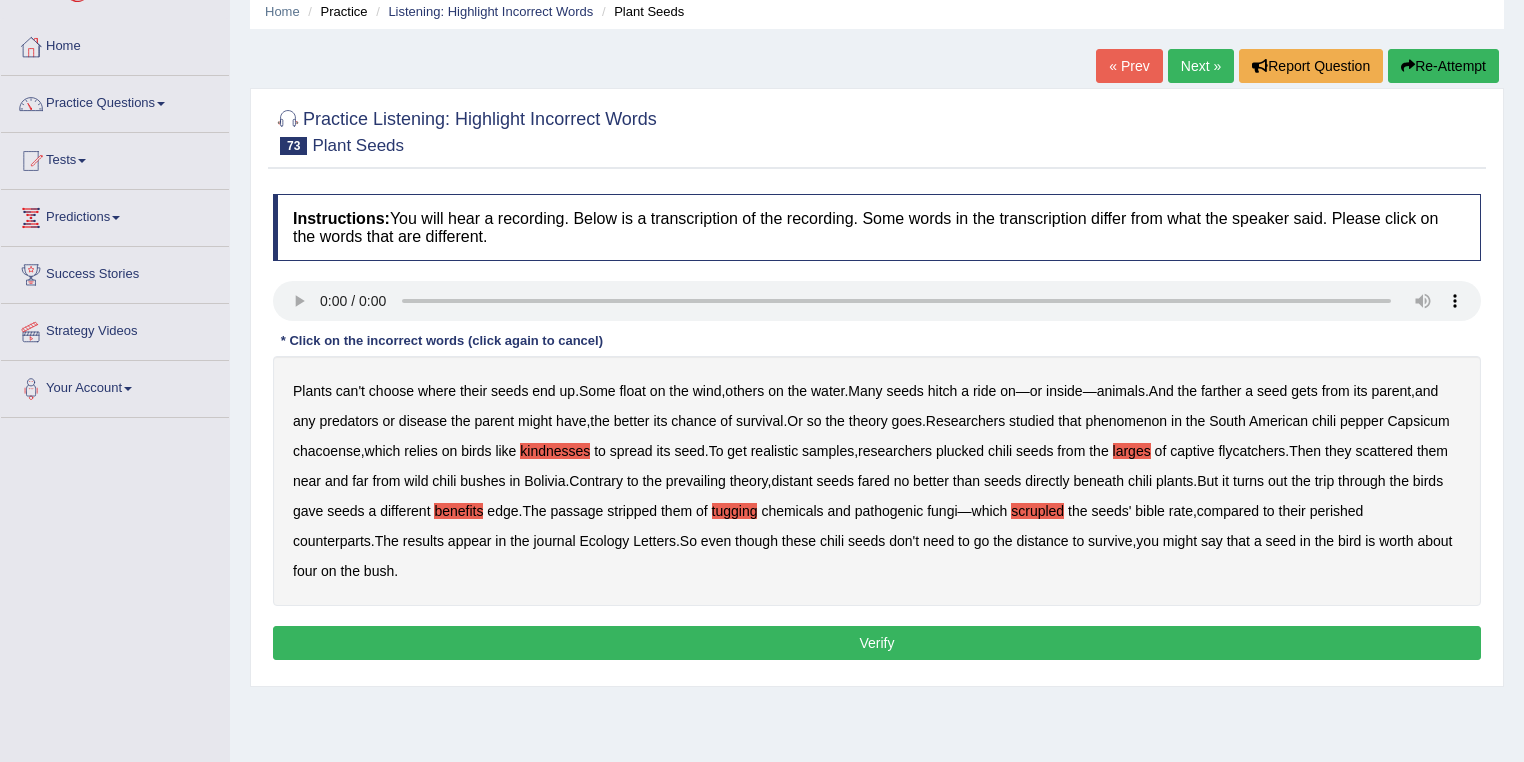 click on "Verify" at bounding box center (877, 643) 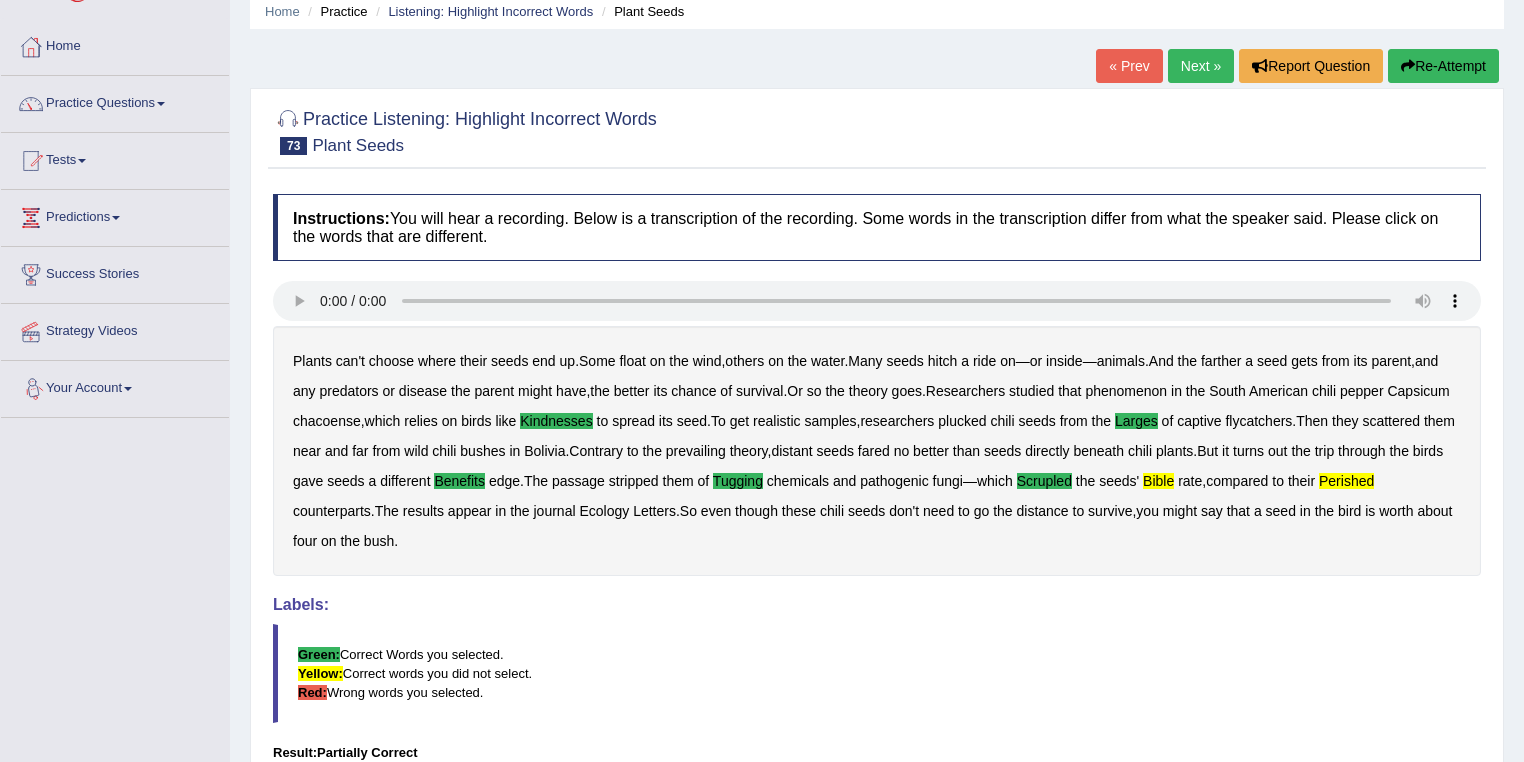 scroll, scrollTop: 240, scrollLeft: 0, axis: vertical 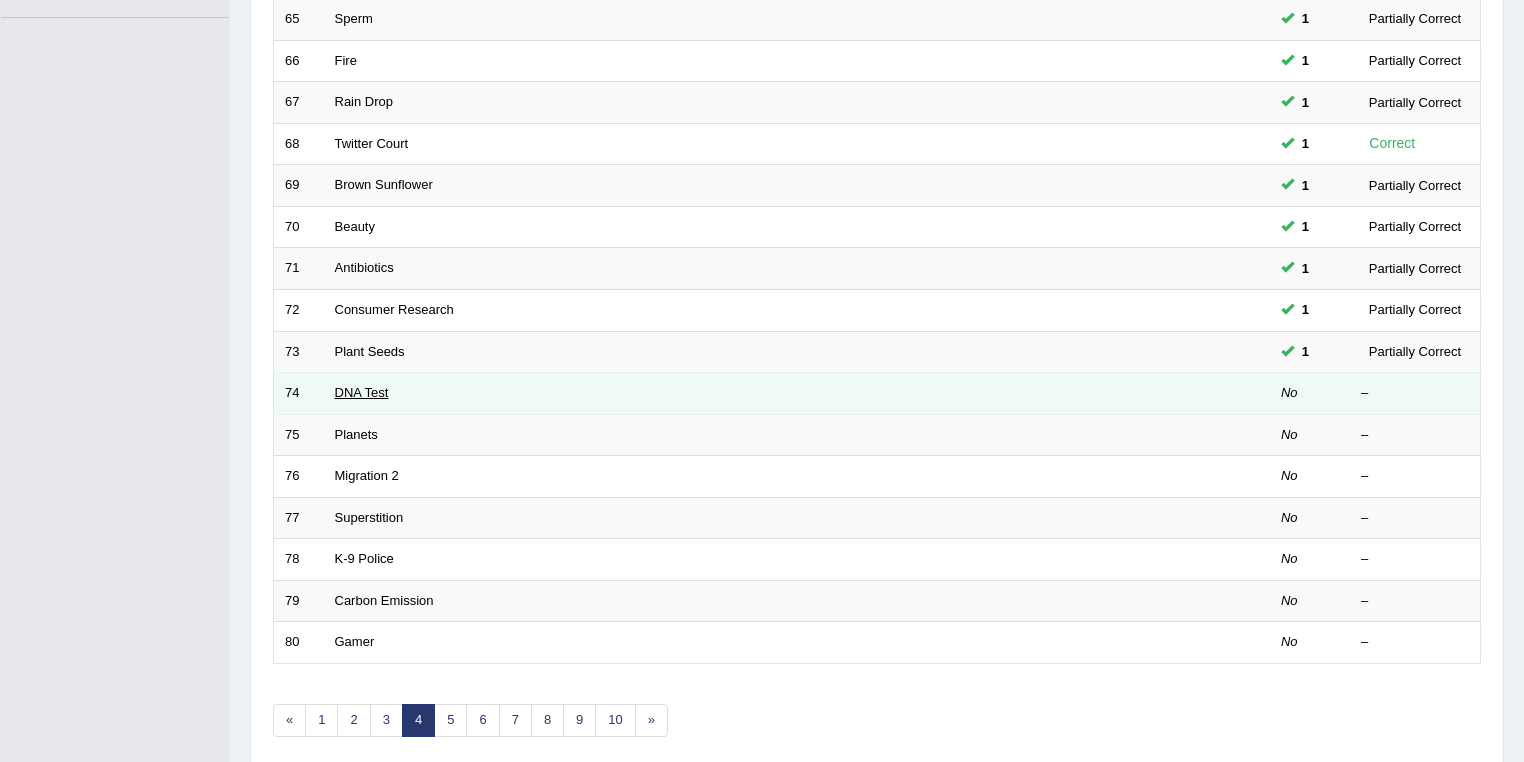 click on "DNA Test" at bounding box center (362, 392) 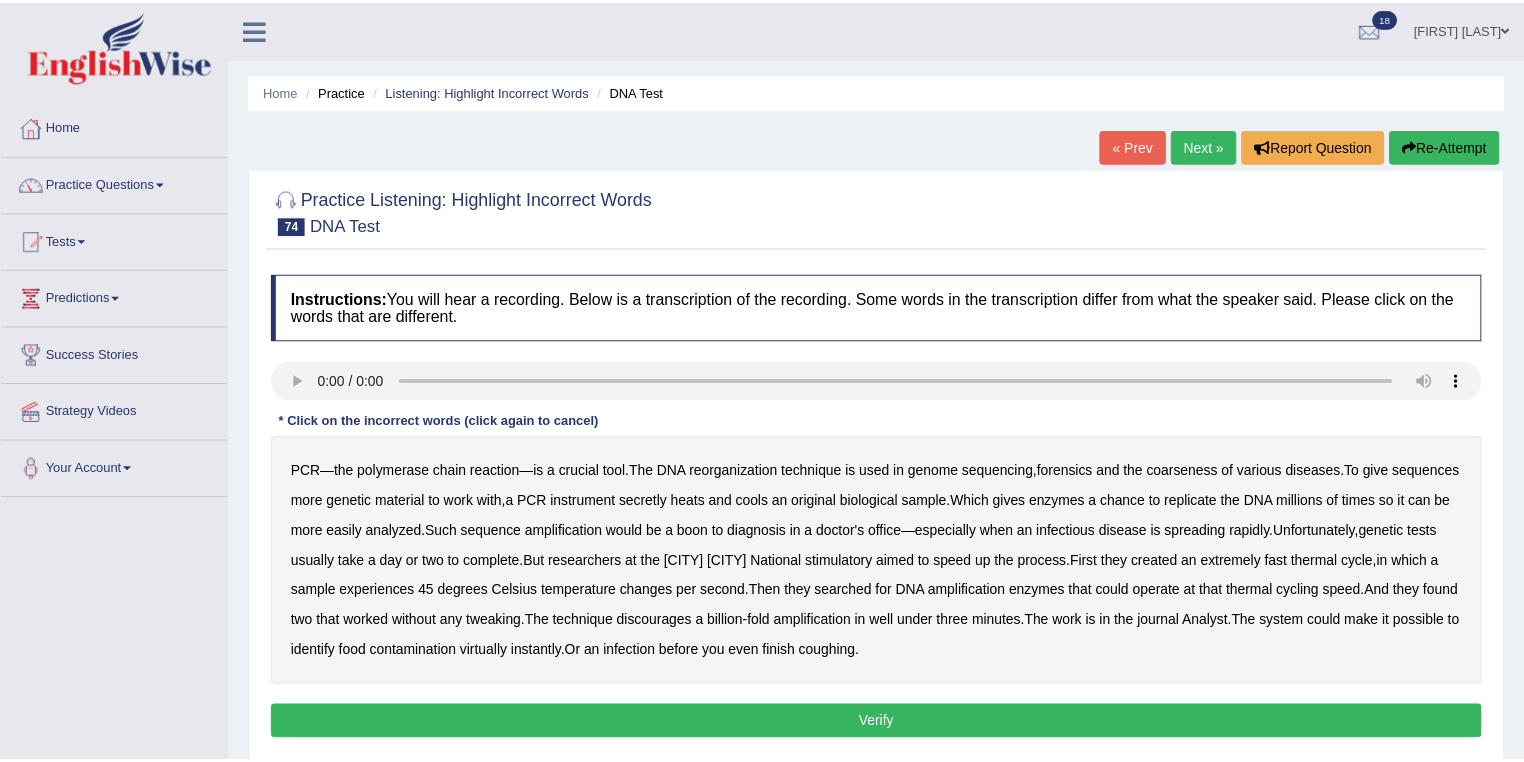 scroll, scrollTop: 0, scrollLeft: 0, axis: both 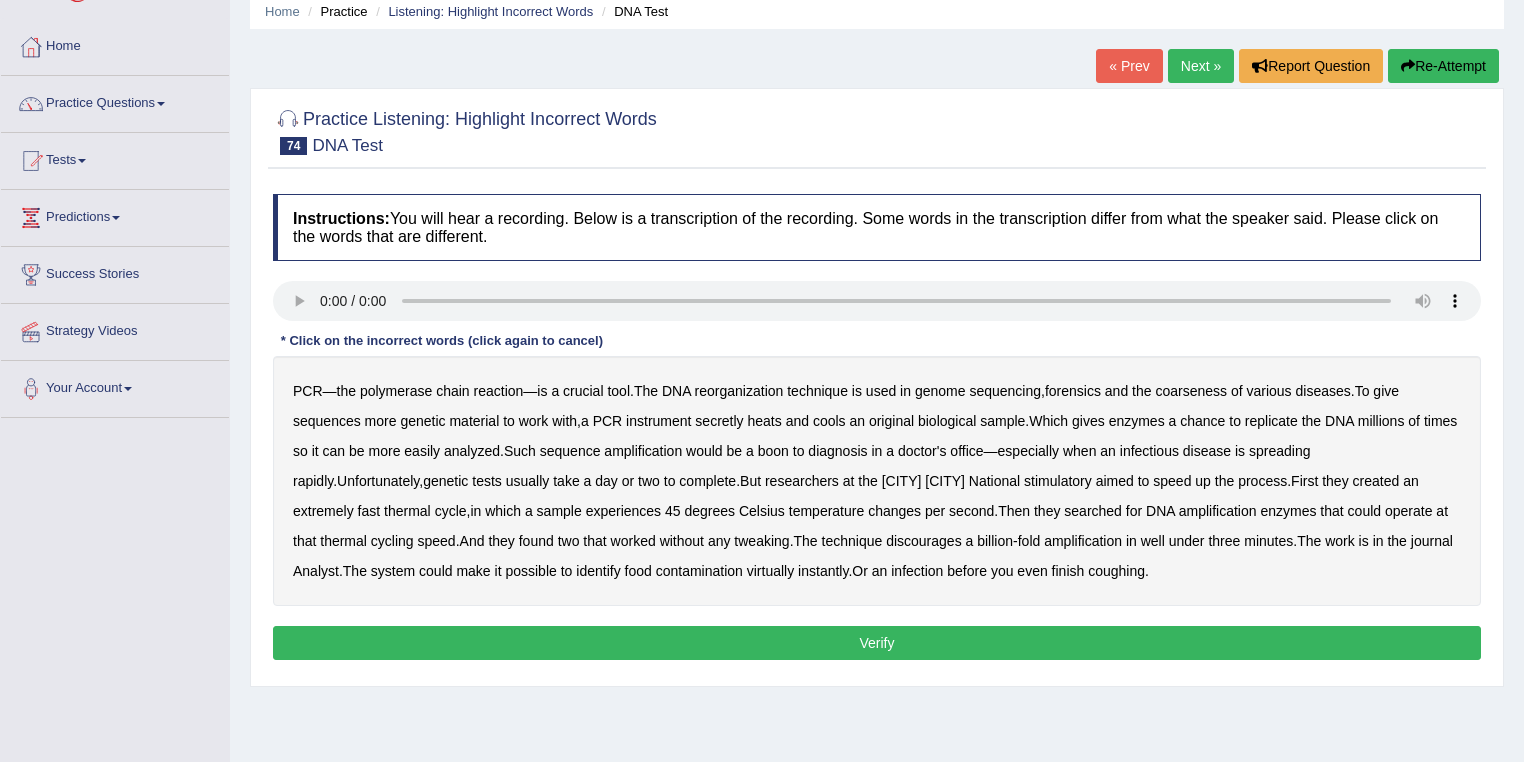 click on "reorganization" at bounding box center (739, 391) 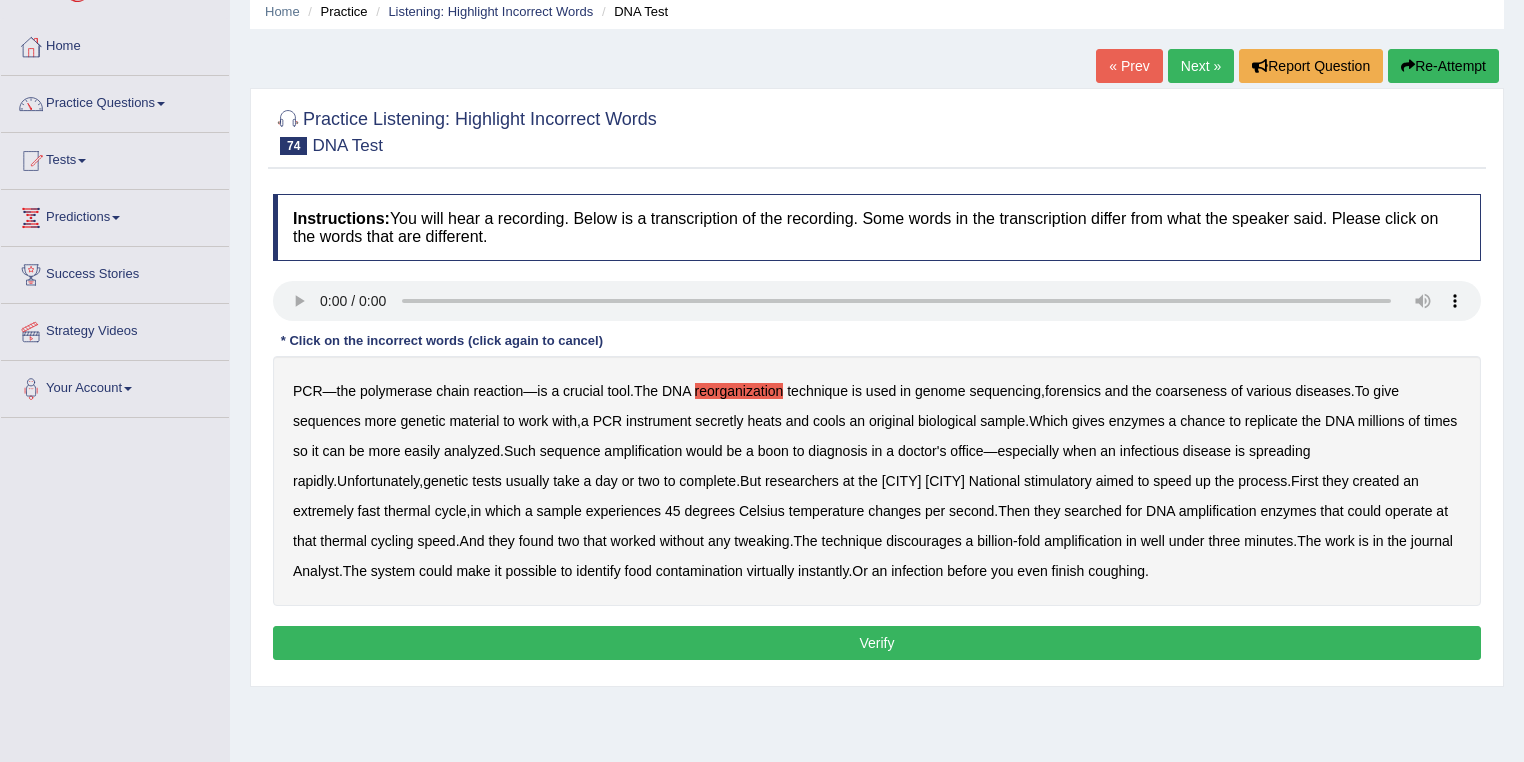 click on "coarseness" at bounding box center (1191, 391) 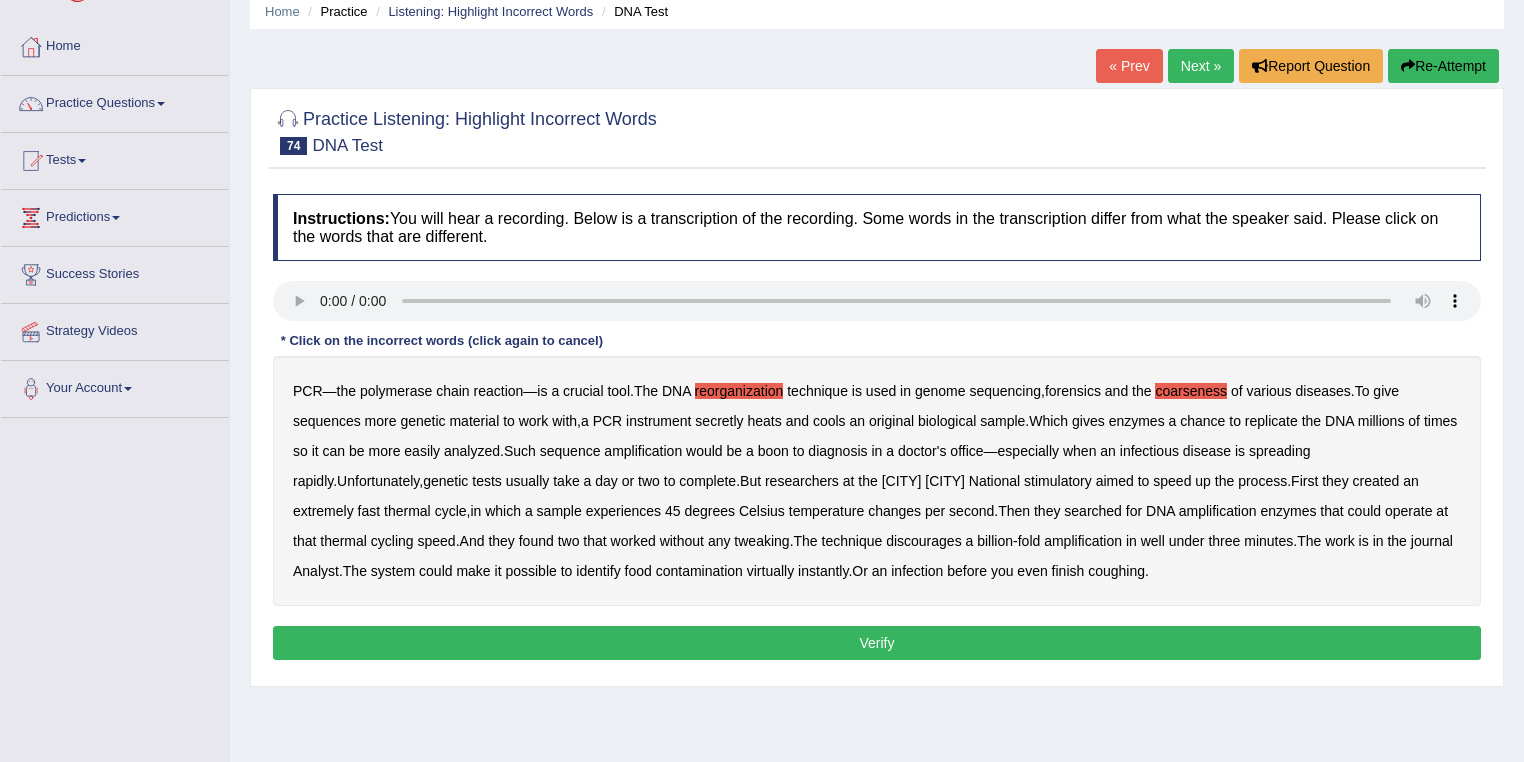 click on "sequences" at bounding box center [327, 421] 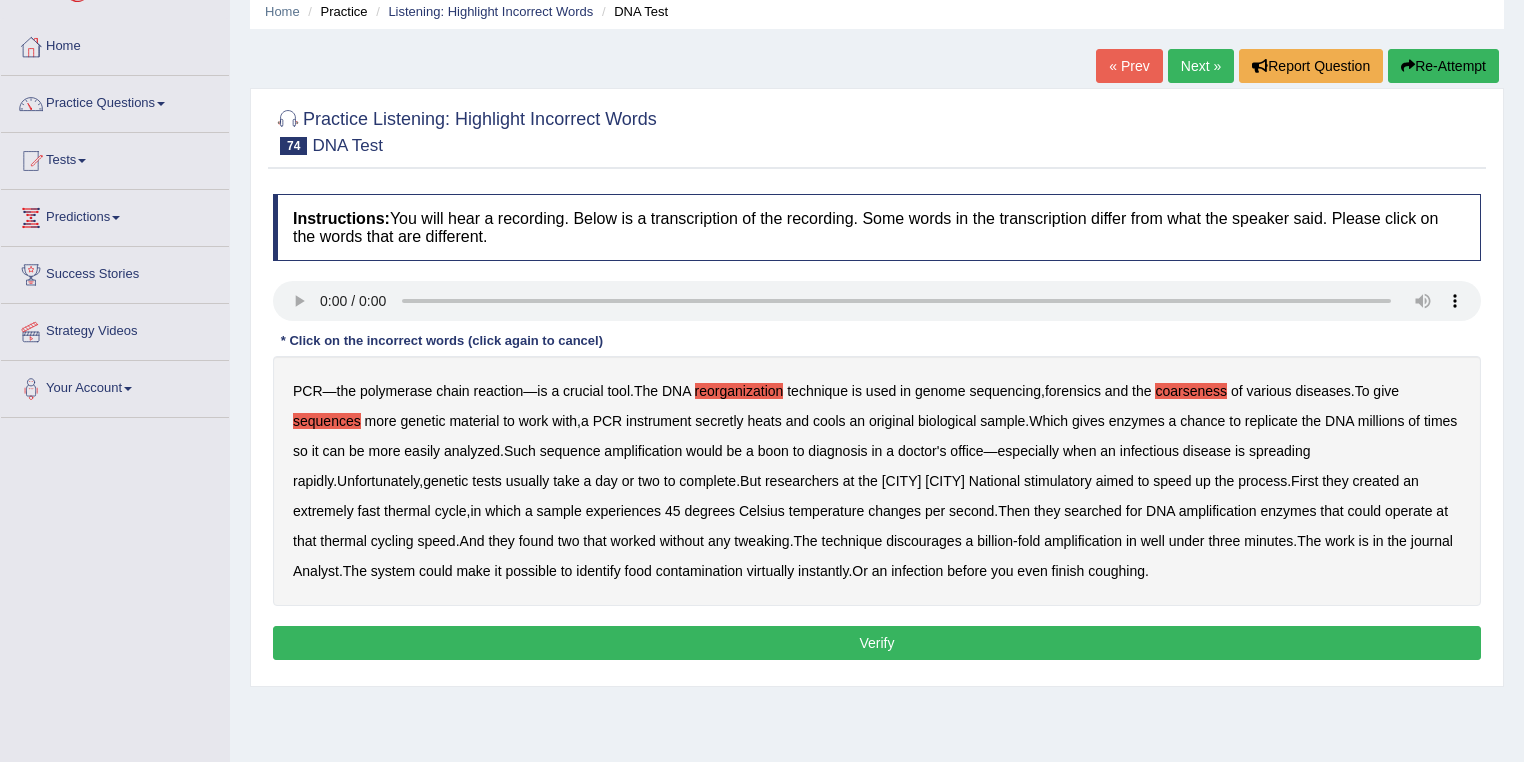 click on "secretly" at bounding box center [719, 421] 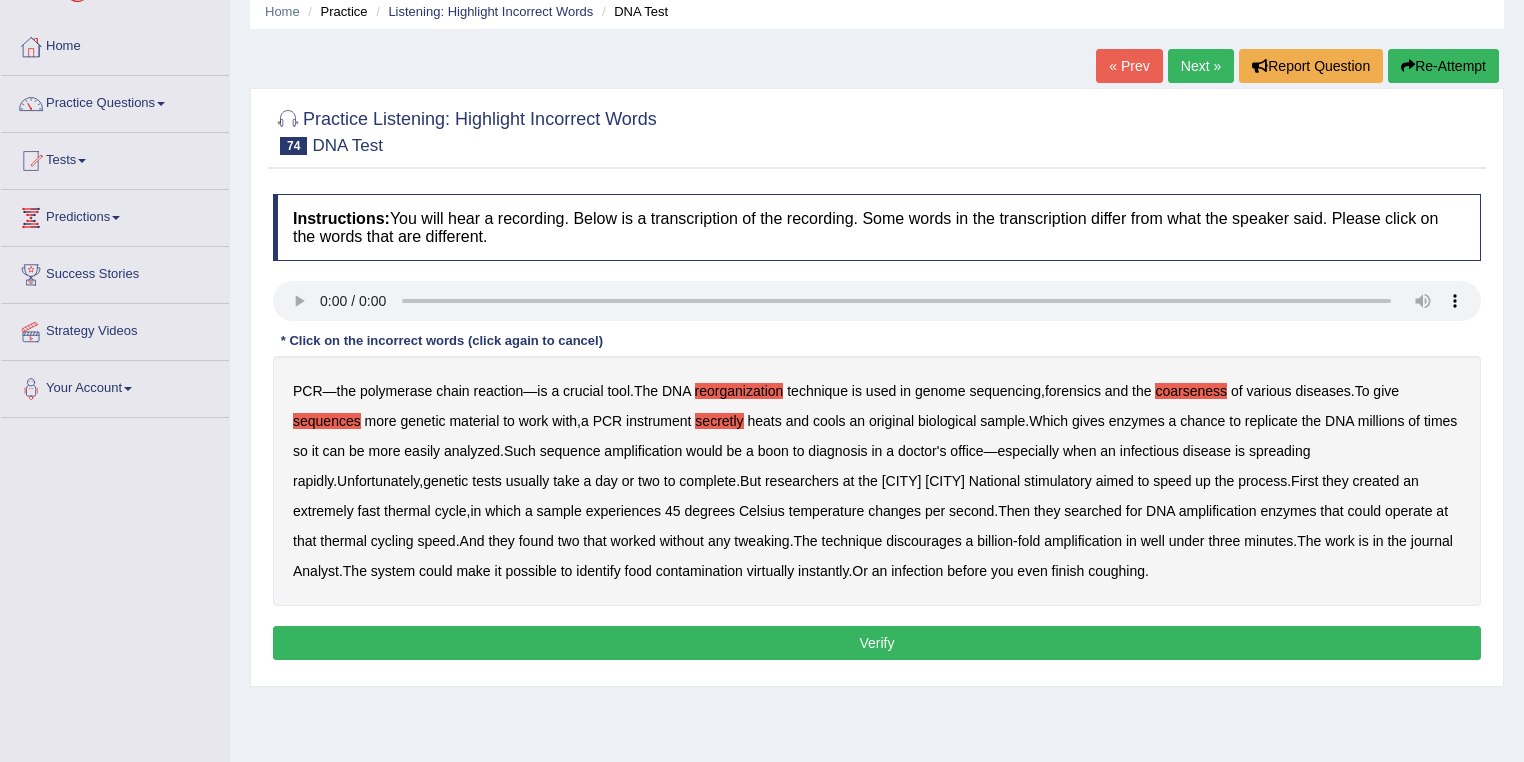 click on "discourages" at bounding box center (924, 541) 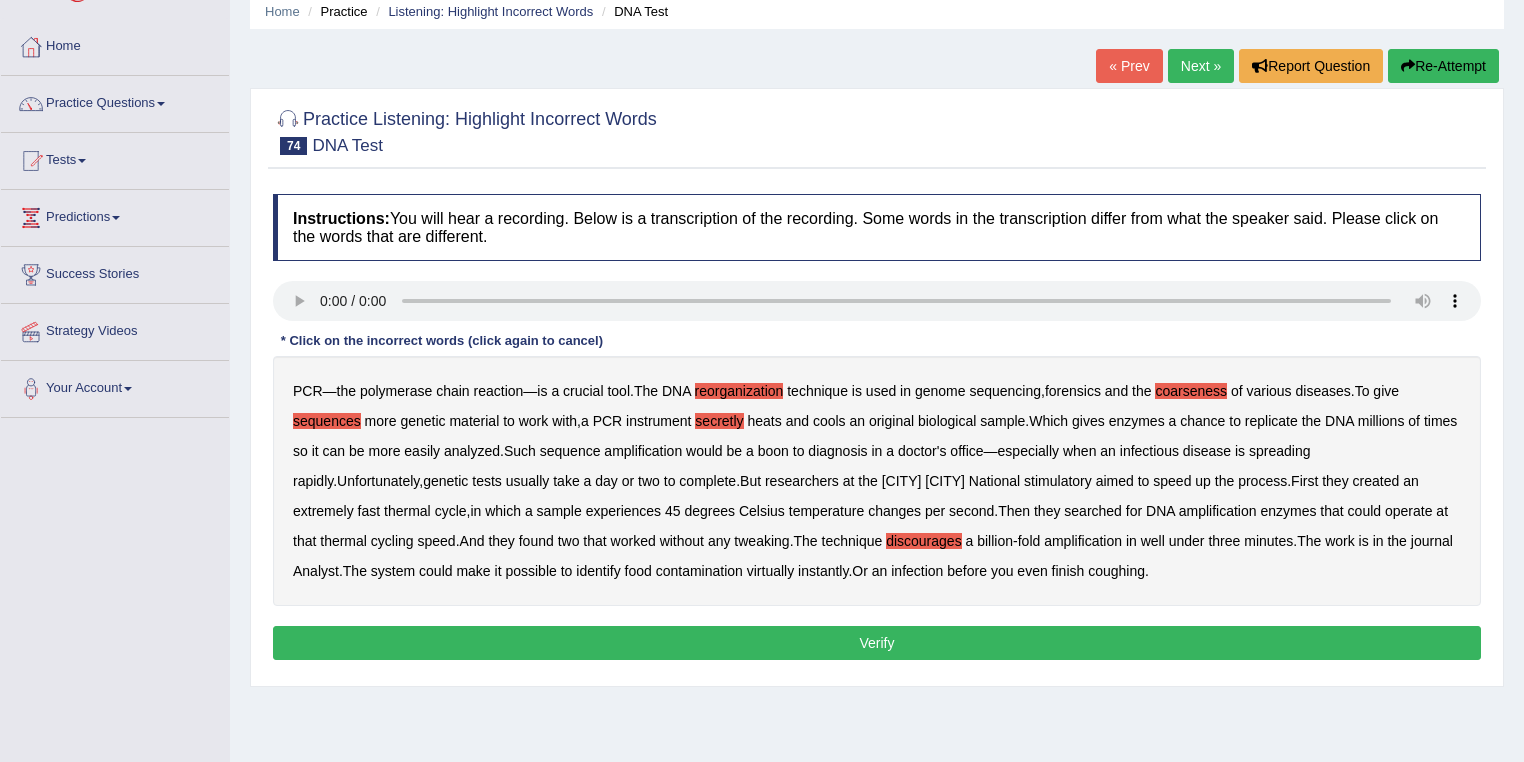 click on "Verify" at bounding box center (877, 643) 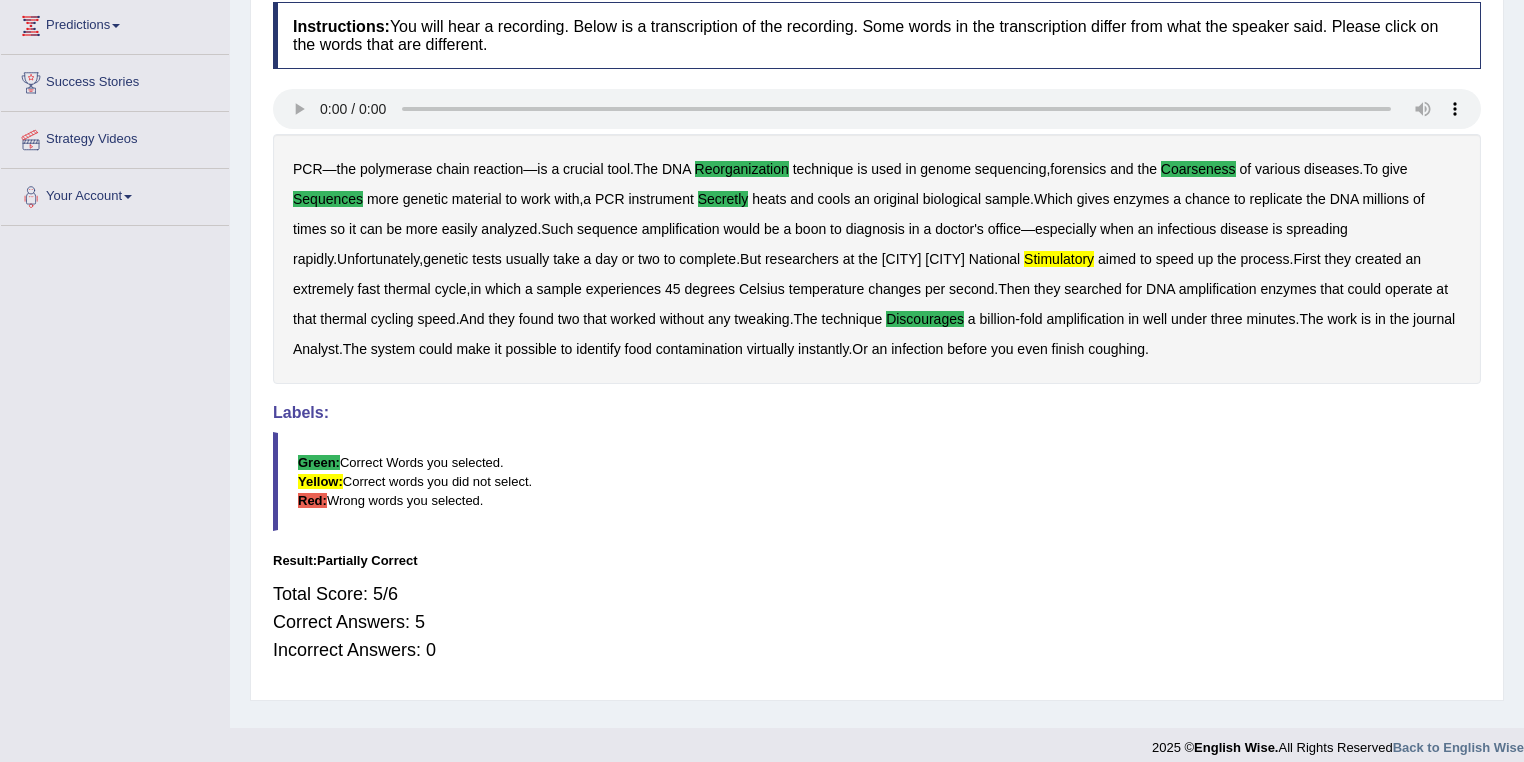 scroll, scrollTop: 288, scrollLeft: 0, axis: vertical 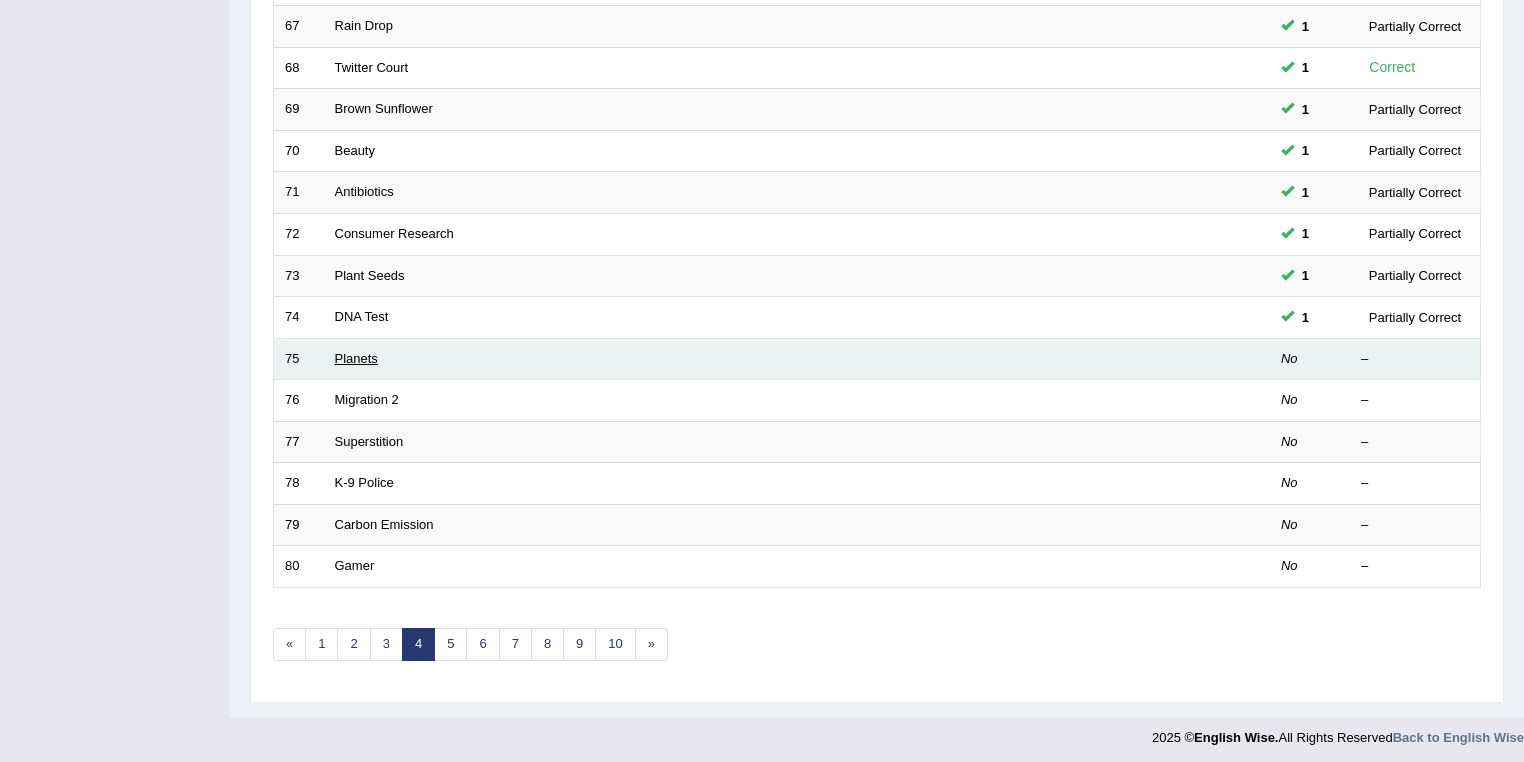 click on "Planets" at bounding box center [356, 358] 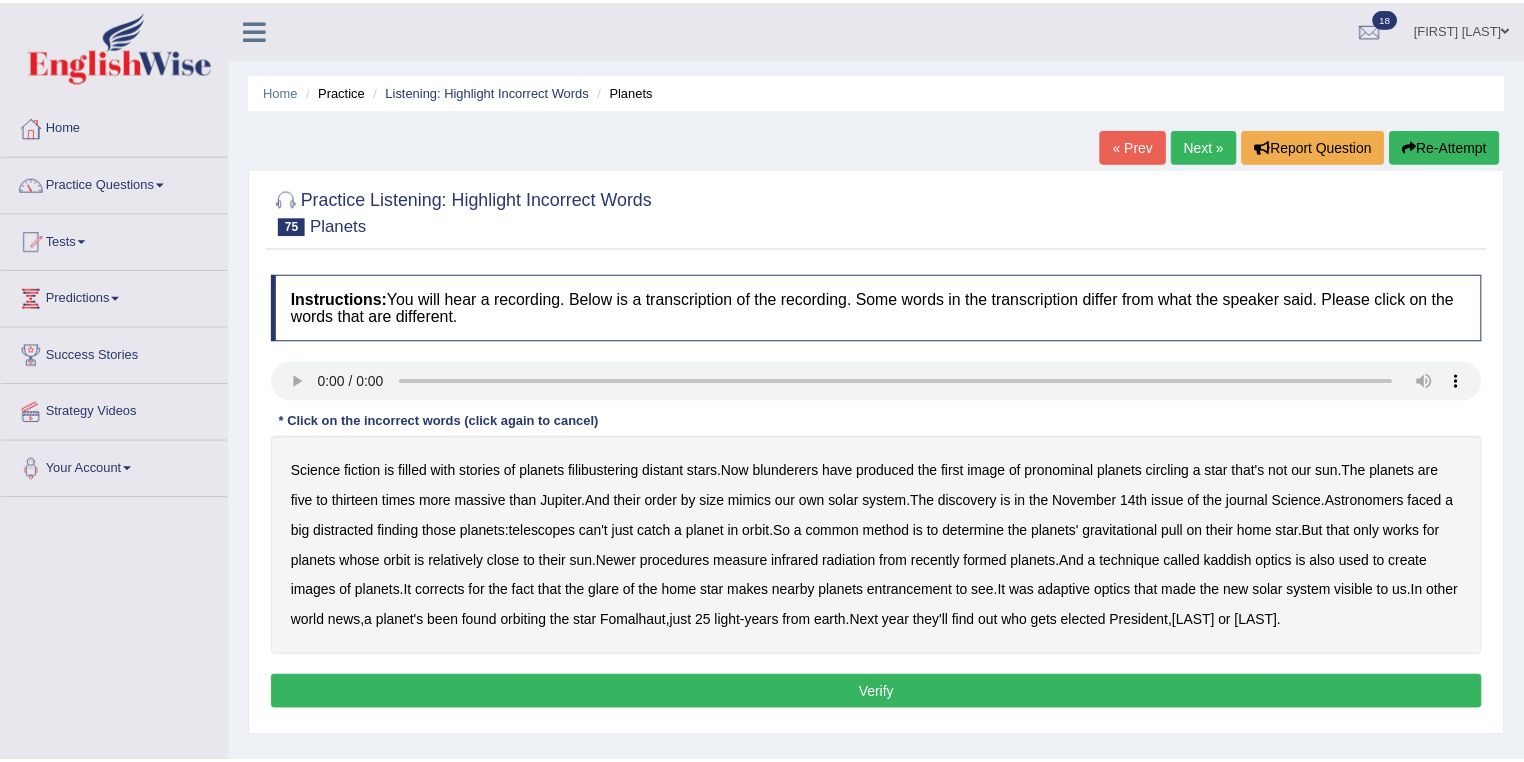 scroll, scrollTop: 0, scrollLeft: 0, axis: both 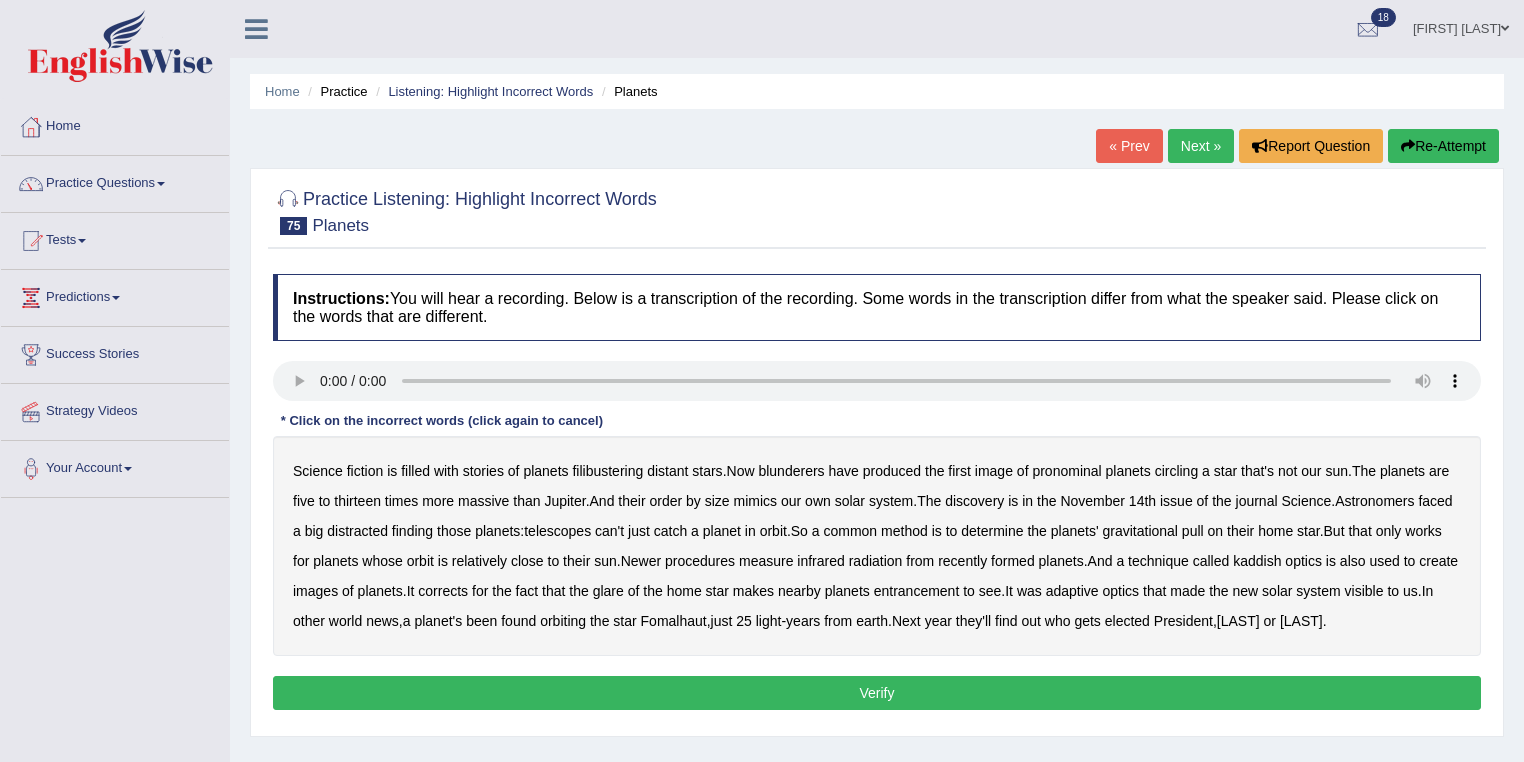 click on "filibustering" at bounding box center (607, 471) 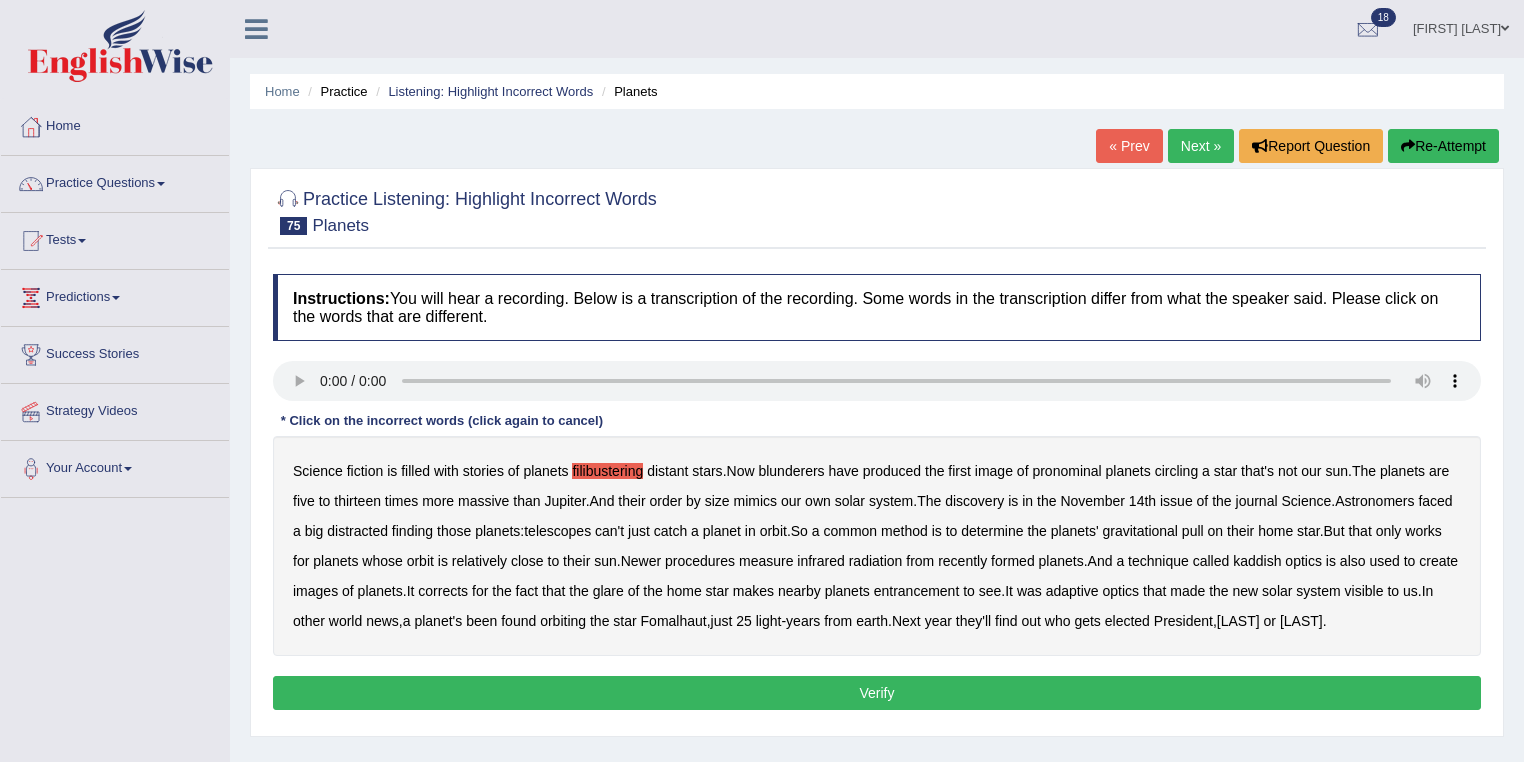 click on "Science   fiction   is   filled   with   stories   of   planets   filibustering   distant   stars .  Now   blunderers   have   produced   the   first   image   of   pronominal   planets   circling   a   star   that's   not   our   sun .  The   planets   are   five   to   thirteen   times   more   massive   than   Jupiter .  And   their   order   by   size   mimics   our   own   solar   system .  The   discovery   is   in   the   November   14th   issue   of   the   journal   Science .  Astronomers   faced   a   big   distracted   finding   those   planets :  telescopes   can't   just   catch   a   planet   in   orbit .  So   a   common   method   is   to   determine   the   planets'   gravitational   pull   on   their   home   star .  But   that   only   works   for   planets   whose   orbit   is   relatively   close   to   their   sun .  Newer   procedures   measure   infrared   radiation   from   recently   formed   planets .  And   a   technique   called   kaddish   optics   is   also   used   to   create" at bounding box center [877, 546] 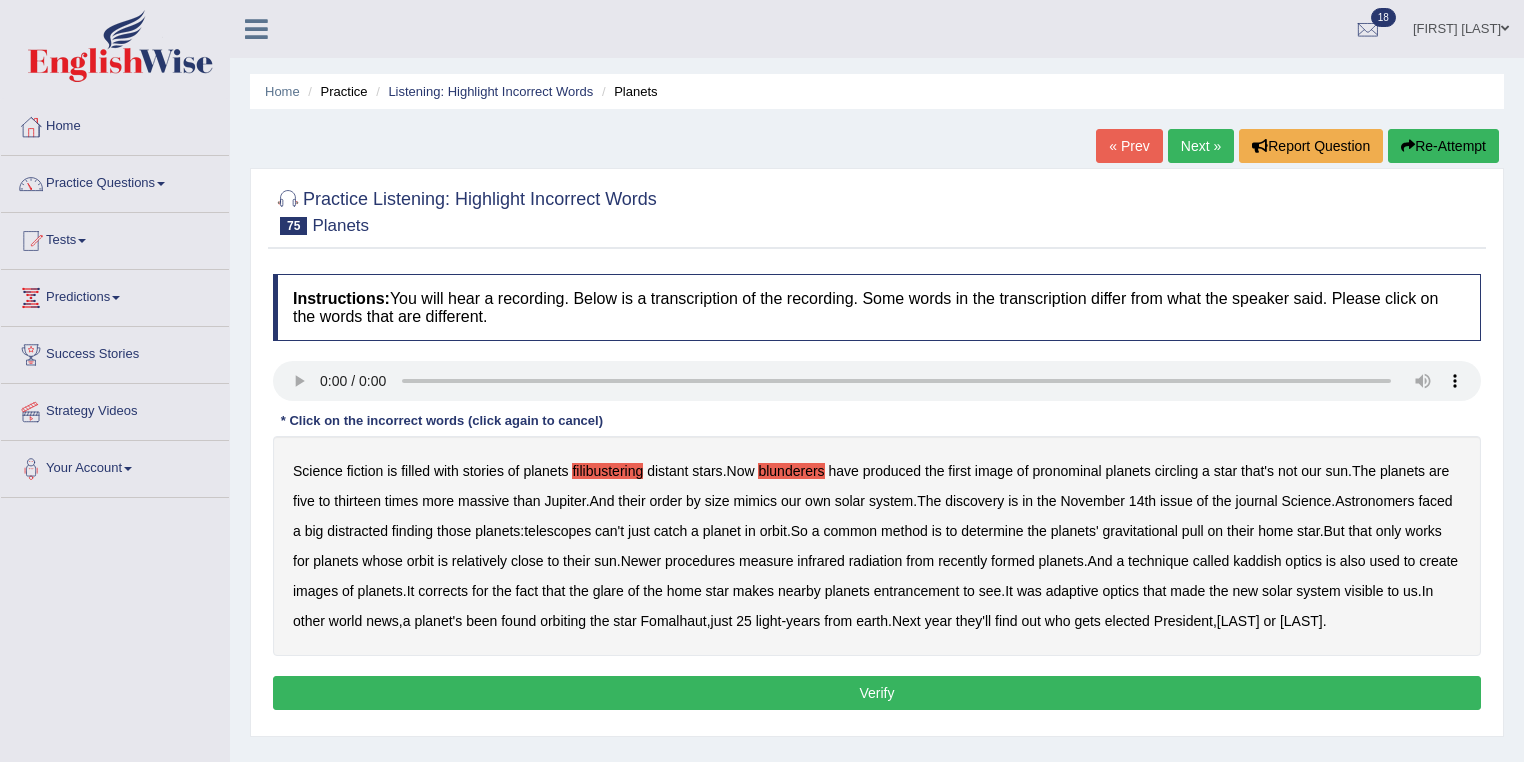 click on "pronominal" at bounding box center (1066, 471) 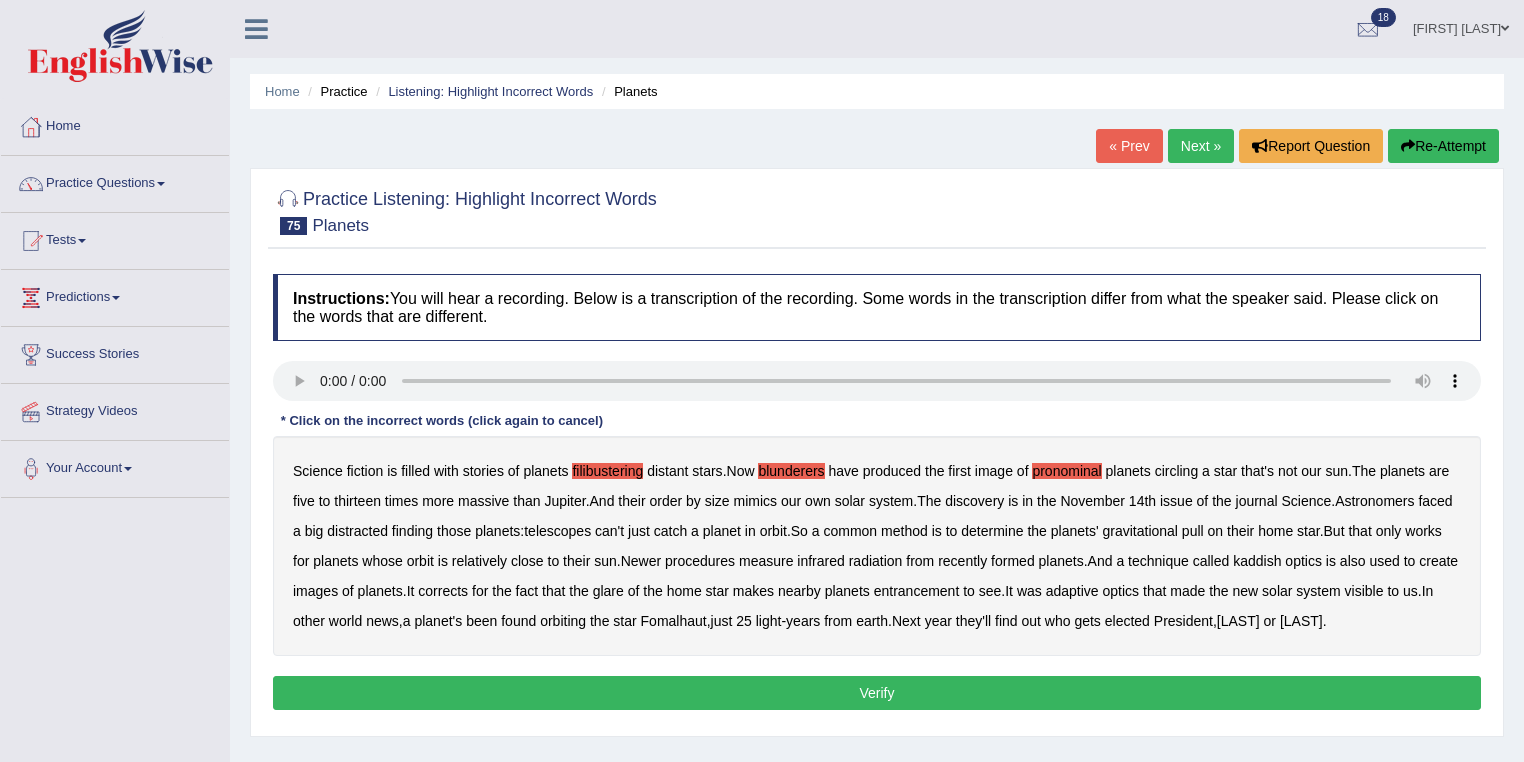 click on "entrancement" at bounding box center [917, 591] 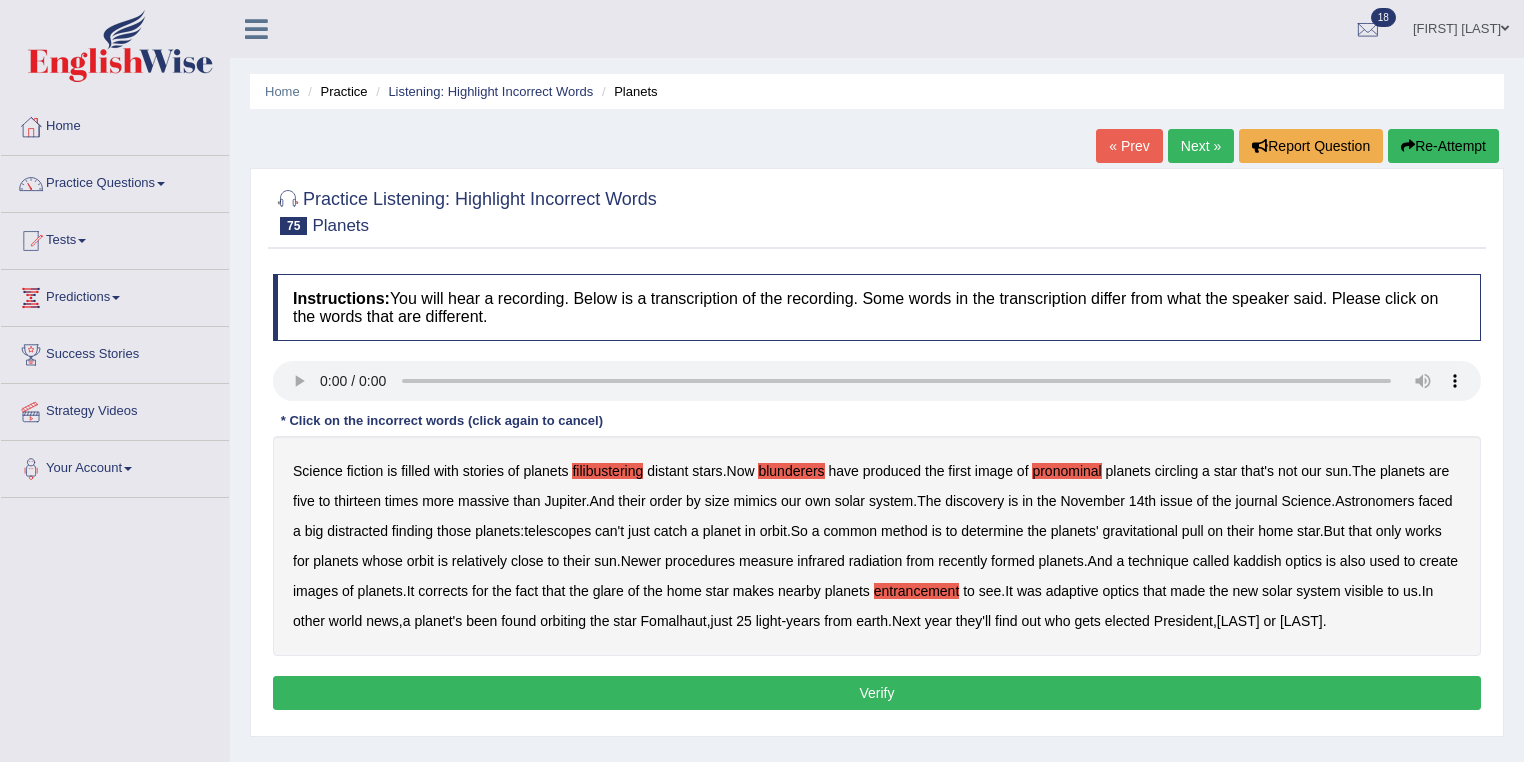 click on "Verify" at bounding box center (877, 693) 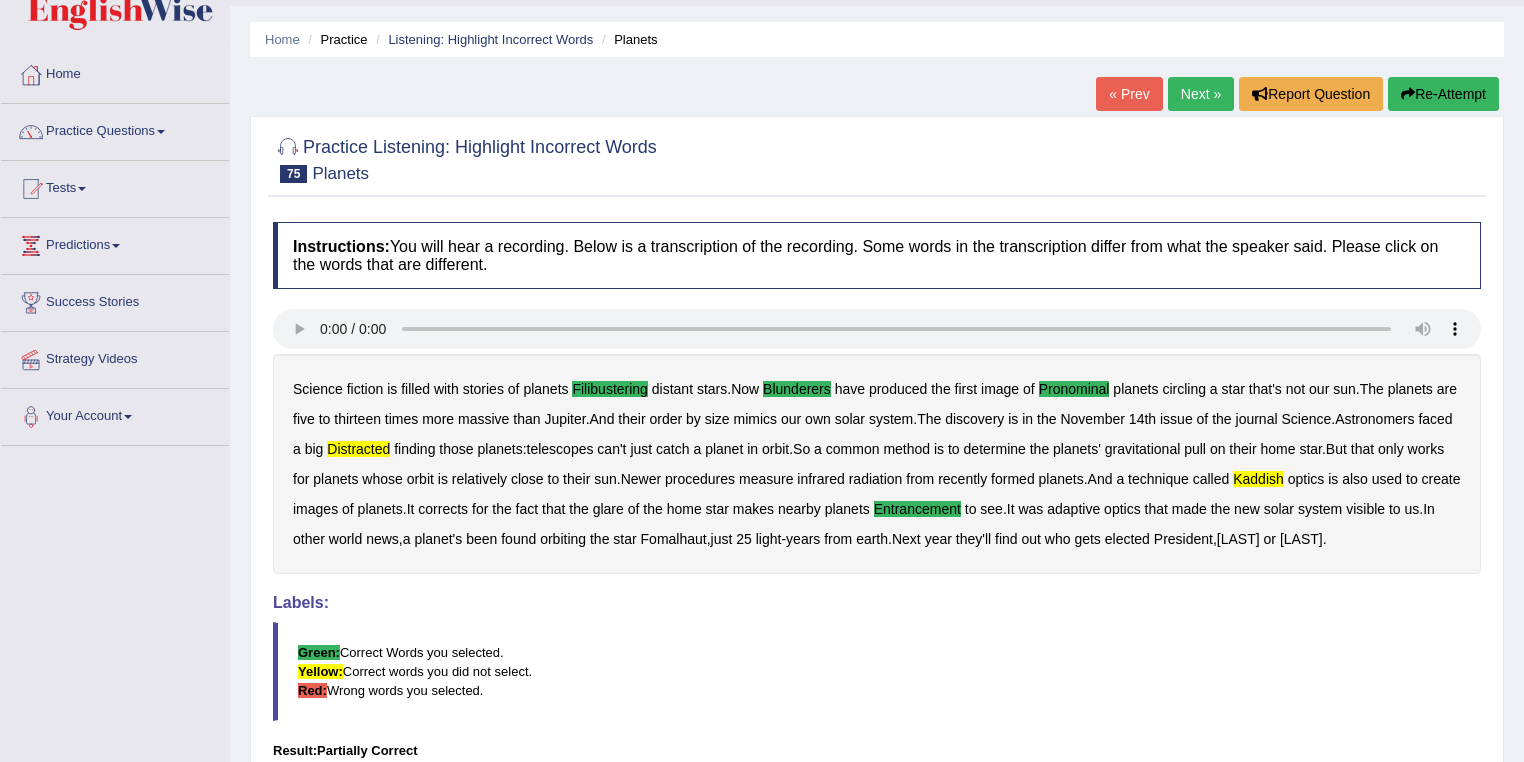 scroll, scrollTop: 80, scrollLeft: 0, axis: vertical 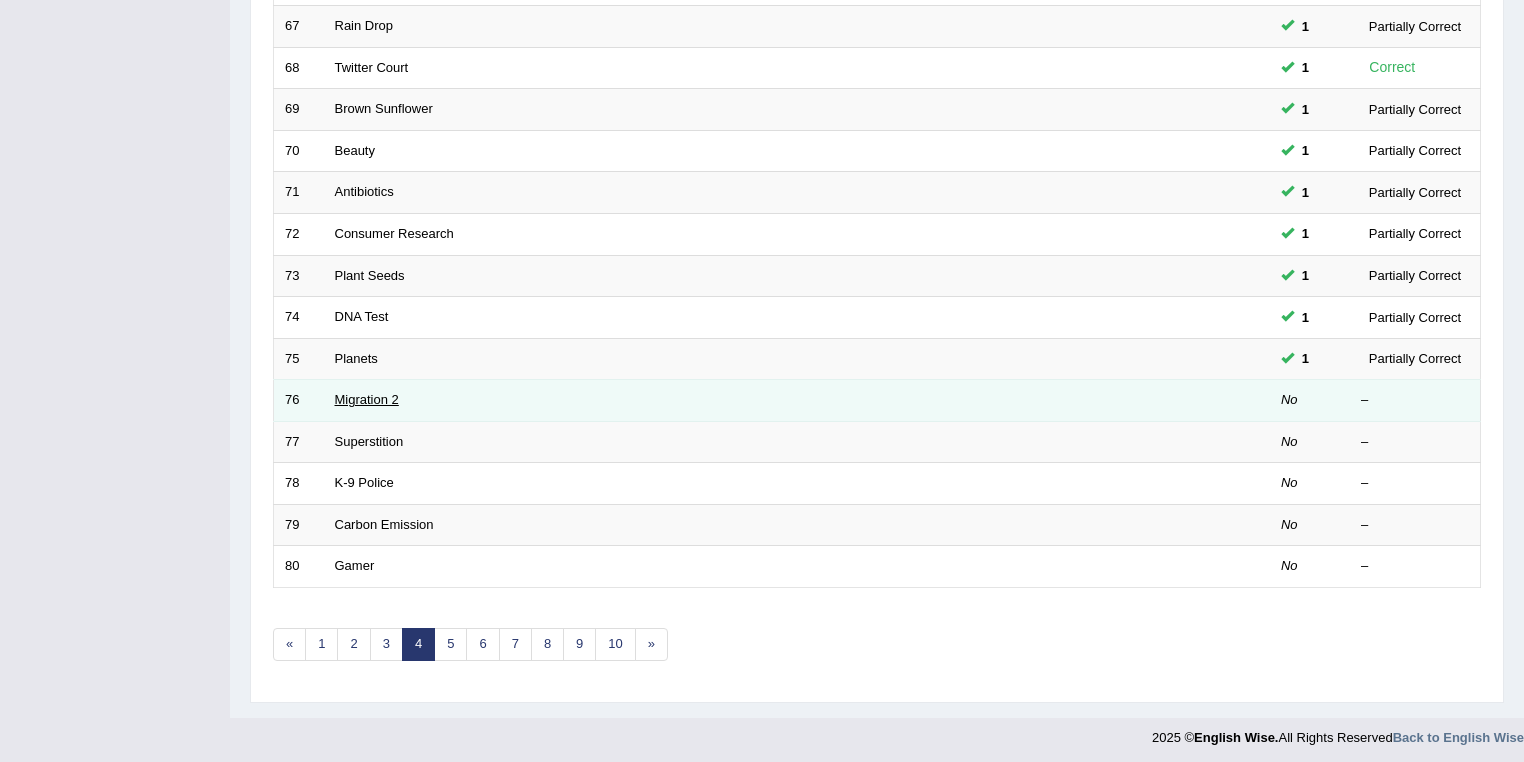 click on "Migration 2" at bounding box center [367, 399] 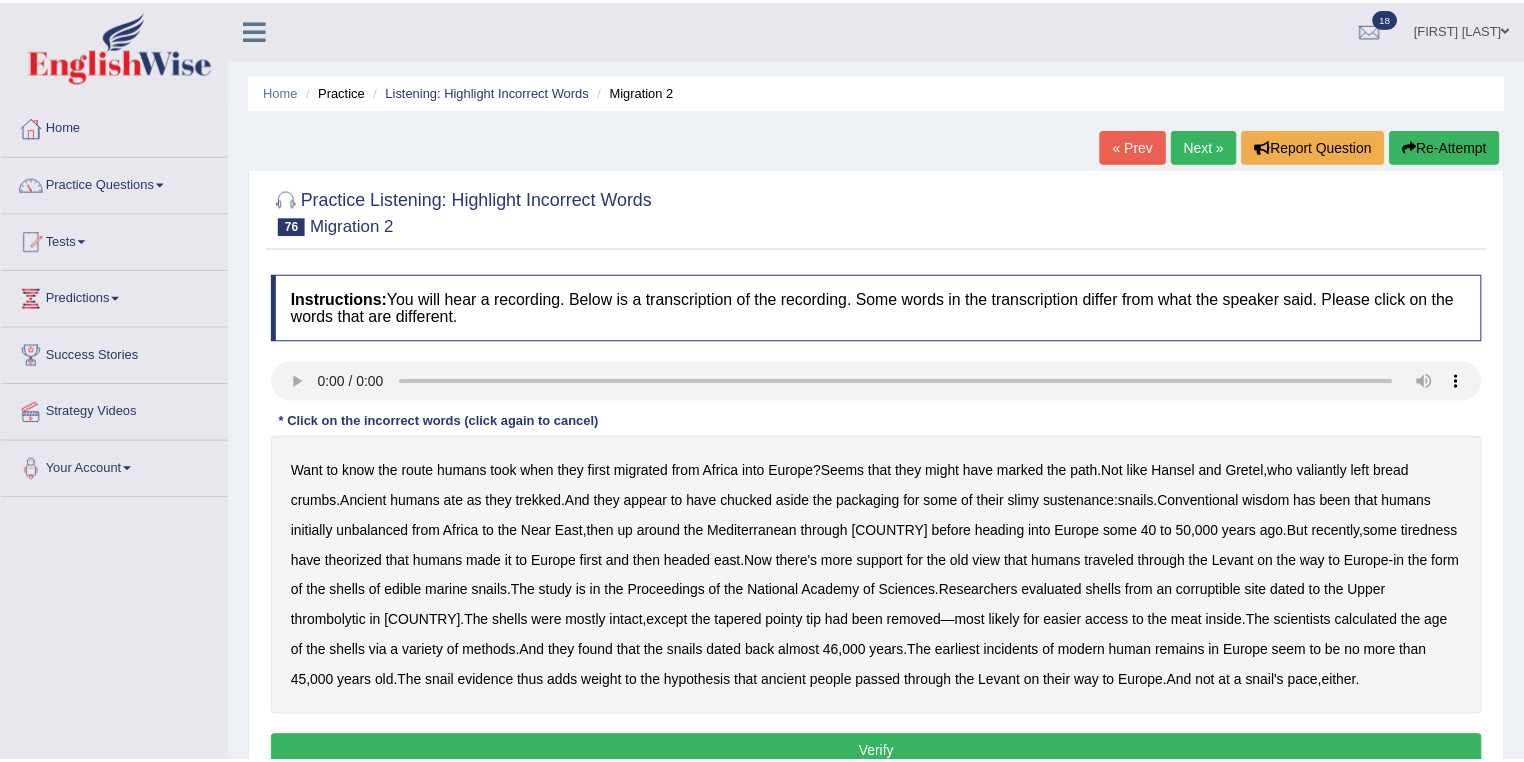 scroll, scrollTop: 0, scrollLeft: 0, axis: both 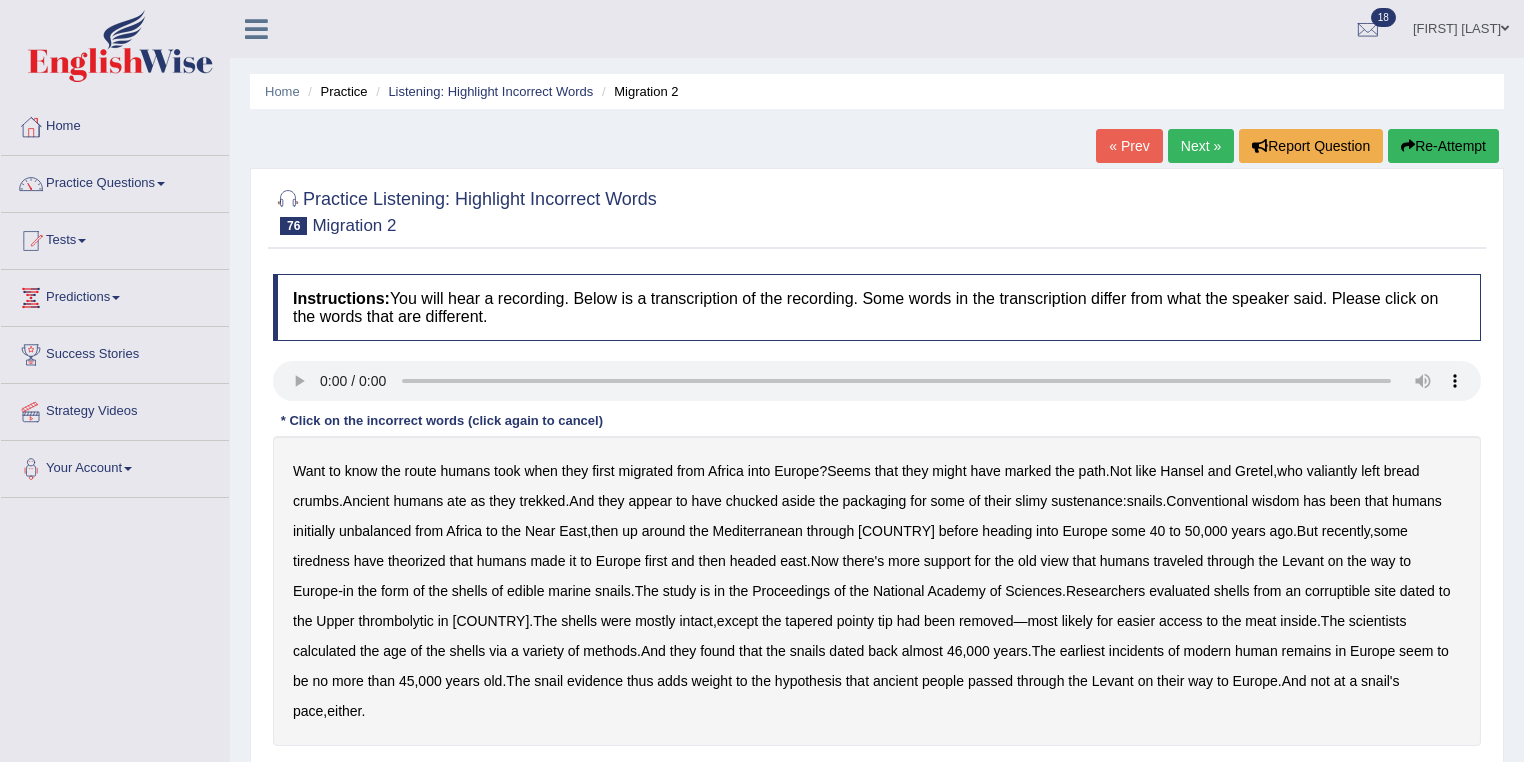click on "valiantly" at bounding box center [1332, 471] 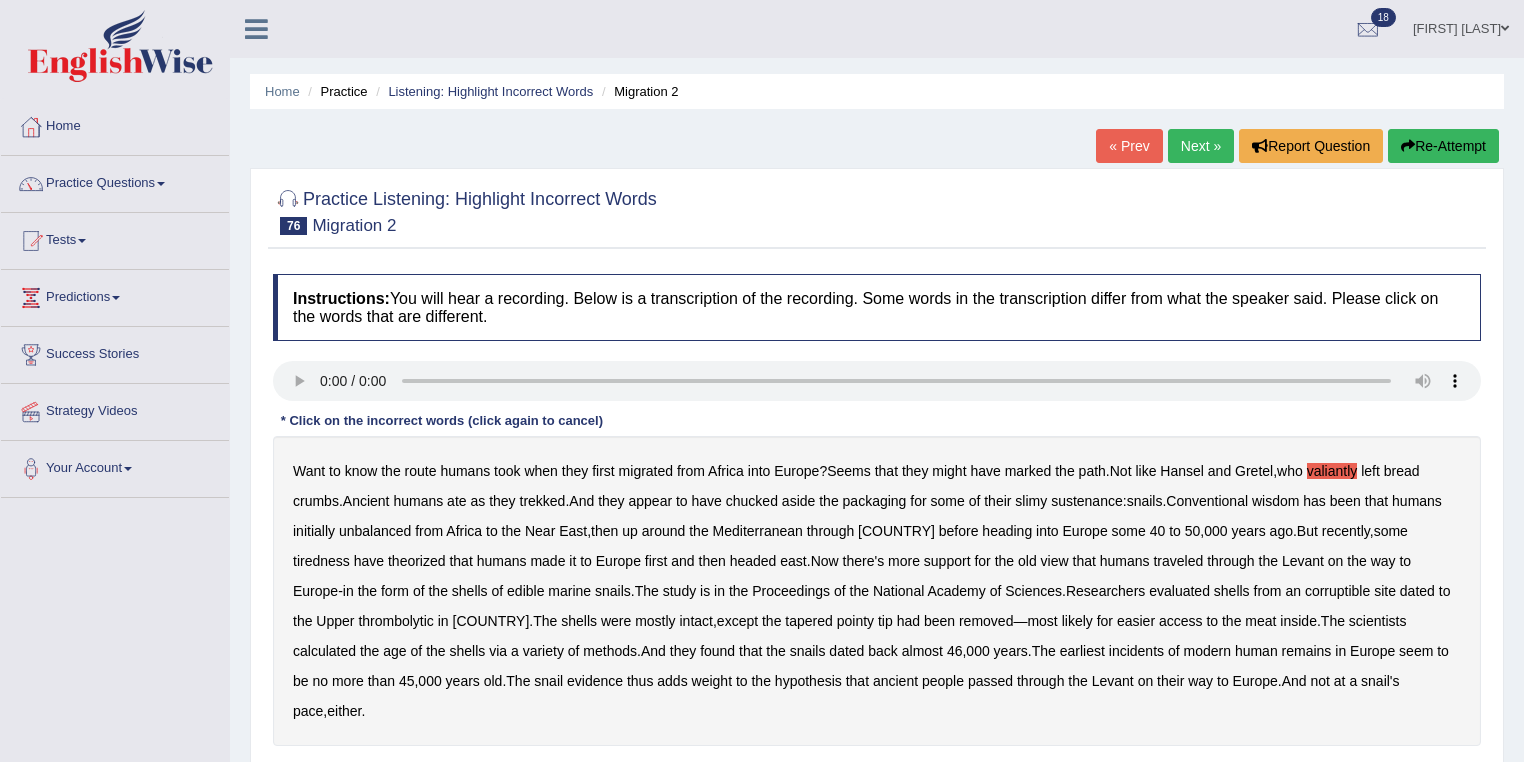 click on "unbalanced" at bounding box center [375, 531] 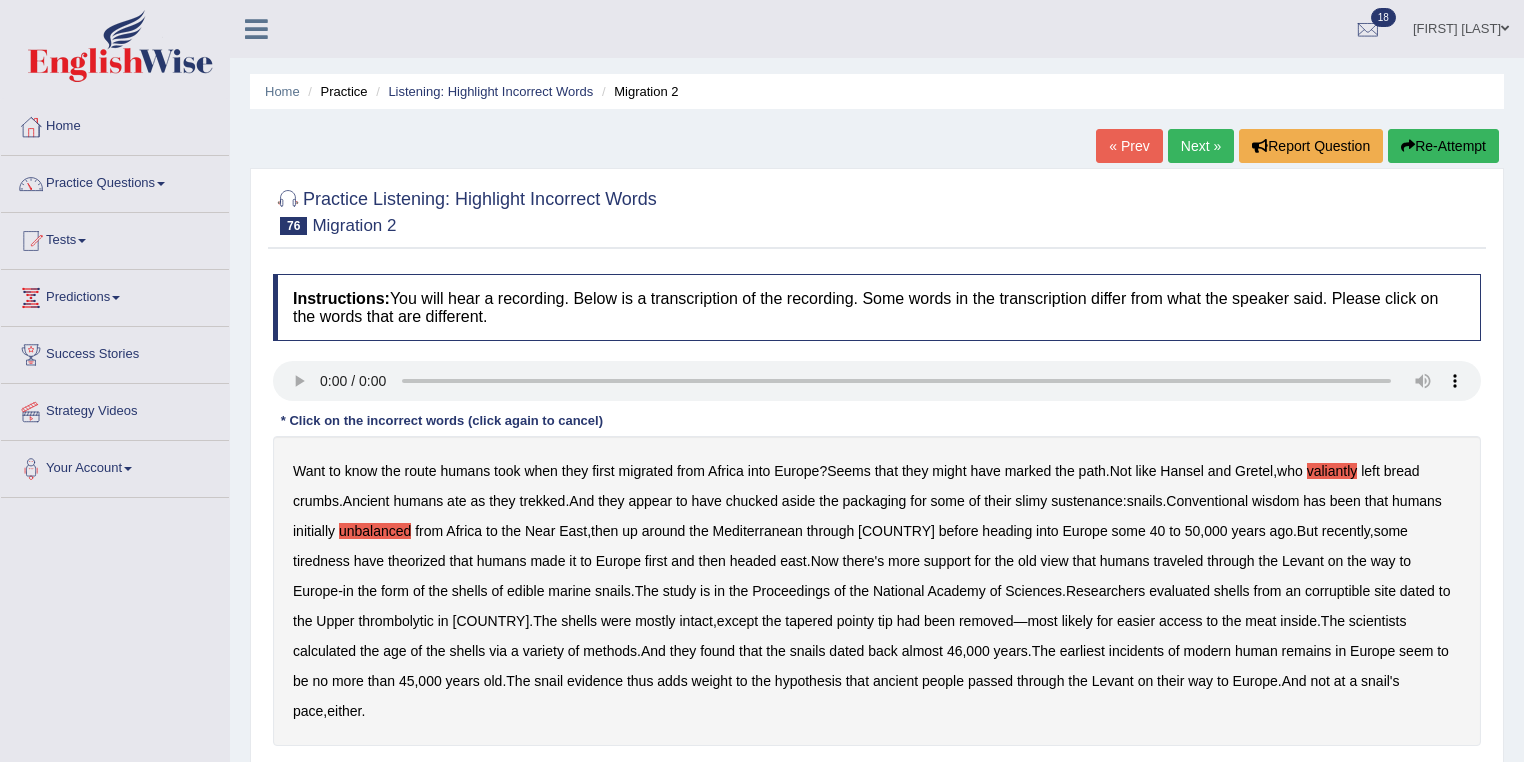 click on "tiredness" at bounding box center (321, 561) 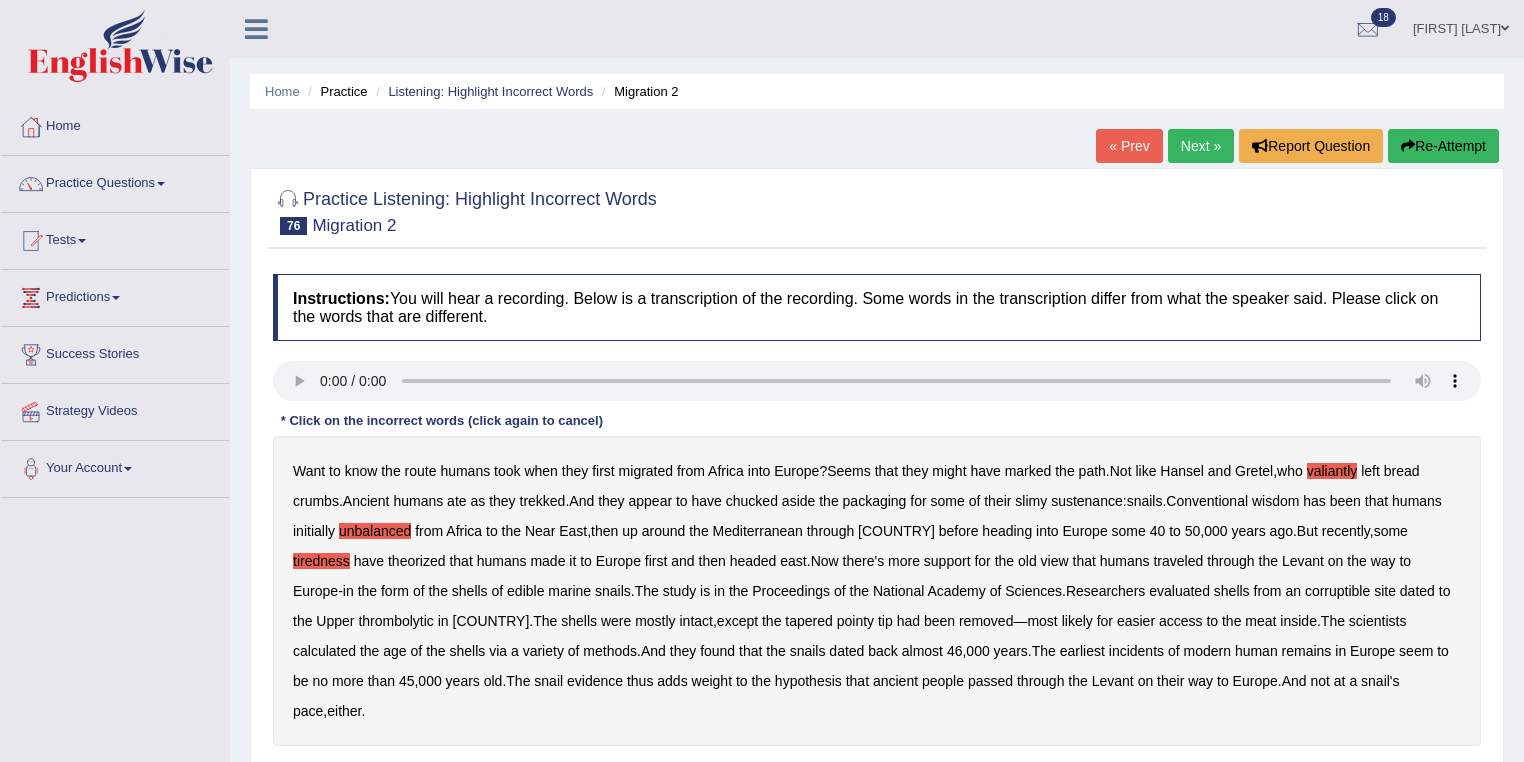 click on "Want   to   know   the   route   humans   took   when   they   first   migrated   from   Africa   into   Europe ?  Seems   that   they   might   have   marked   the   path .  Not   like   Hansel   and   Gretel ,  who   valiantly   left   bread   crumbs .  Ancient   humans   ate   as   they   trekked .  And   they   appear   to   have   chucked   aside   the   packaging   for   some   of   their   slimy   sustenance :  snails .  Conventional   wisdom   has   been   that   humans   initially   unbalanced   from   Africa   to   the   Near   East ,  then   up   around   the   Mediterranean   through   Lebanon   before   heading   into   Europe   some   40   to   50 , 000   years   ago .  But   recently ,  some   tiredness   have   theorized   that   humans   made   it   to   Europe   first   and   then   headed   east .  Now   there's   more   support   for   the   old   view   that   humans   traveled   through   the   Levant   on   the   way   to   Europe - in   the   form   of   the   shells   of   edible" at bounding box center (877, 591) 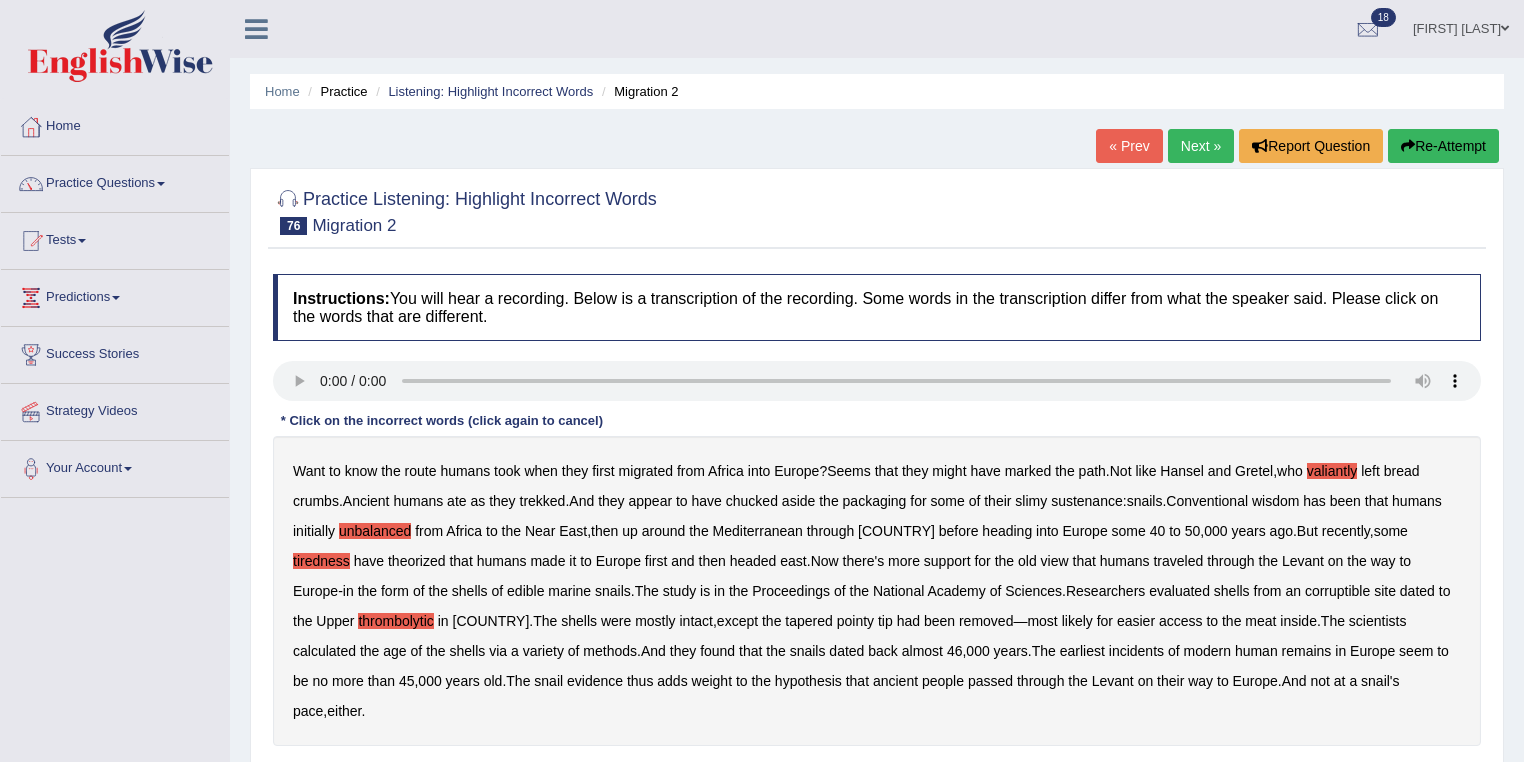 click on "incidents" at bounding box center (1136, 651) 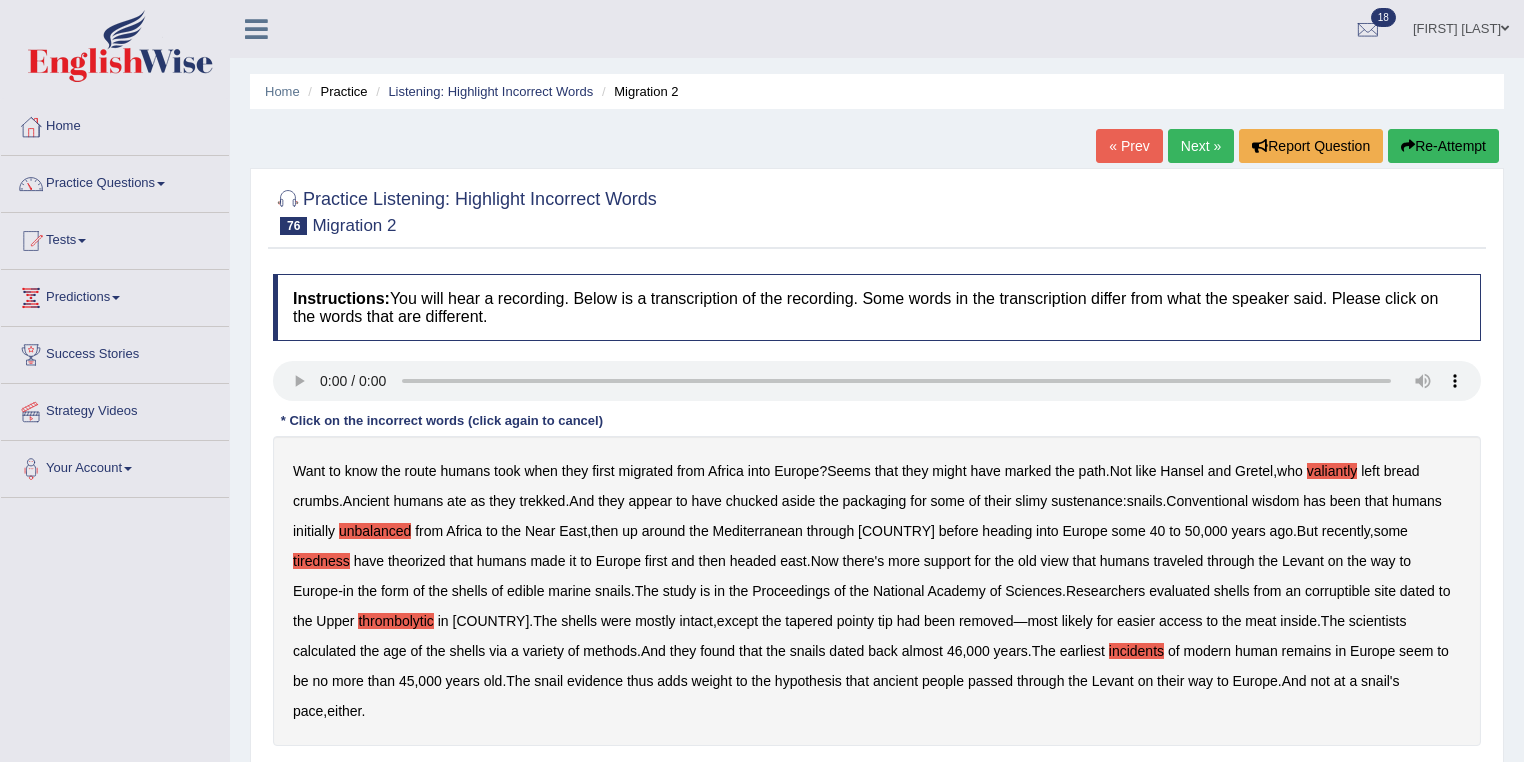 click on "Verify" at bounding box center [877, 783] 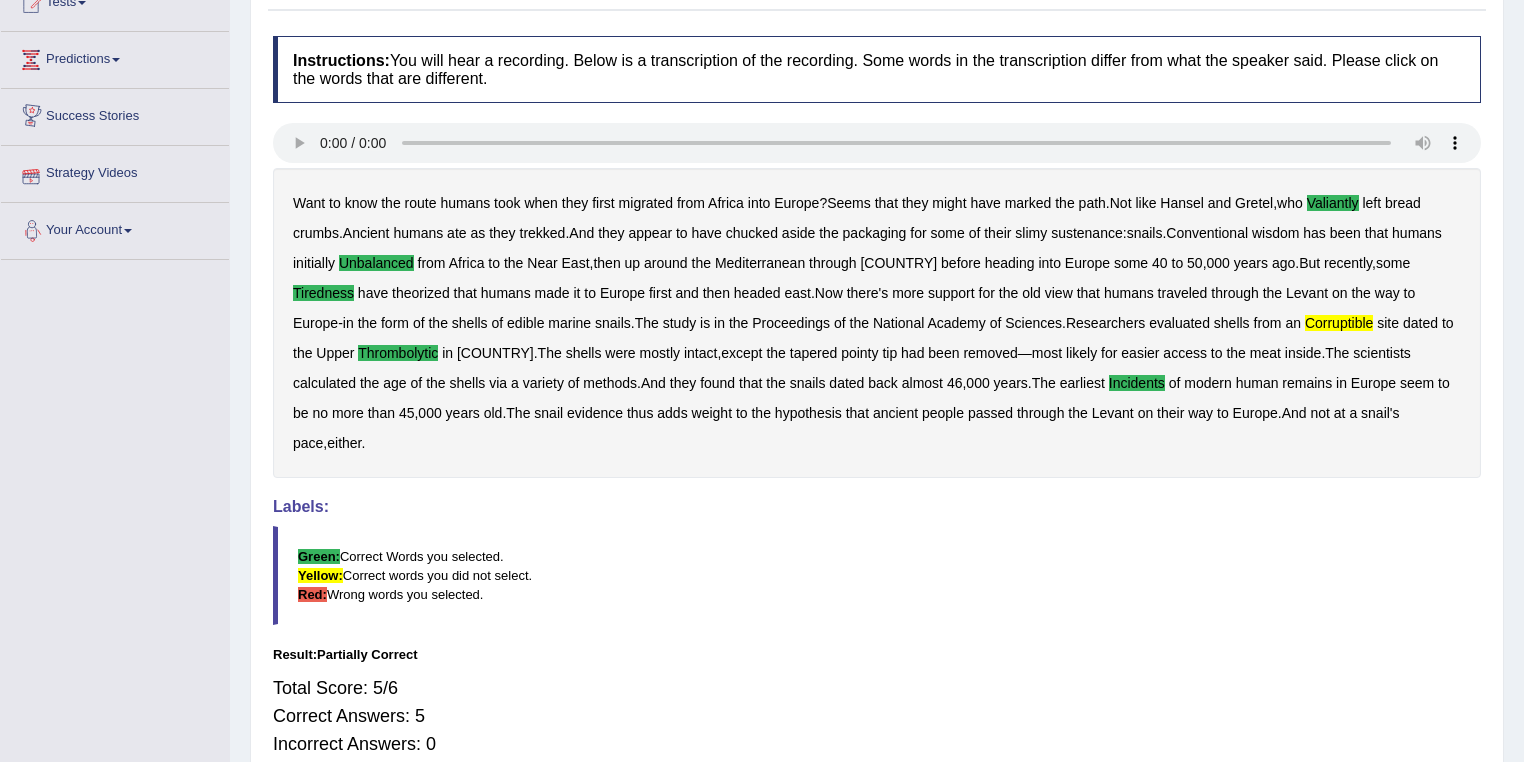 scroll, scrollTop: 320, scrollLeft: 0, axis: vertical 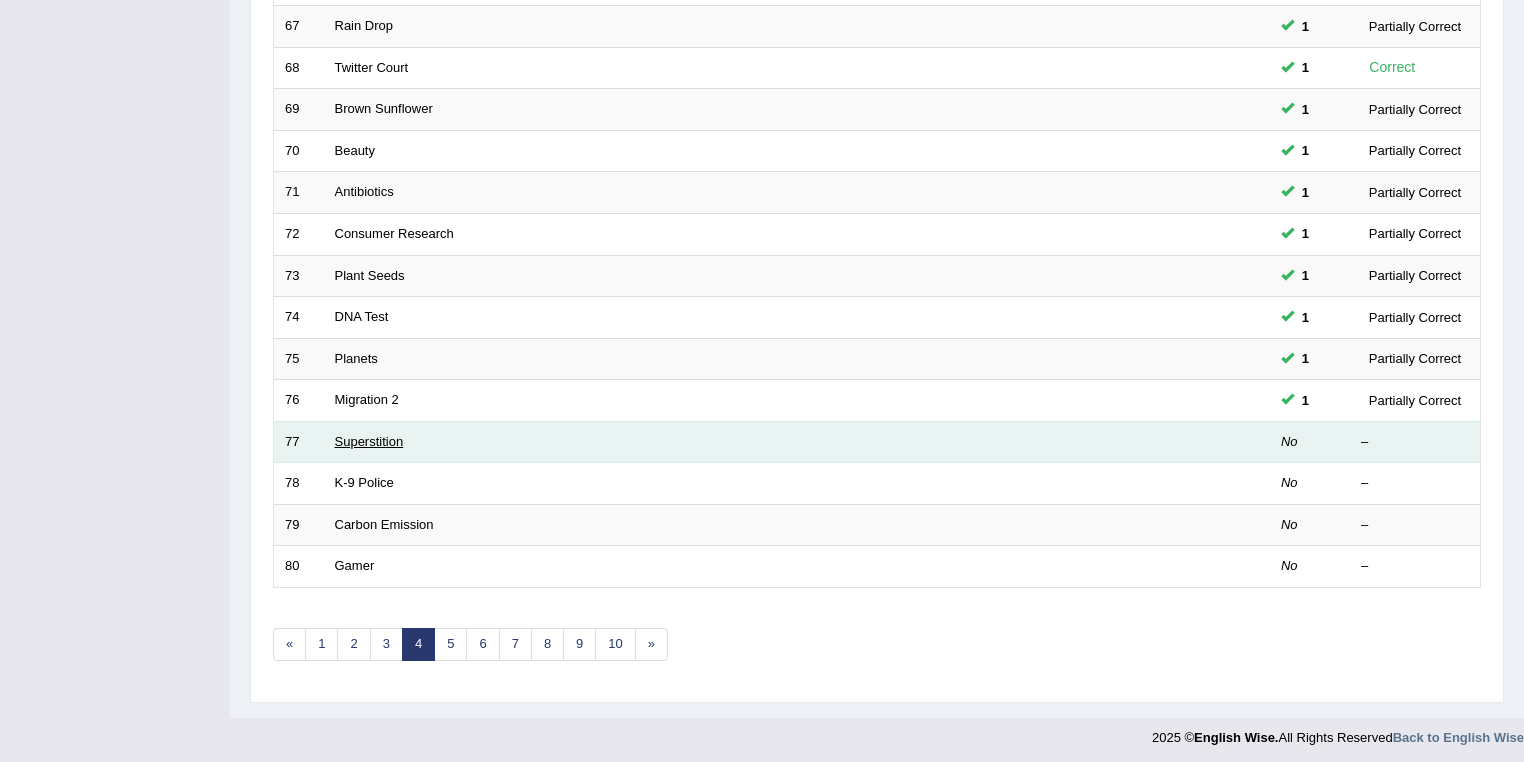 click on "Superstition" at bounding box center (369, 441) 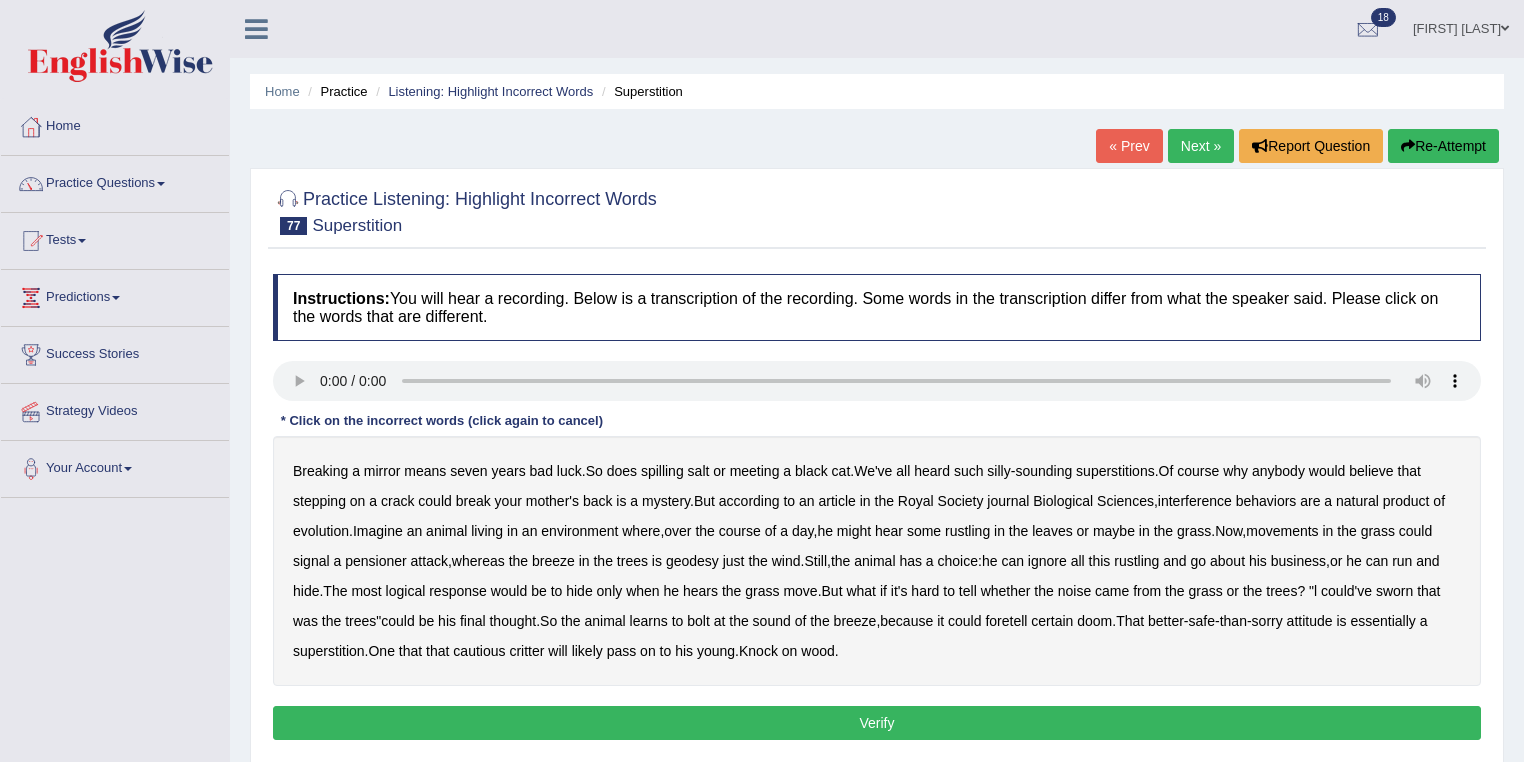scroll, scrollTop: 0, scrollLeft: 0, axis: both 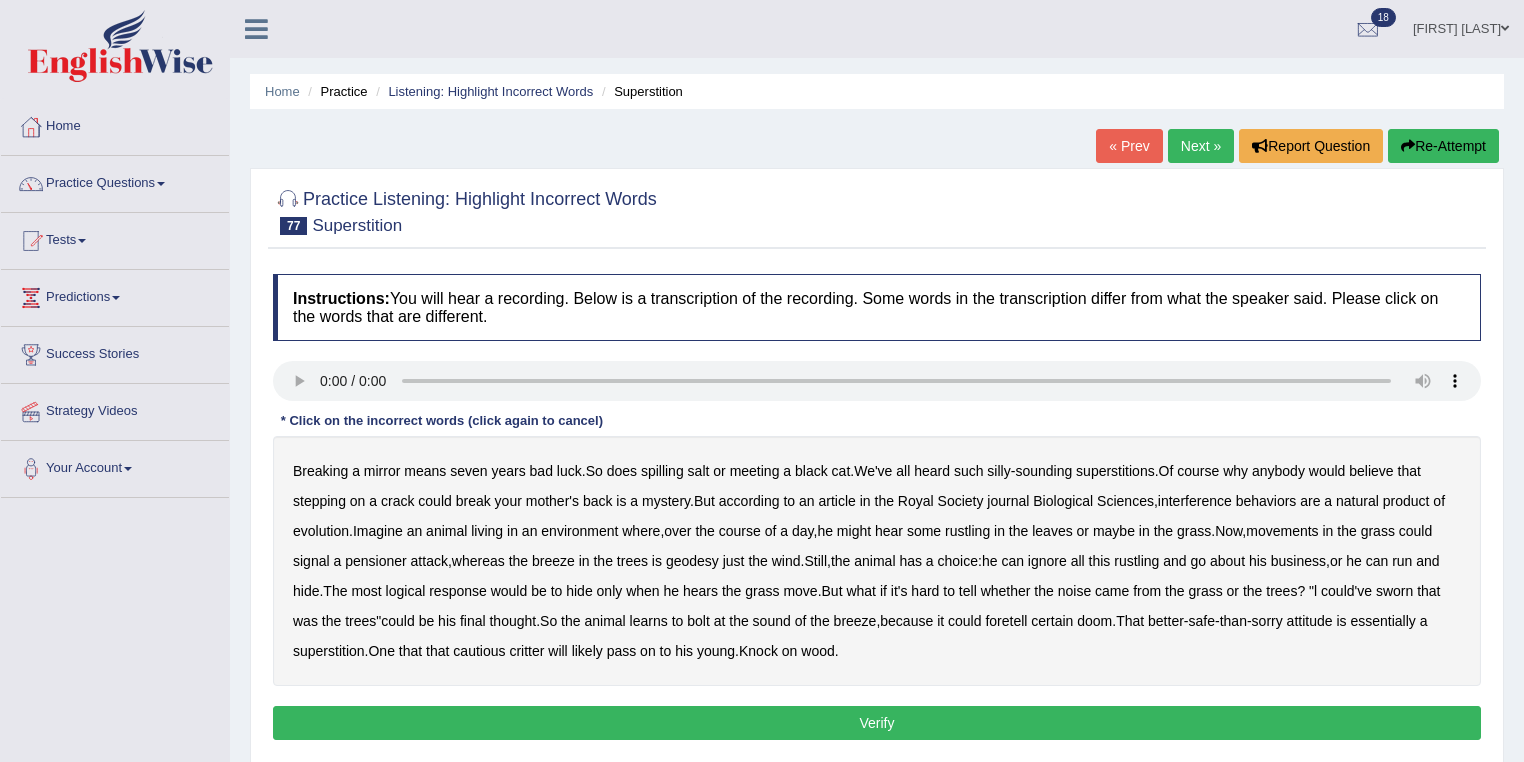 click on "Breaking   a   mirror   means   seven   years   bad   luck .  So   does   spilling   salt   or   meeting   a   black   cat .  We've   all   heard   such   silly - sounding   superstitions .  Of   course   why   anybody   would   believe   that   stepping   on   a   crack   could   break   your   mother's   back   is   a   mystery .  But   according   to   an   article   in   the   Royal   Society   journal   Biological   Sciences ,  interference   behaviors   are   a   natural   product   of   evolution .  Imagine   an   animal   living   in   an   environment   where ,  over   the   course   of   a   day ,  he   might   hear   some   rustling   in   the   leaves   or   maybe   in   the   grass .  Now ,  movements   in   the   grass   could   signal   a   pensioner   attack ,  whereas   the   breeze   in   the   trees   is   geodesy   just   the   wind .  Still ,  the   animal   has   a   choice :  he   can   ignore   all   this   rustling   and   go   about   his   business ,  or   he   can   run   and   ." at bounding box center [877, 561] 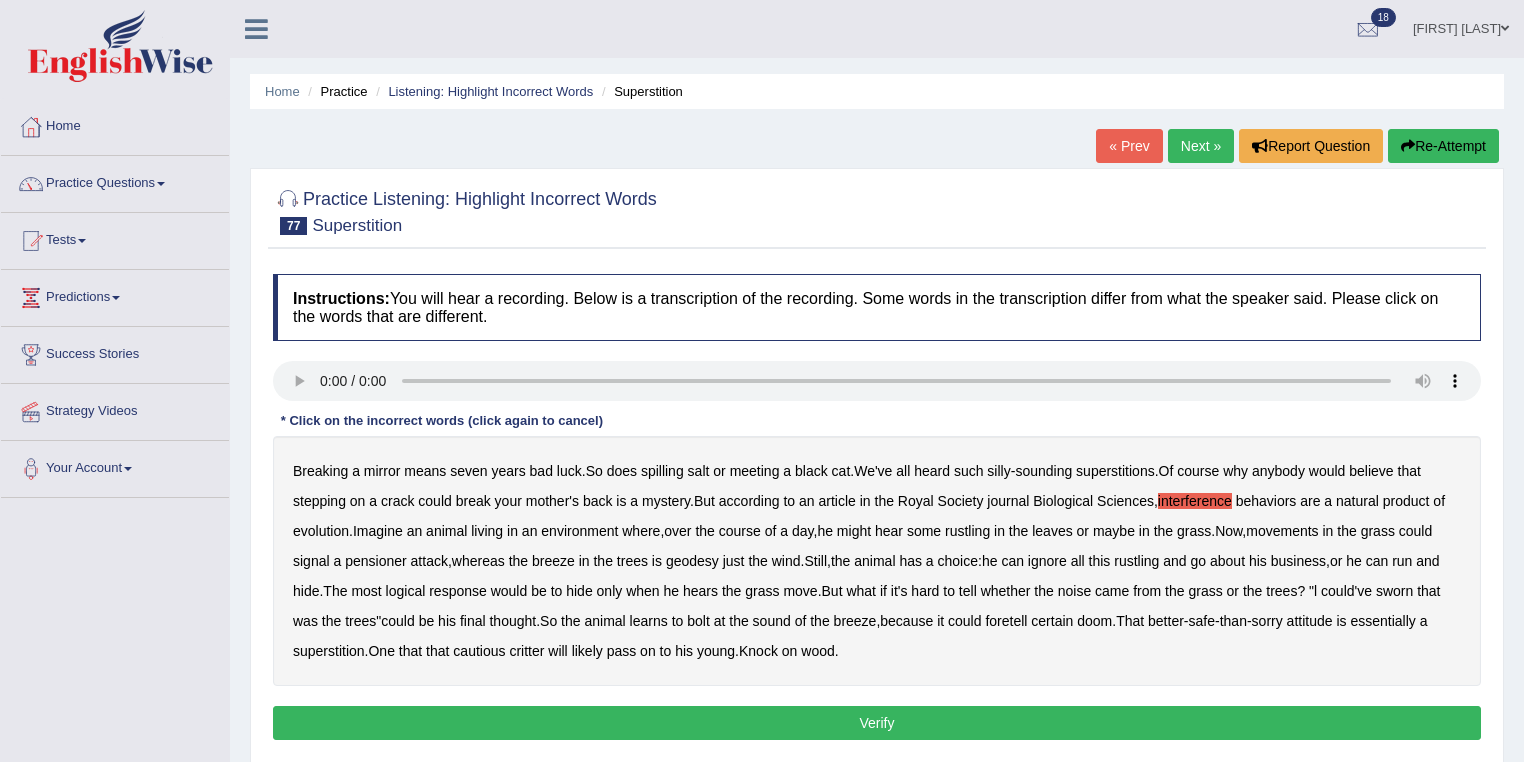 click on "pensioner" at bounding box center [376, 561] 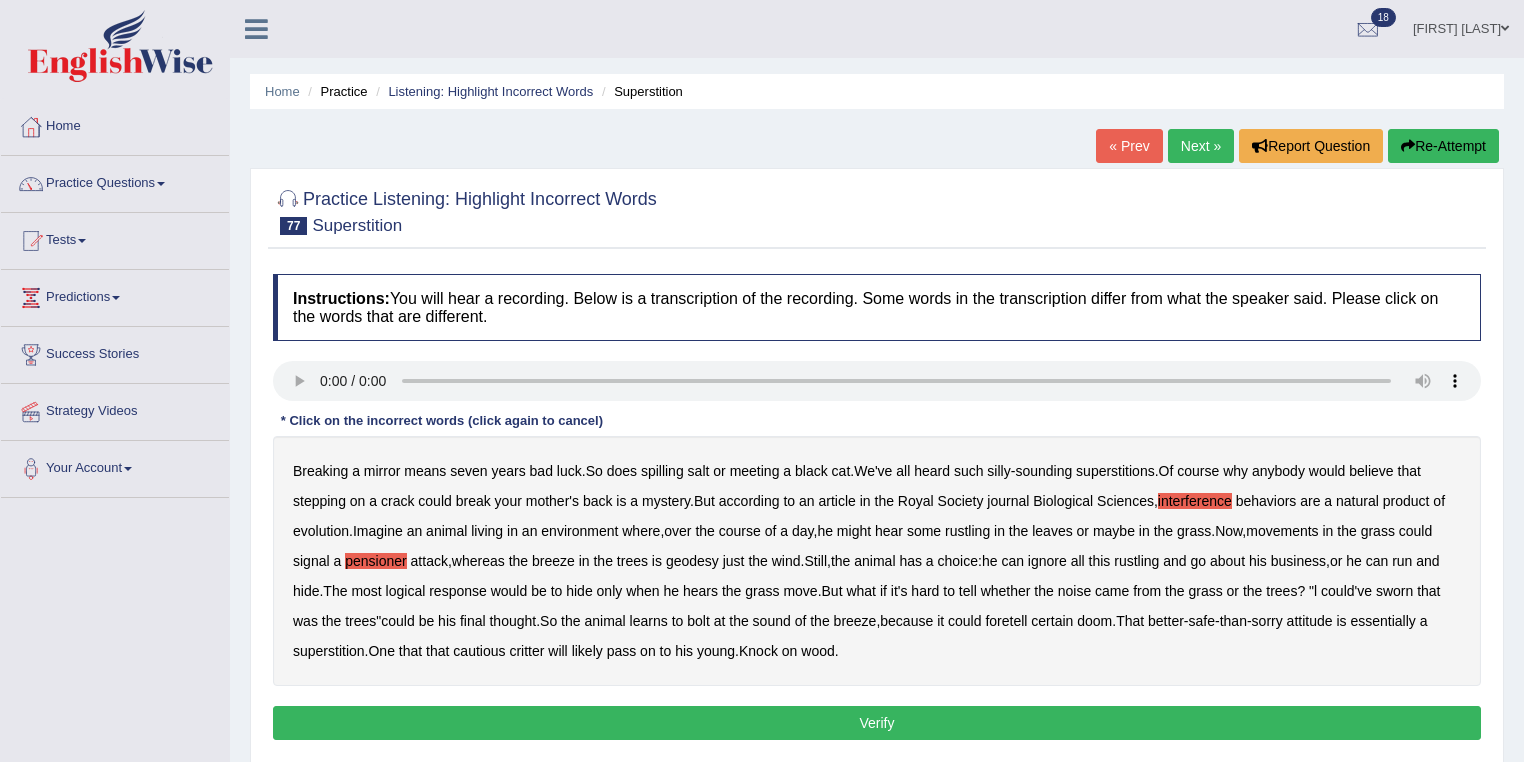 click on "Verify" at bounding box center [877, 723] 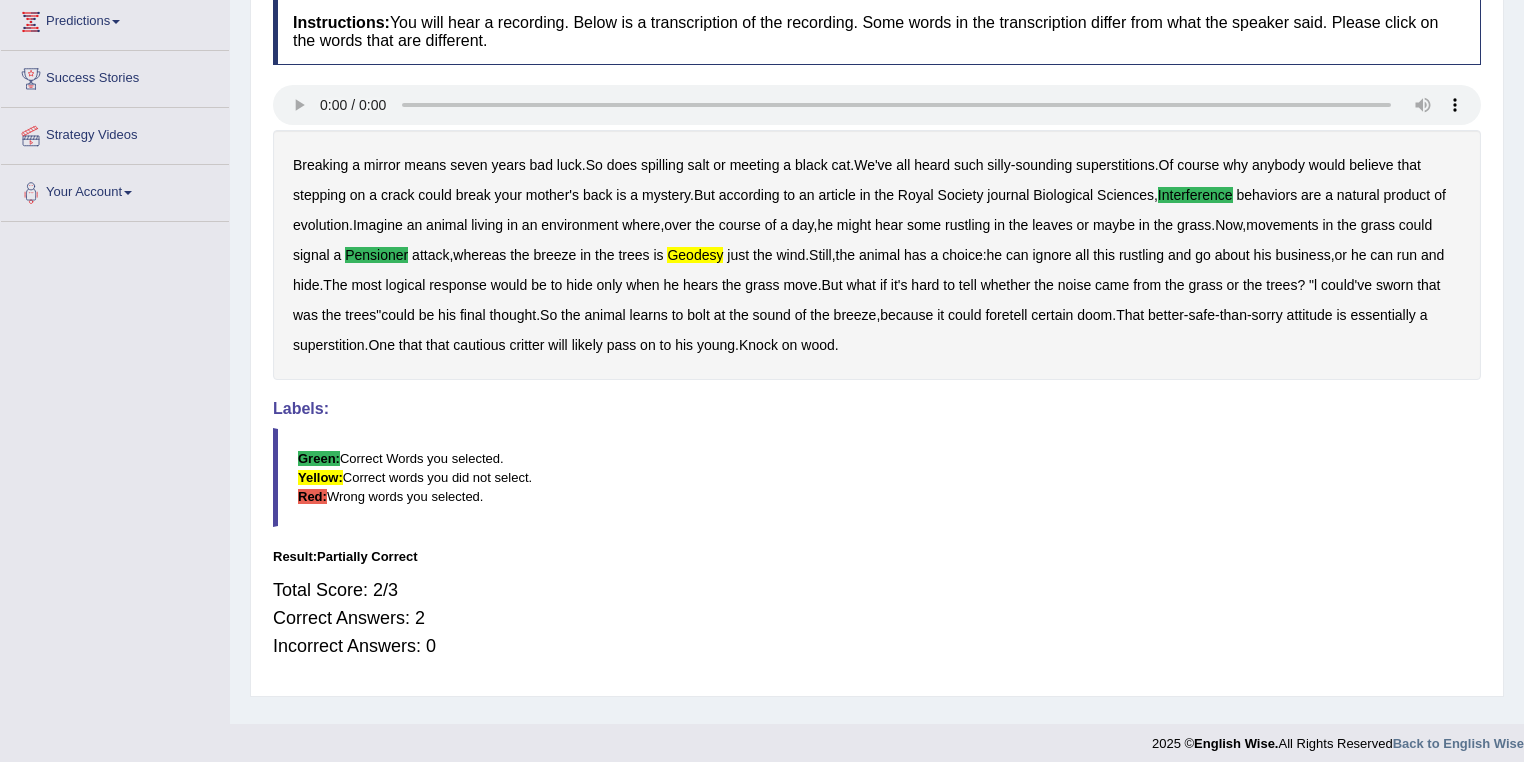 scroll, scrollTop: 288, scrollLeft: 0, axis: vertical 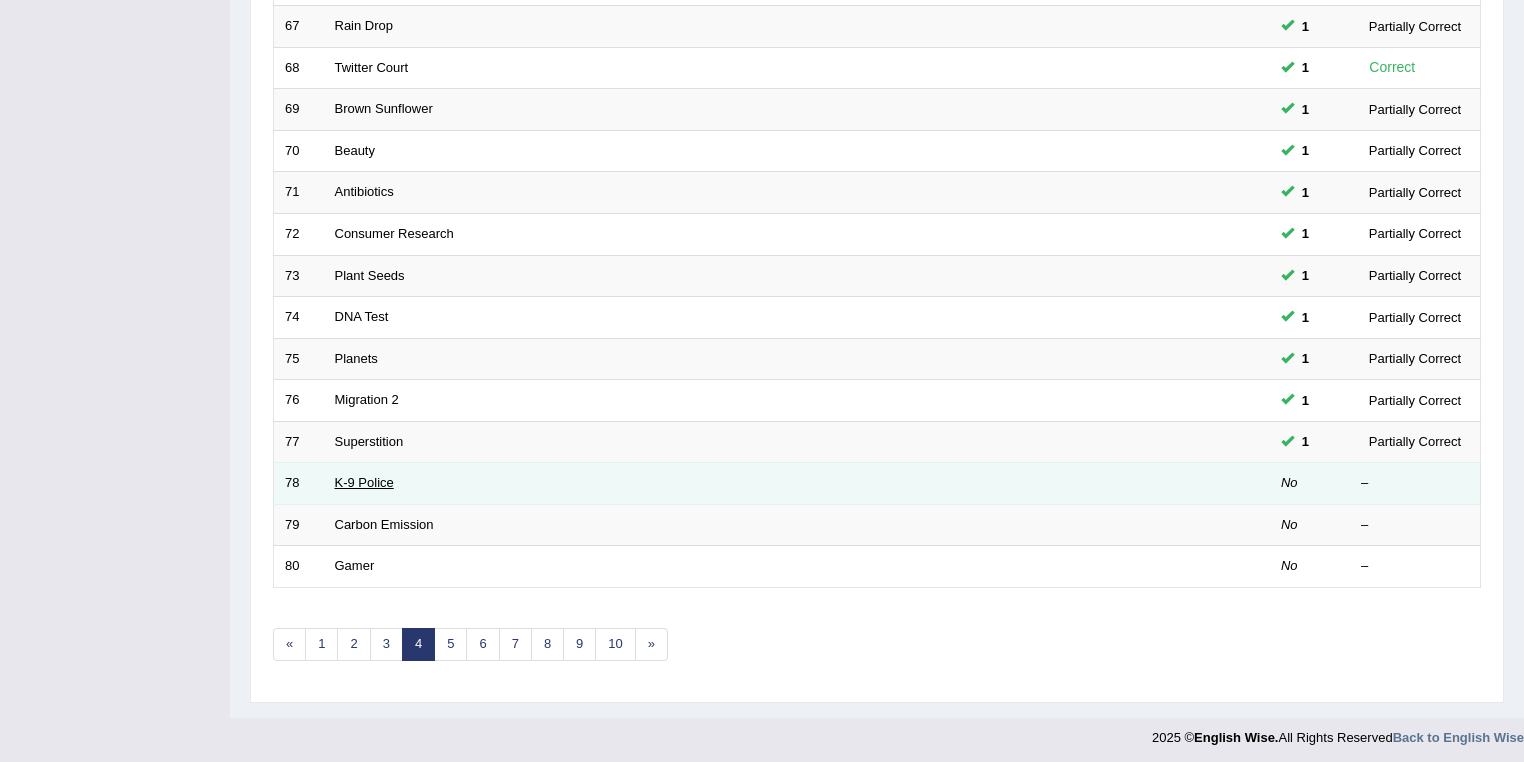 click on "K-9 Police" at bounding box center [364, 482] 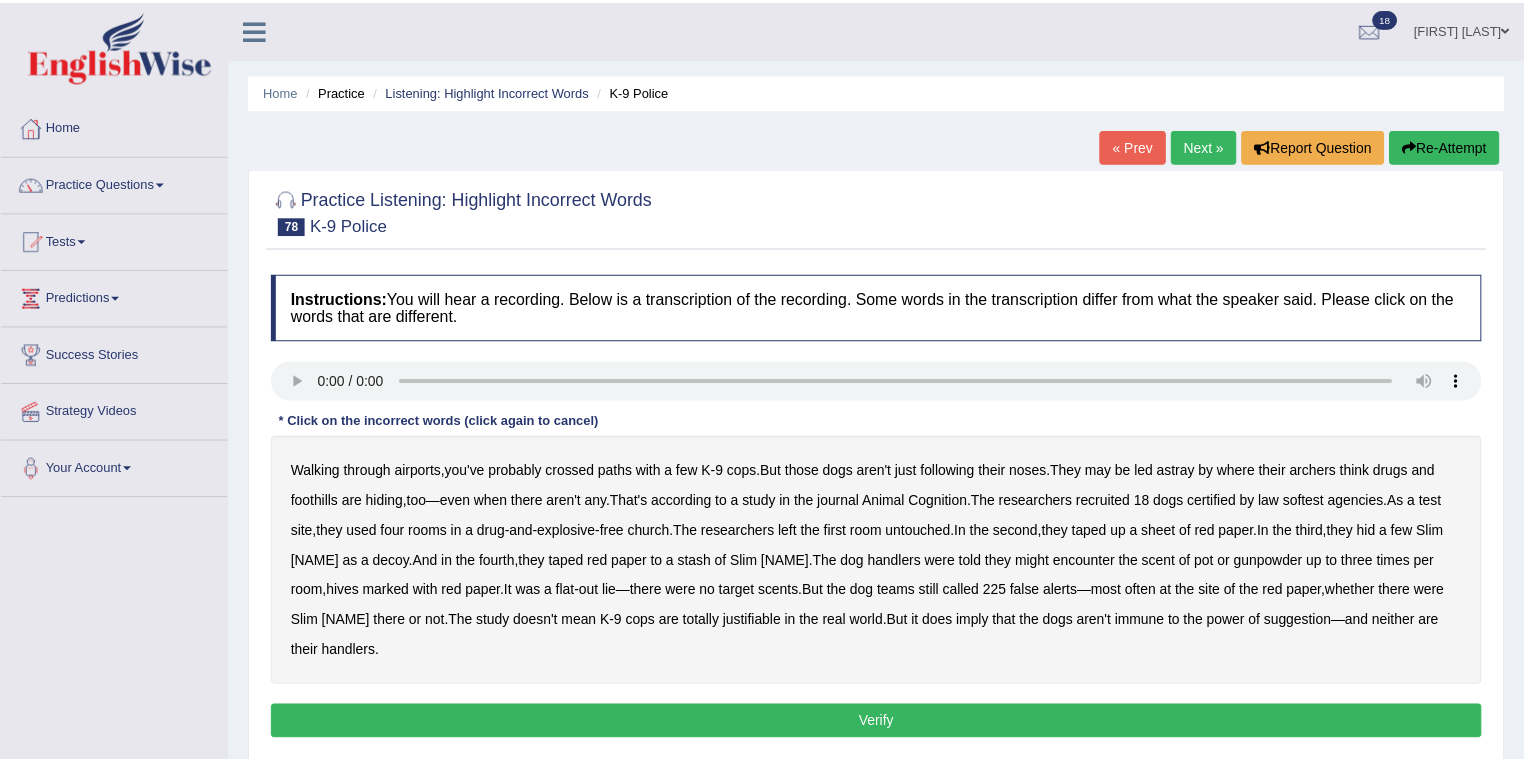 scroll, scrollTop: 0, scrollLeft: 0, axis: both 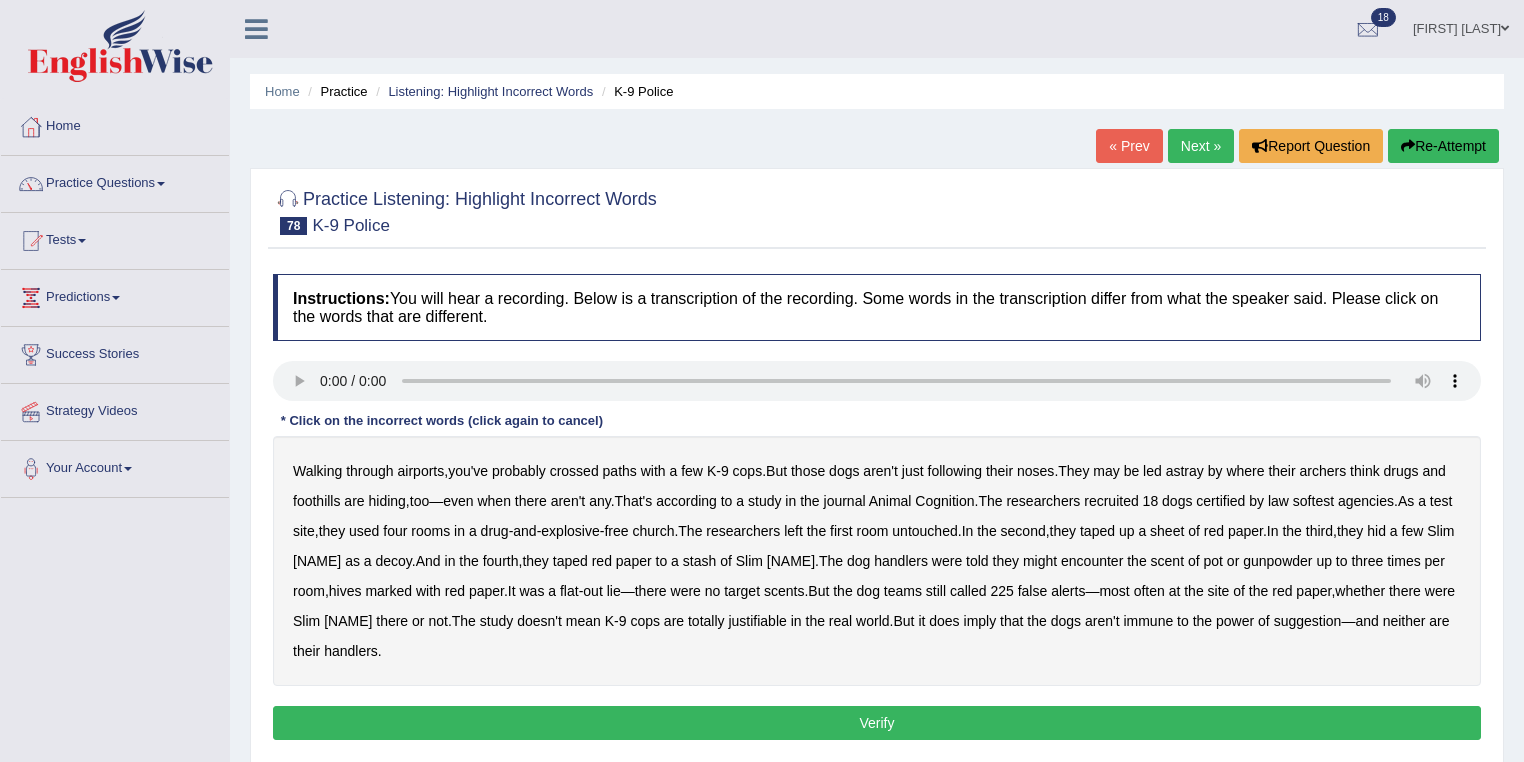 click on "archers" at bounding box center (1323, 471) 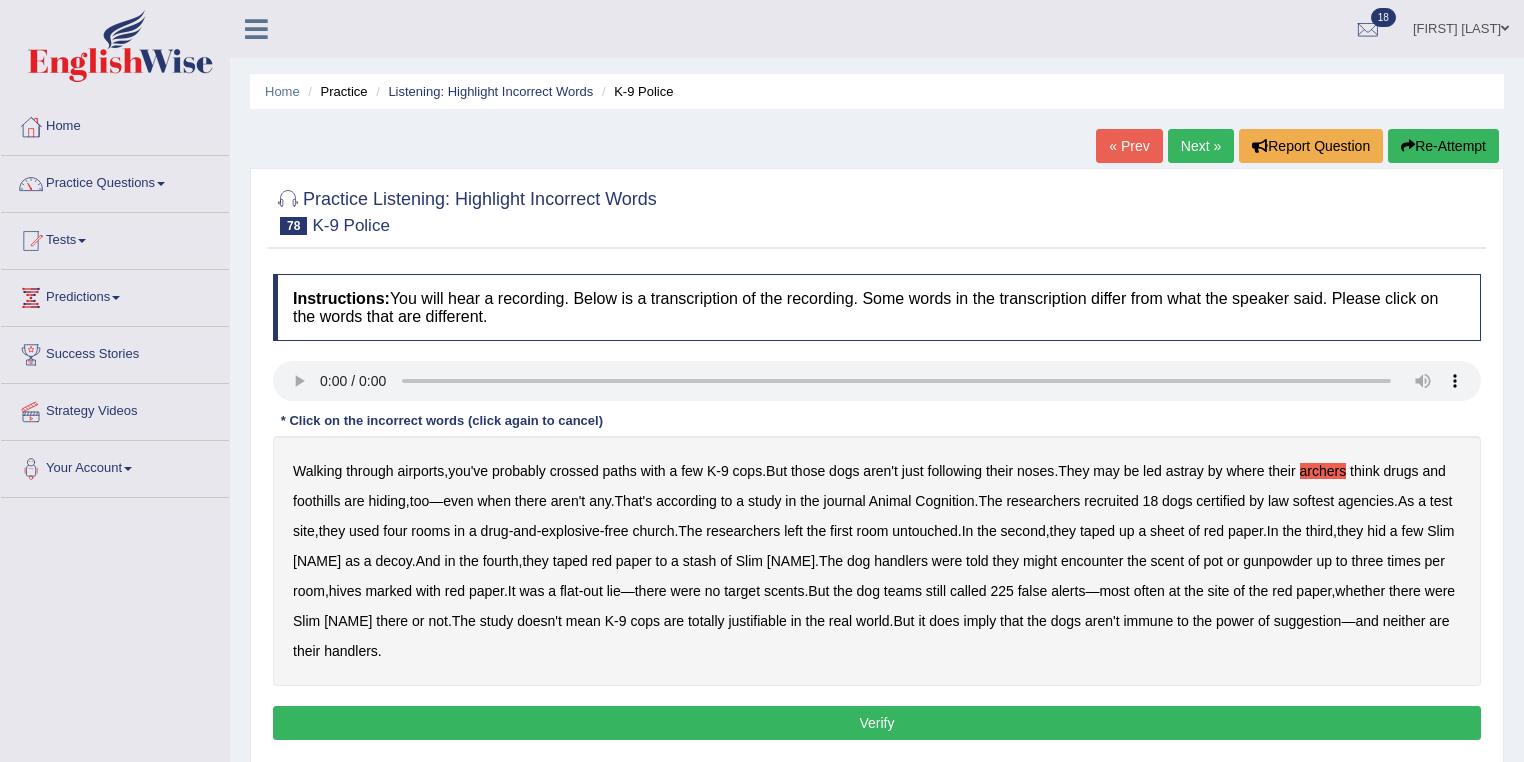 click on "softest" at bounding box center (1313, 501) 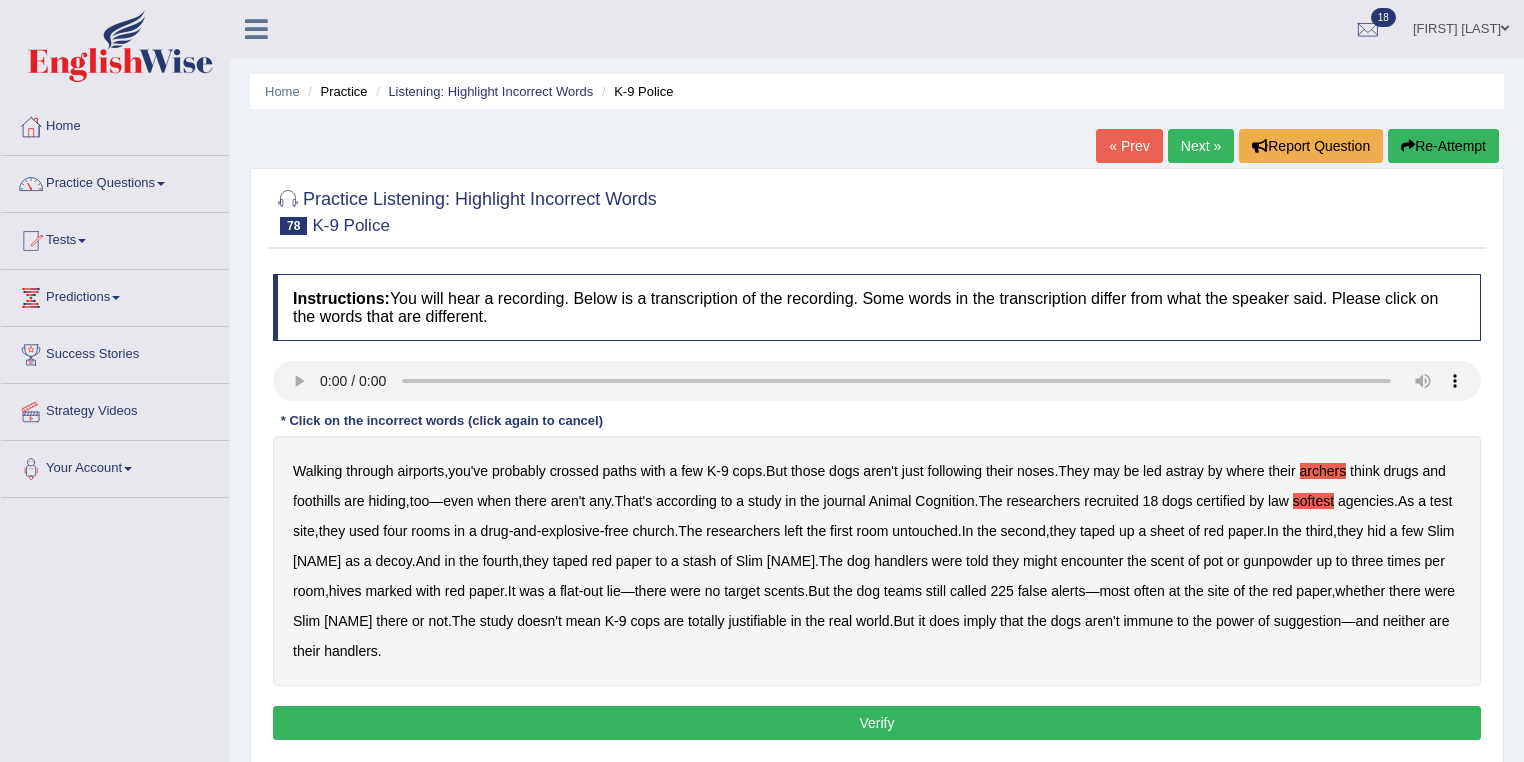 click on "justifiable" at bounding box center (757, 621) 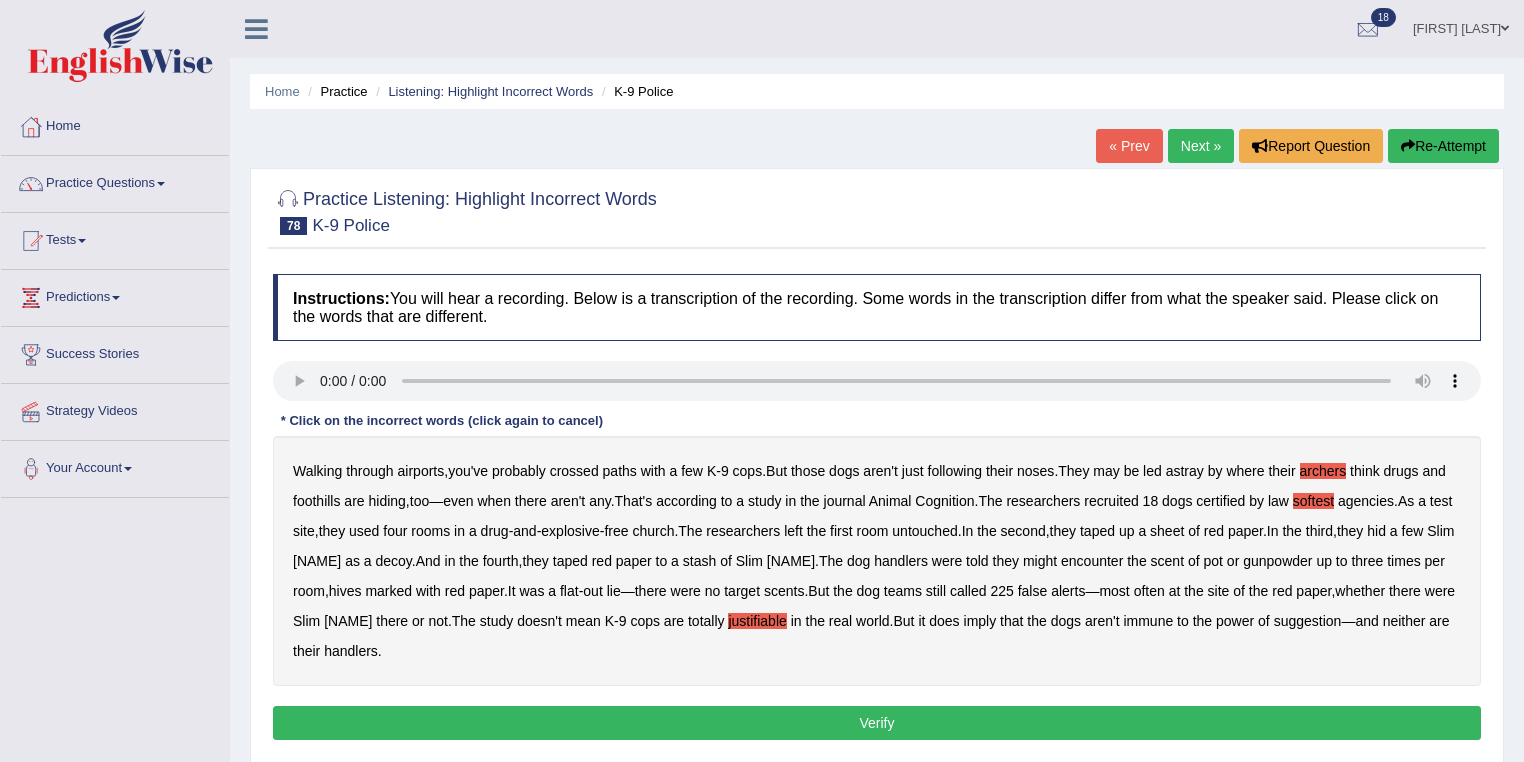 click on "Verify" at bounding box center [877, 723] 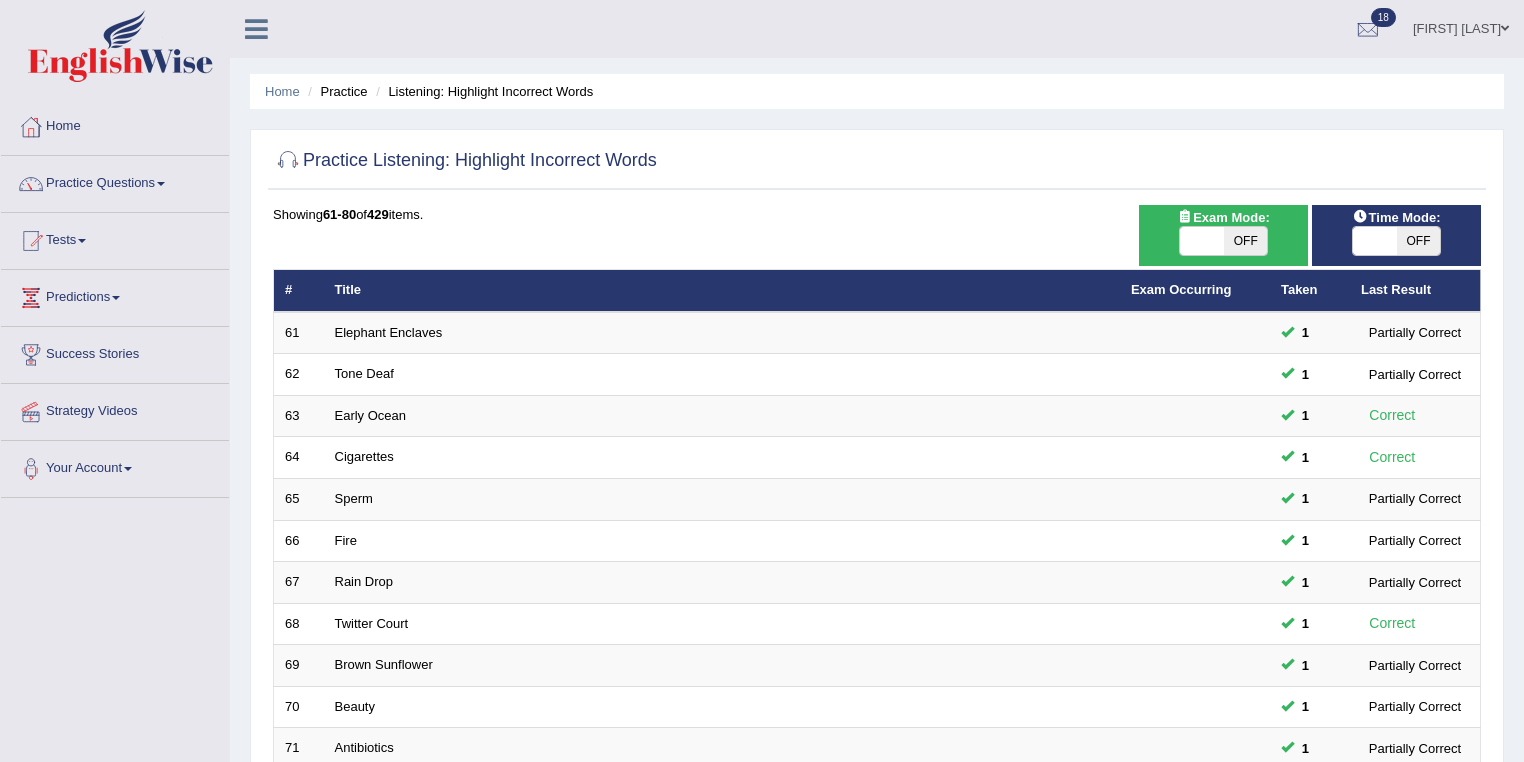 scroll, scrollTop: 556, scrollLeft: 0, axis: vertical 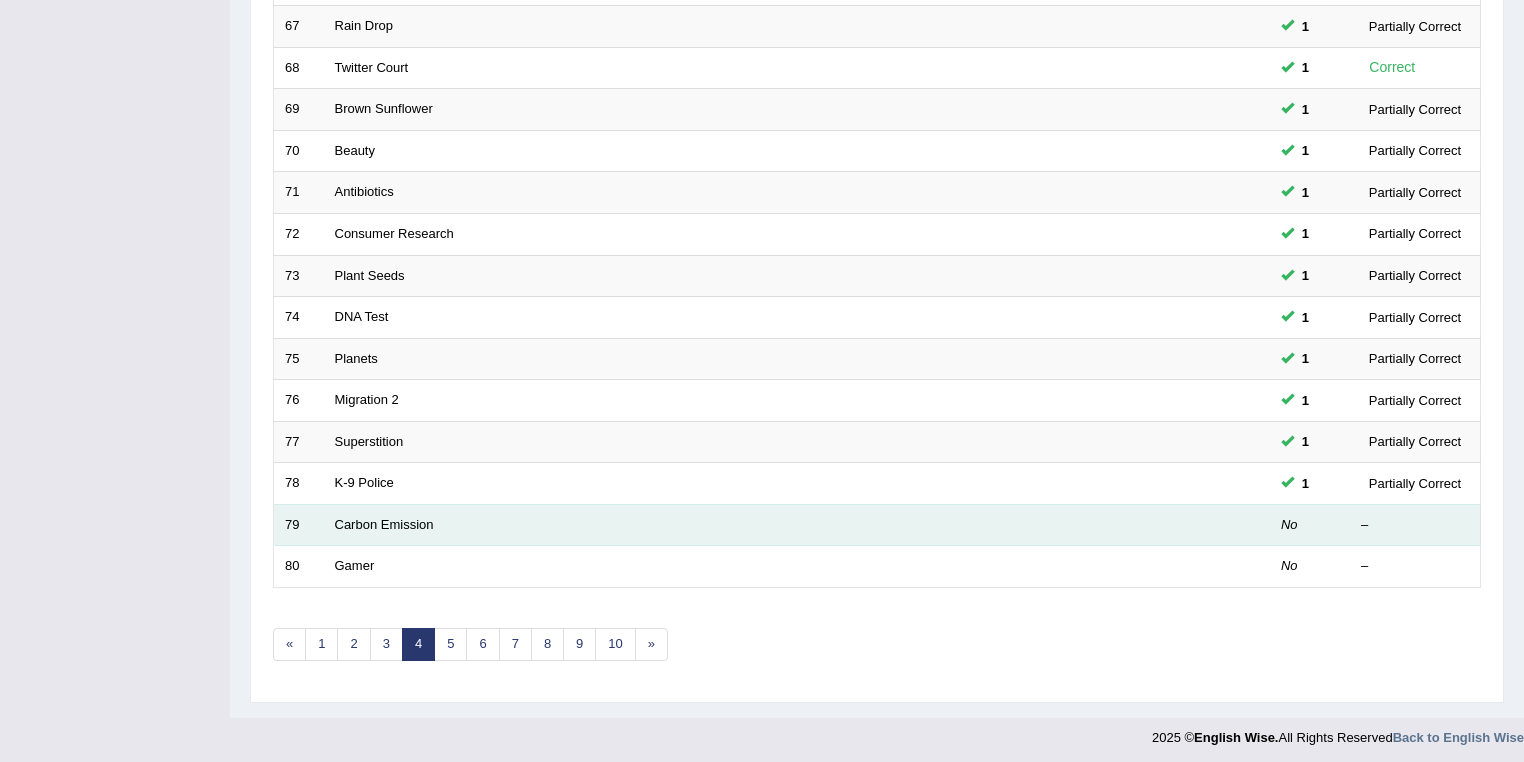 click on "Carbon Emission" at bounding box center [722, 525] 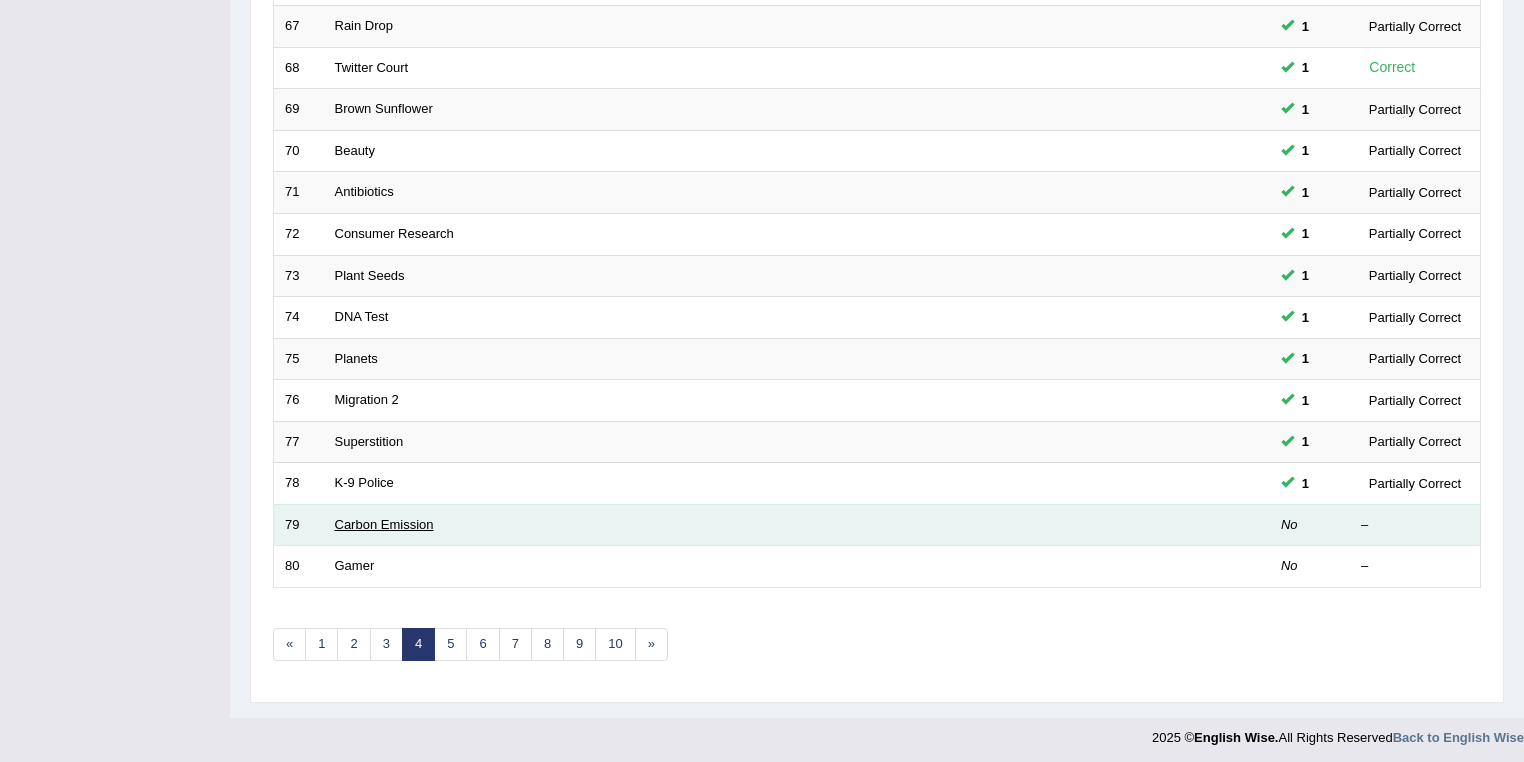 click on "Carbon Emission" at bounding box center [384, 524] 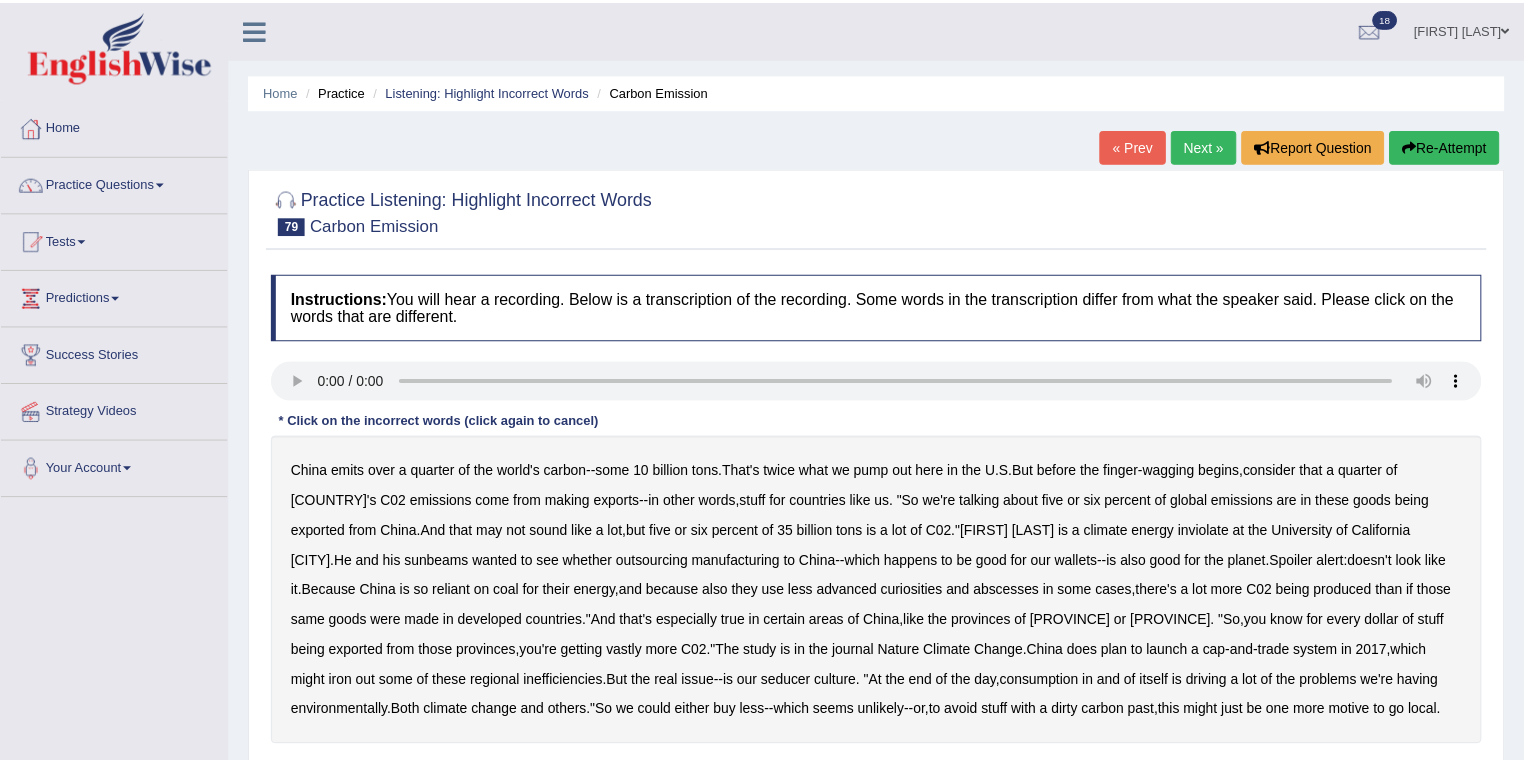 scroll, scrollTop: 0, scrollLeft: 0, axis: both 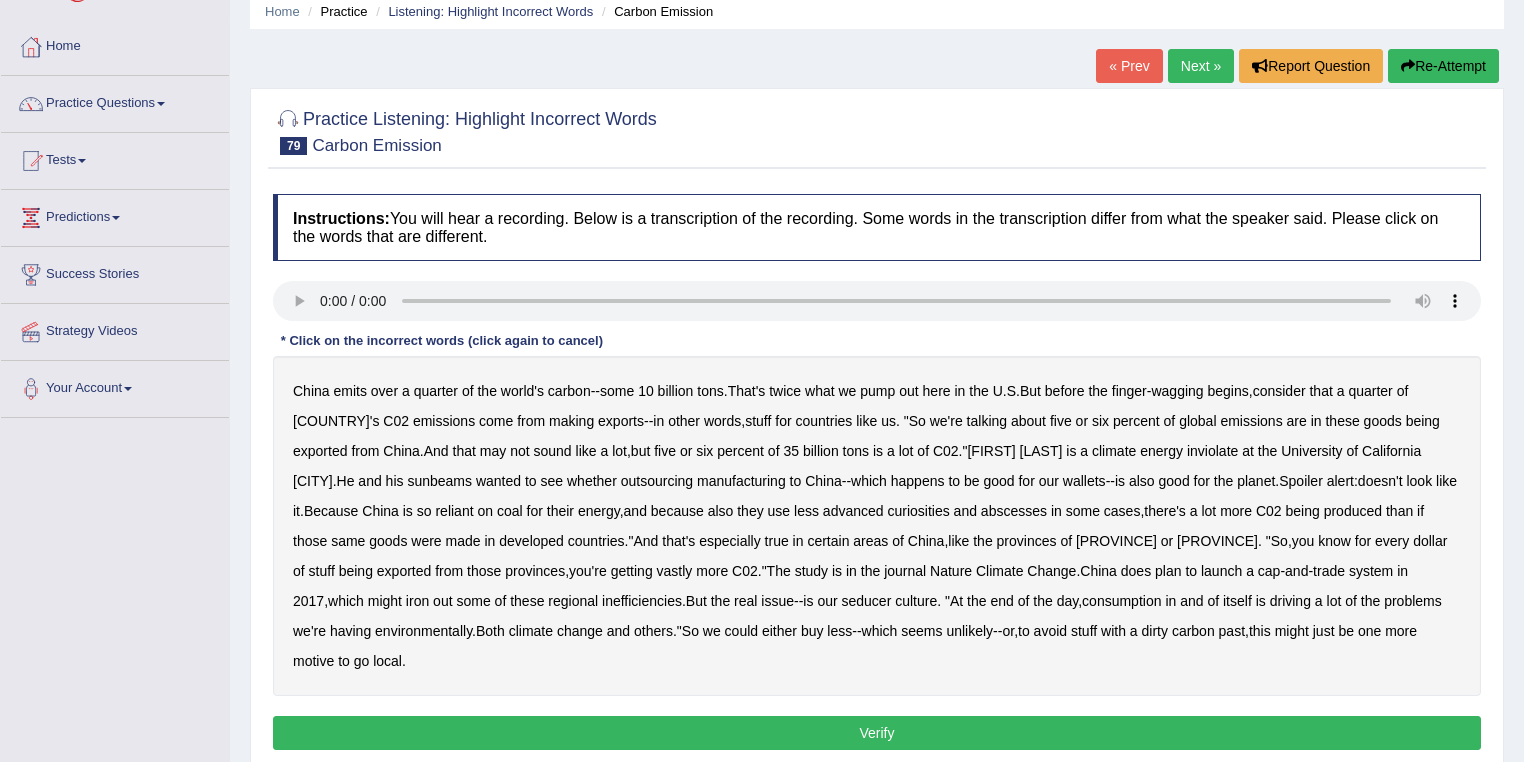 click on "inviolate" at bounding box center (1212, 451) 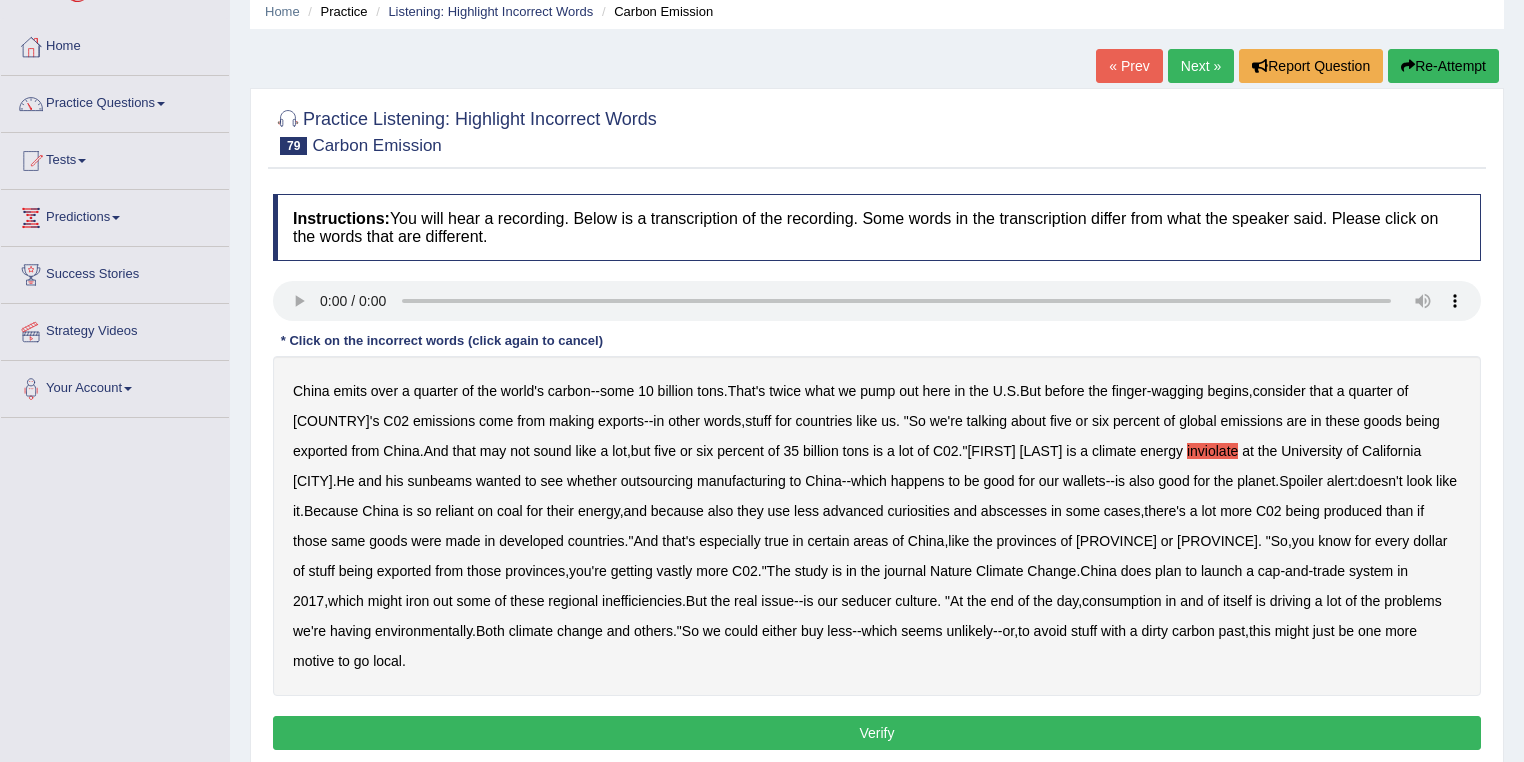 click on "curiosities" at bounding box center (918, 511) 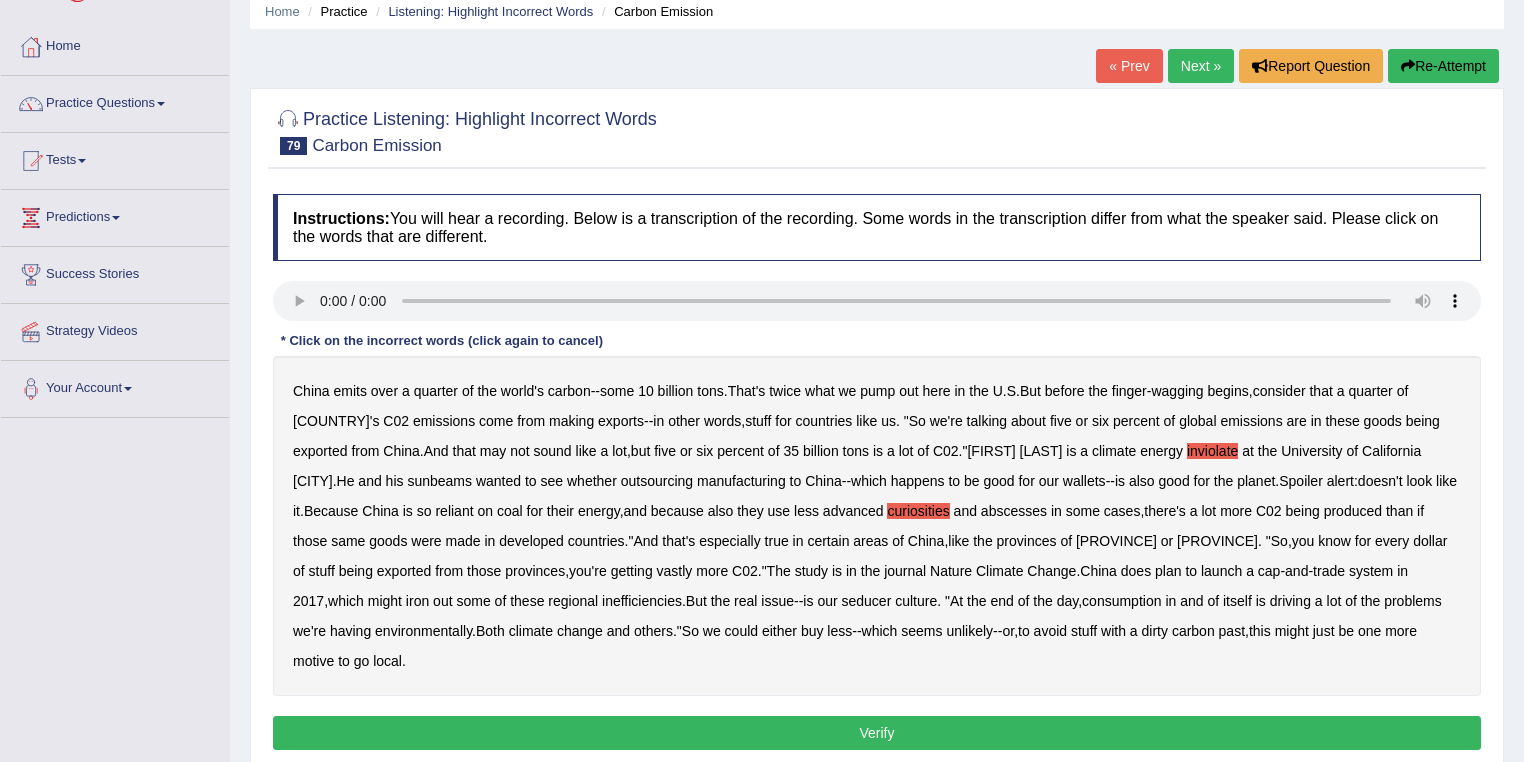 click on "abscesses" at bounding box center (1014, 511) 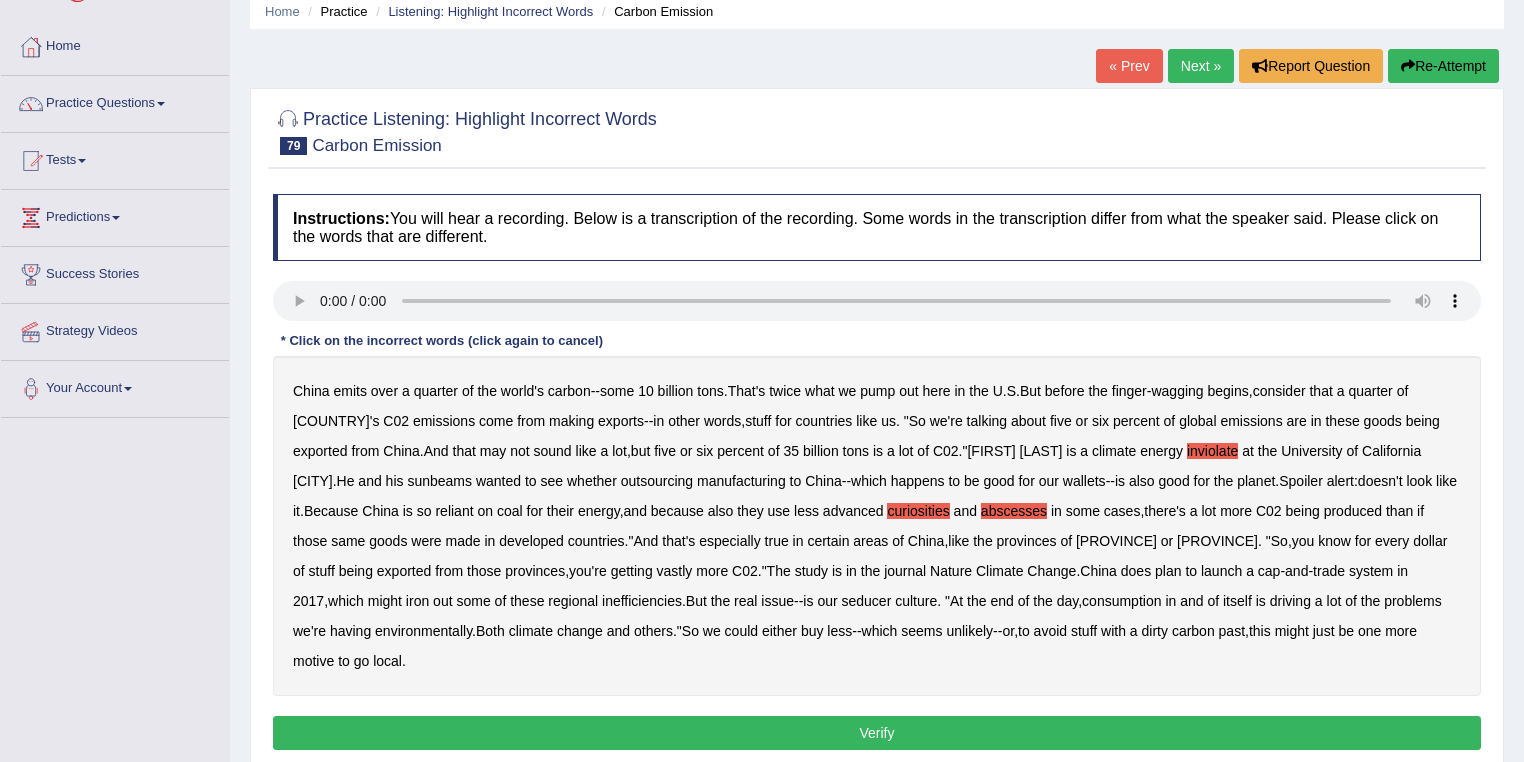 click on "Verify" at bounding box center (877, 733) 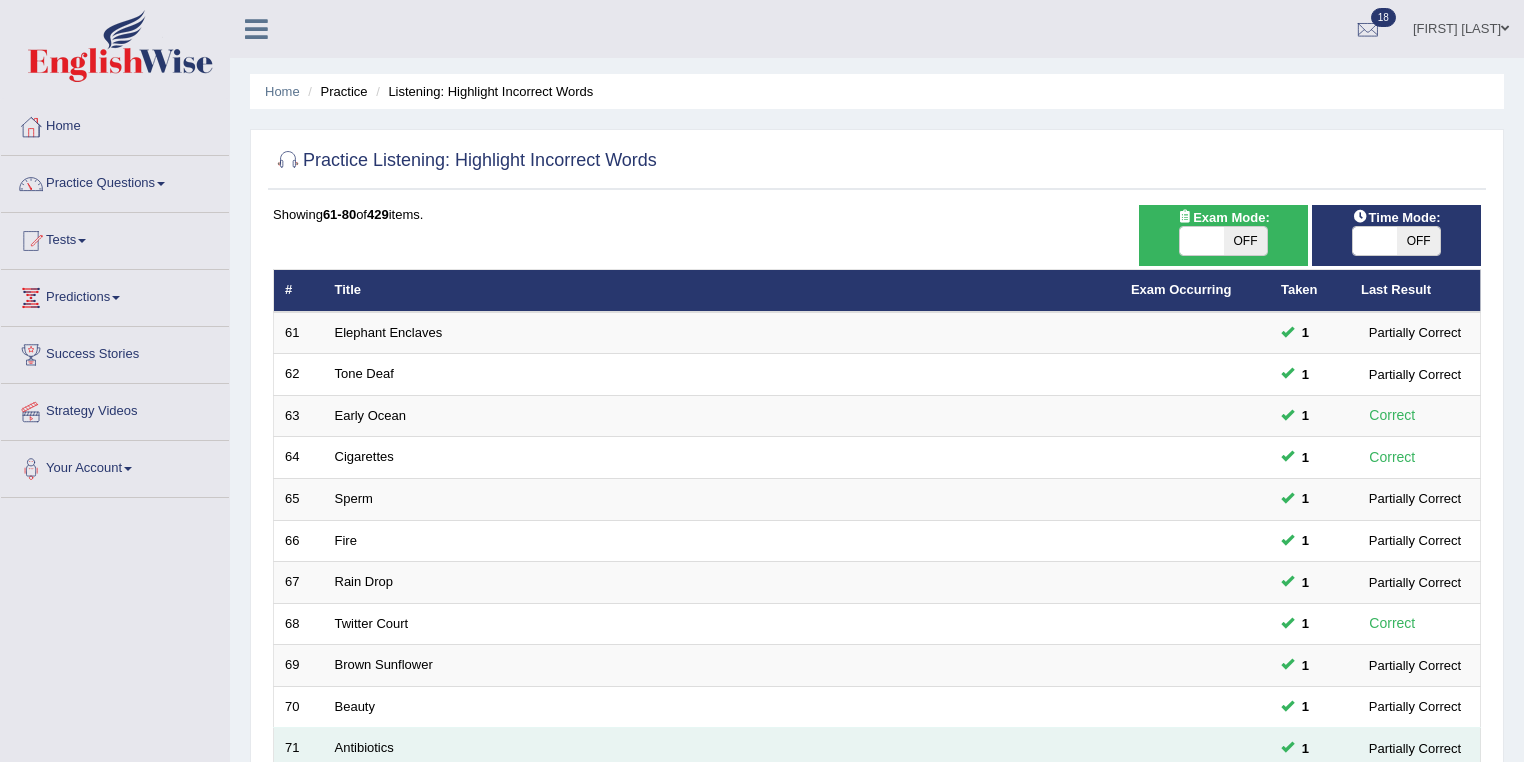 scroll, scrollTop: 240, scrollLeft: 0, axis: vertical 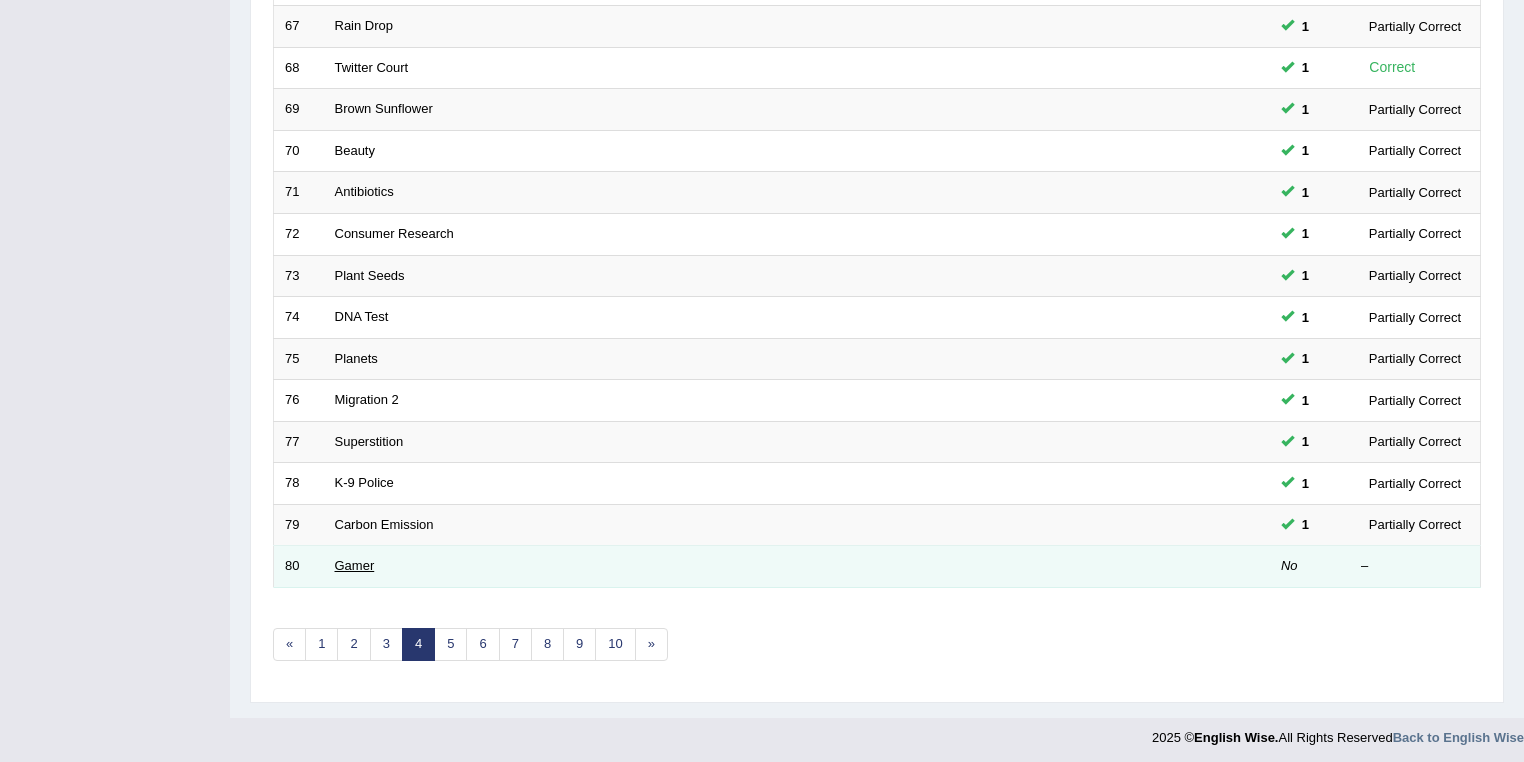click on "Gamer" at bounding box center [355, 565] 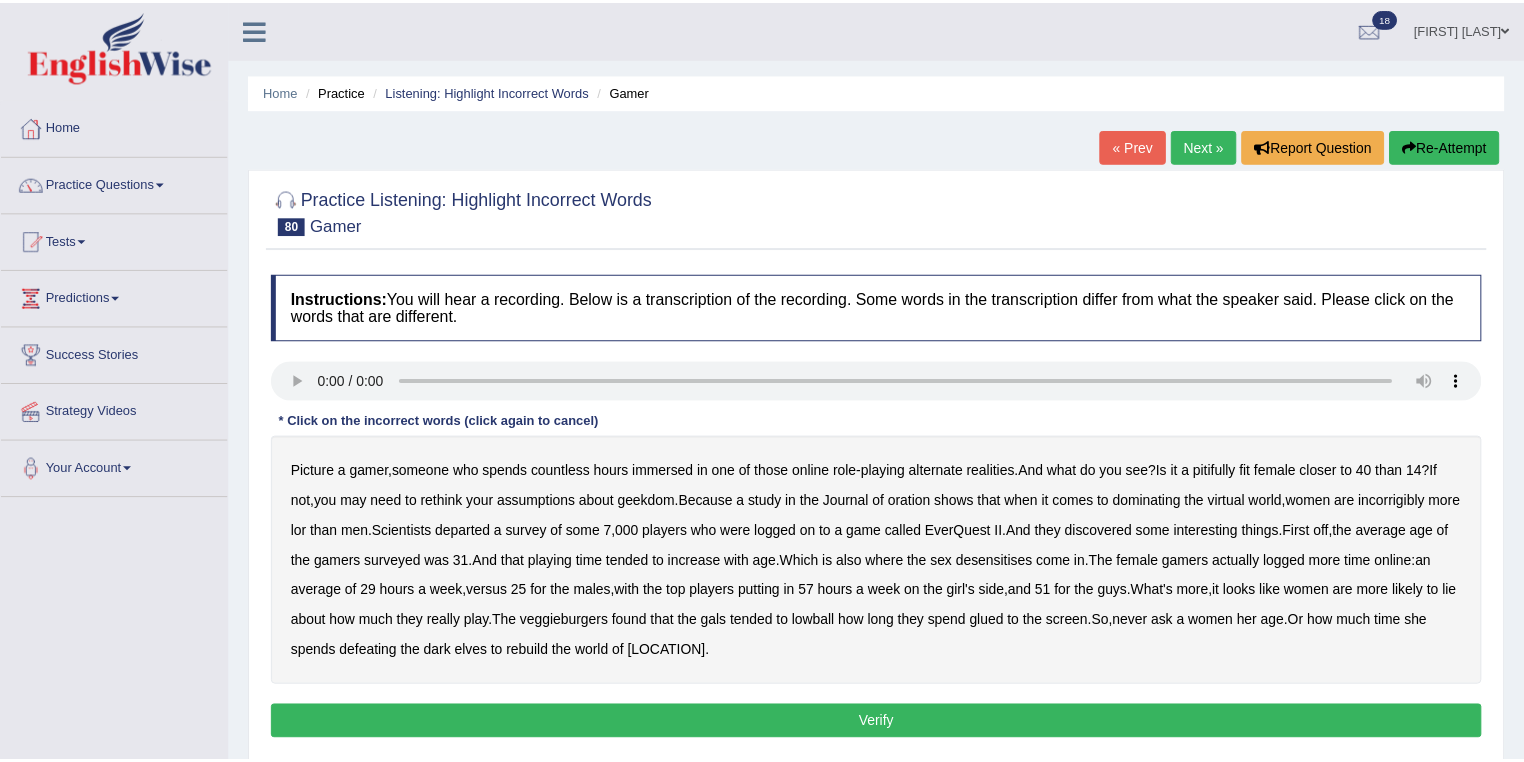 scroll, scrollTop: 0, scrollLeft: 0, axis: both 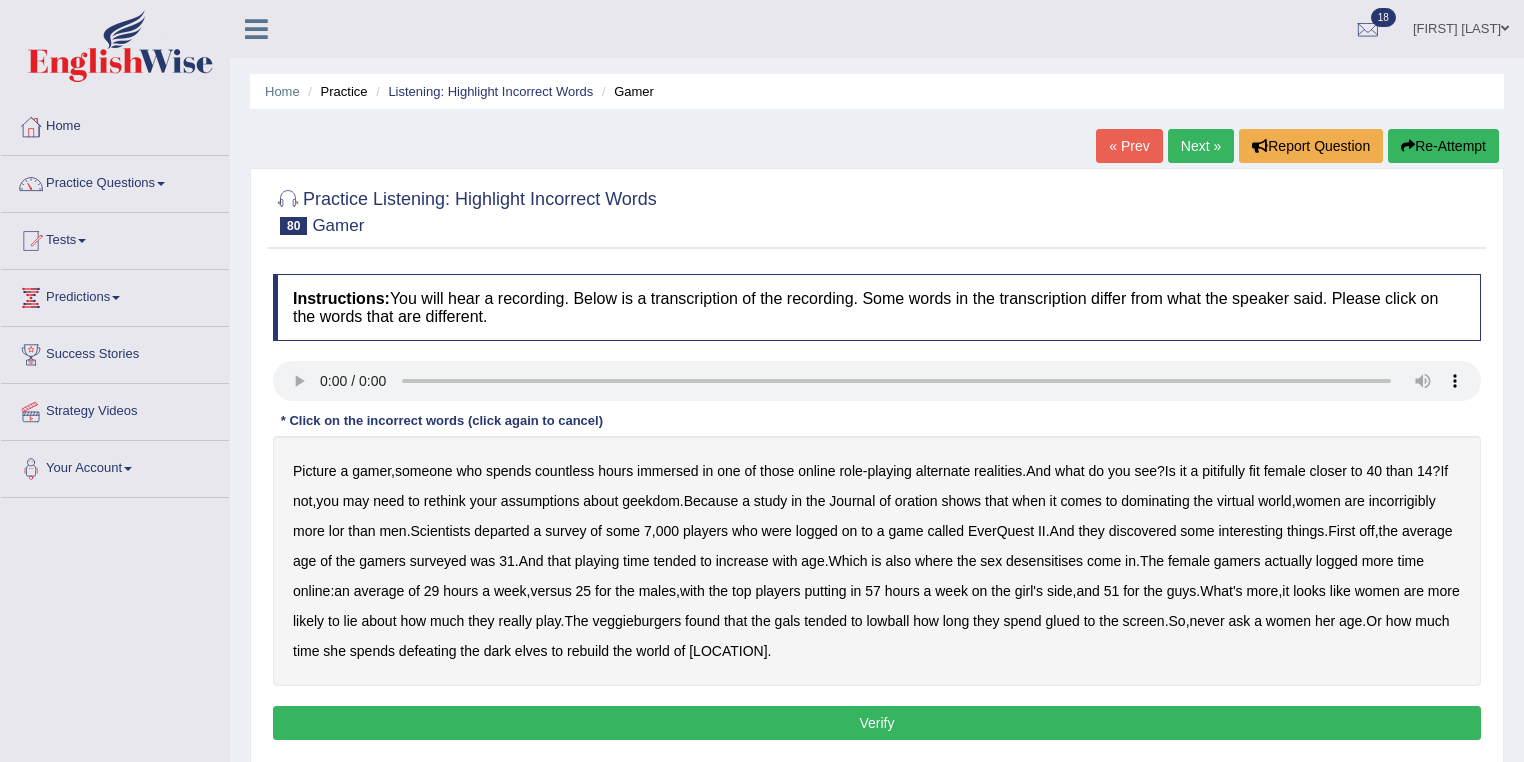 click on "pitifully" at bounding box center (1223, 471) 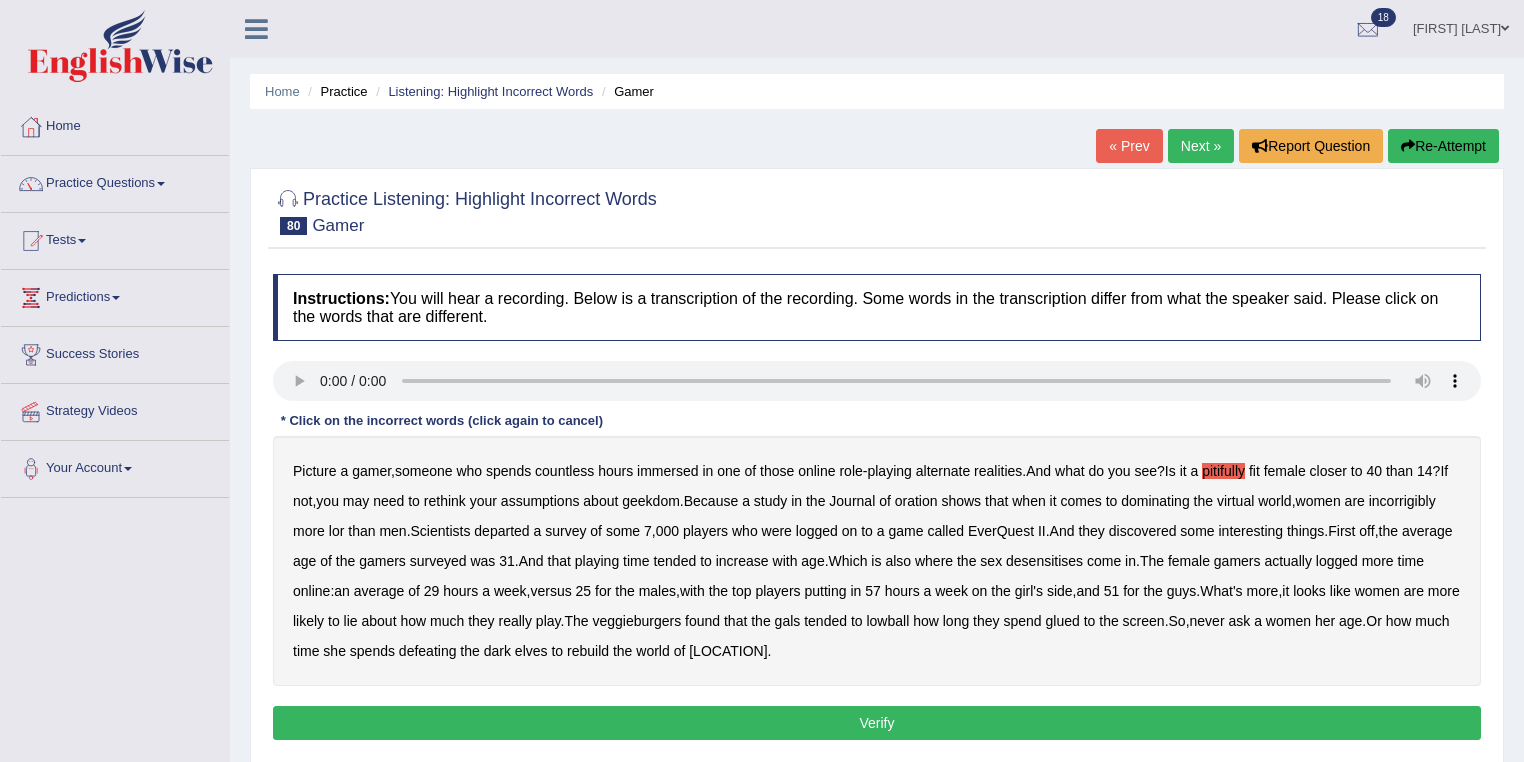click on "oration" at bounding box center [916, 501] 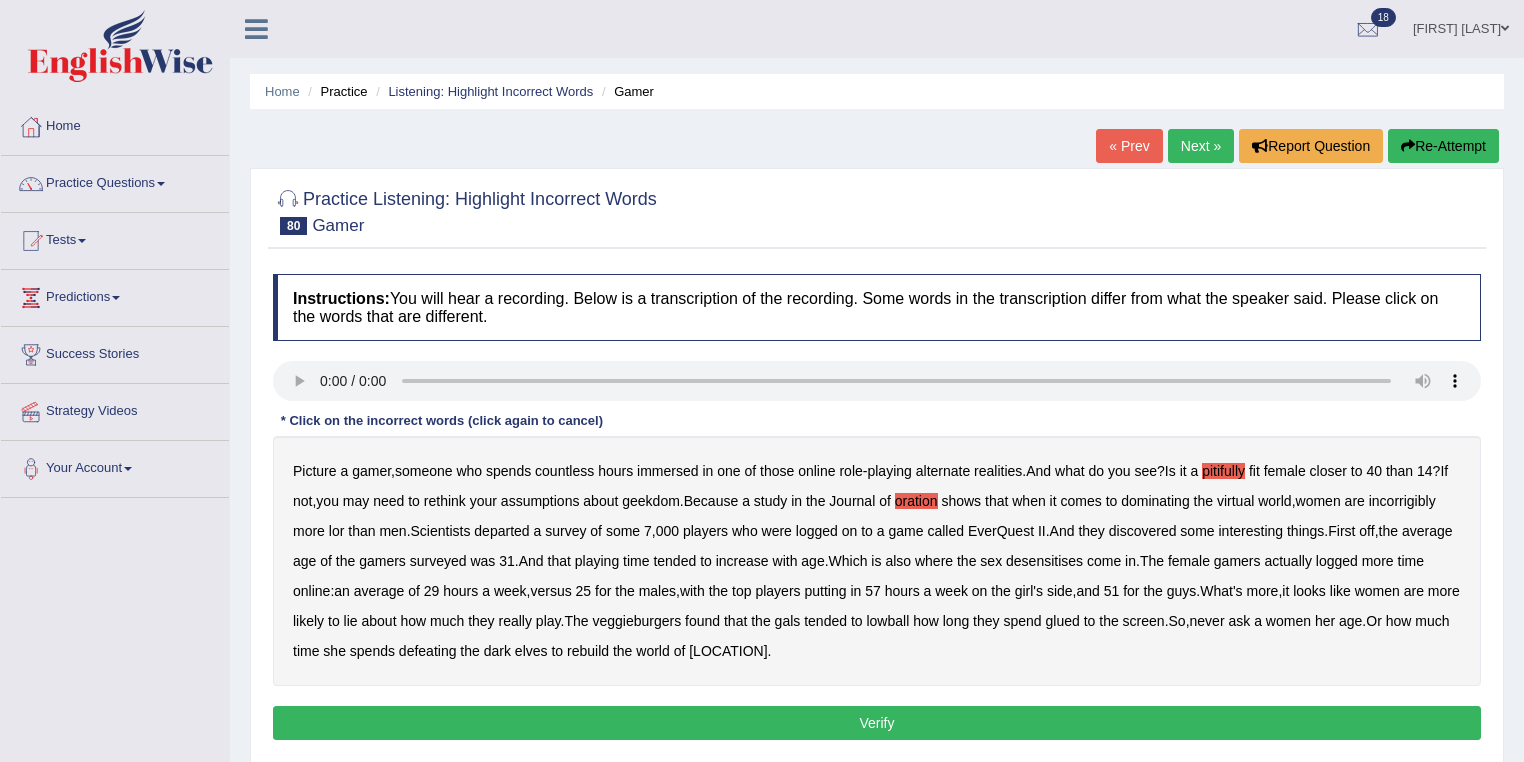 click on "incorrigibly" at bounding box center [1402, 501] 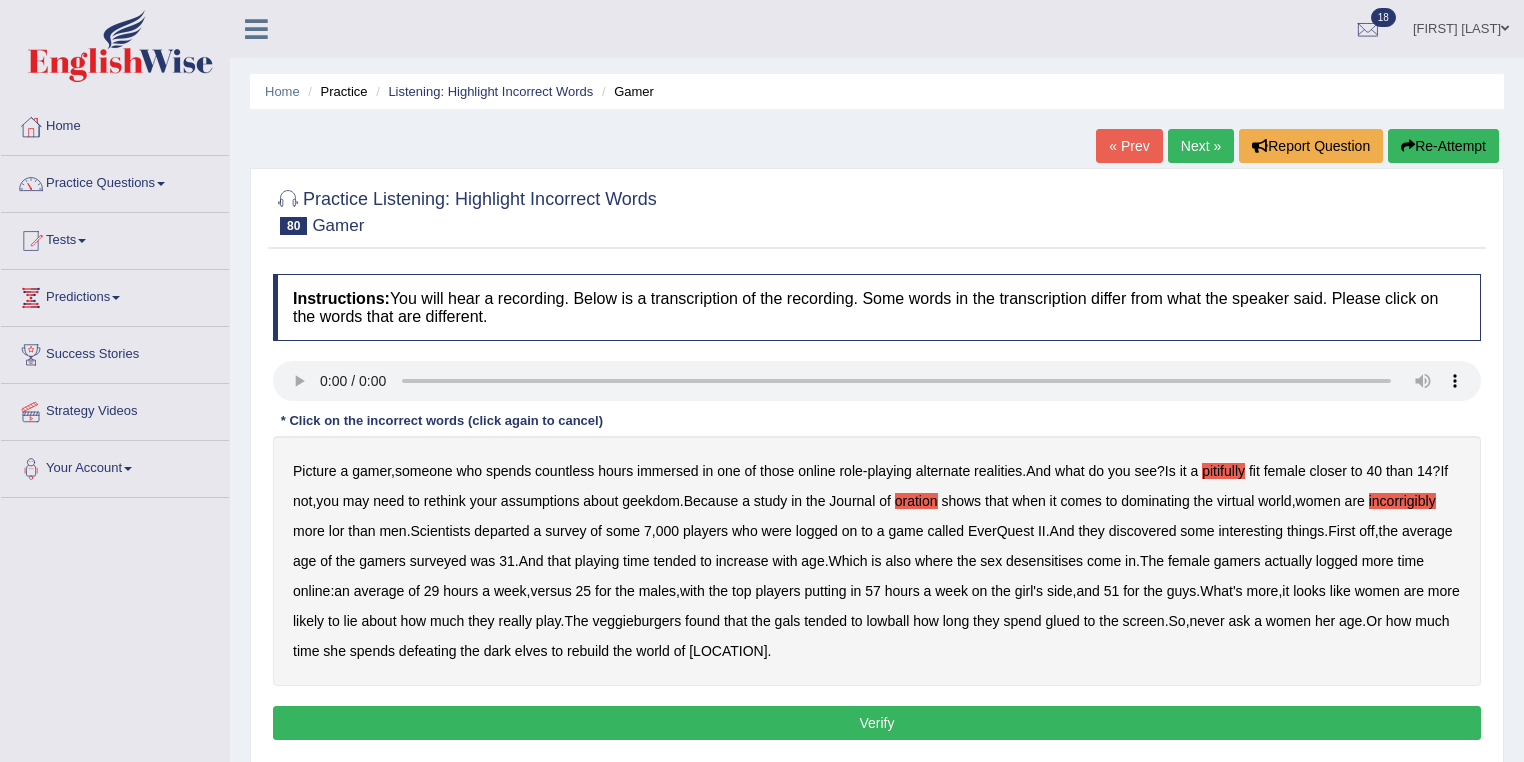 click on "departed" at bounding box center [501, 531] 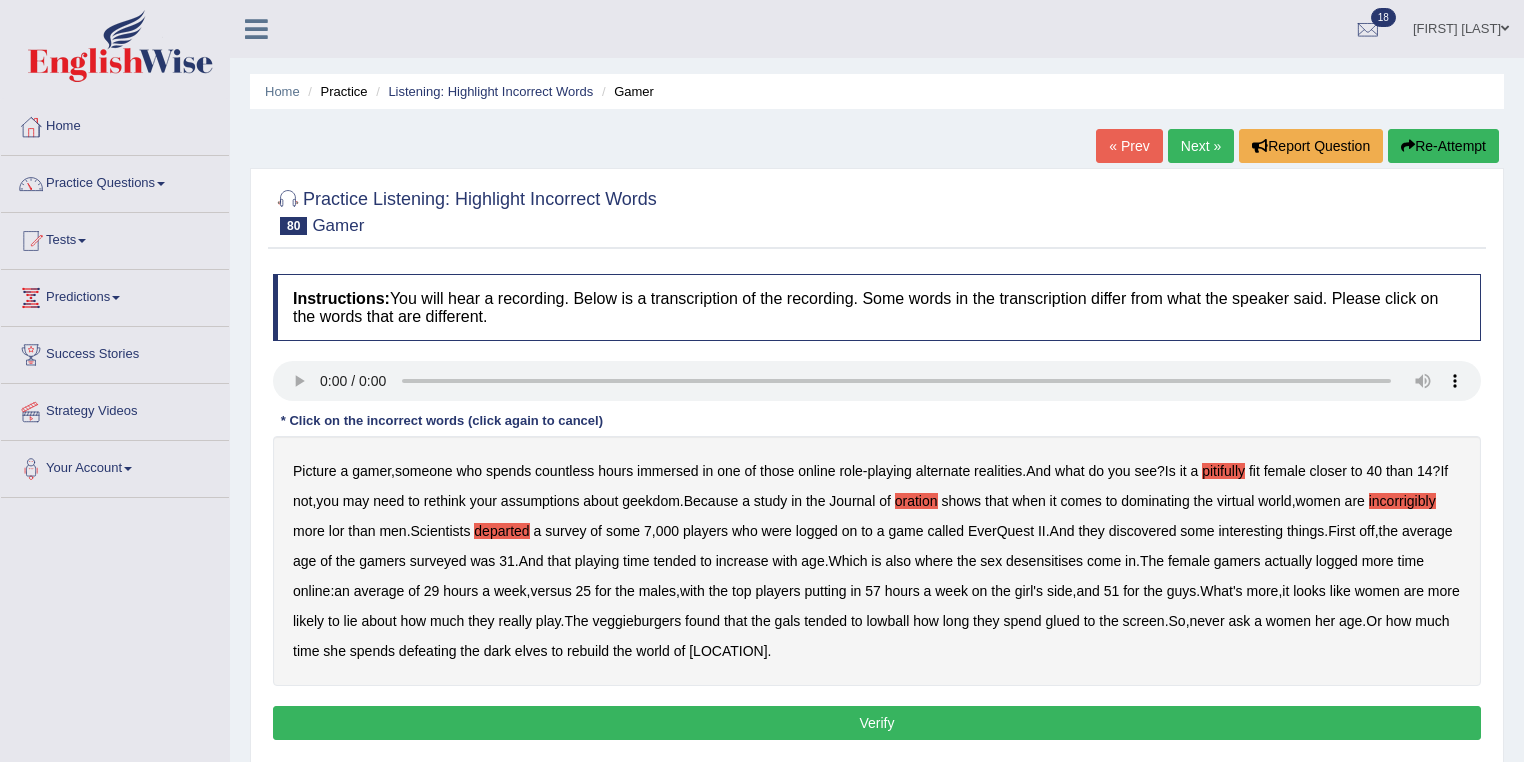 click on "desensitises" at bounding box center [1044, 561] 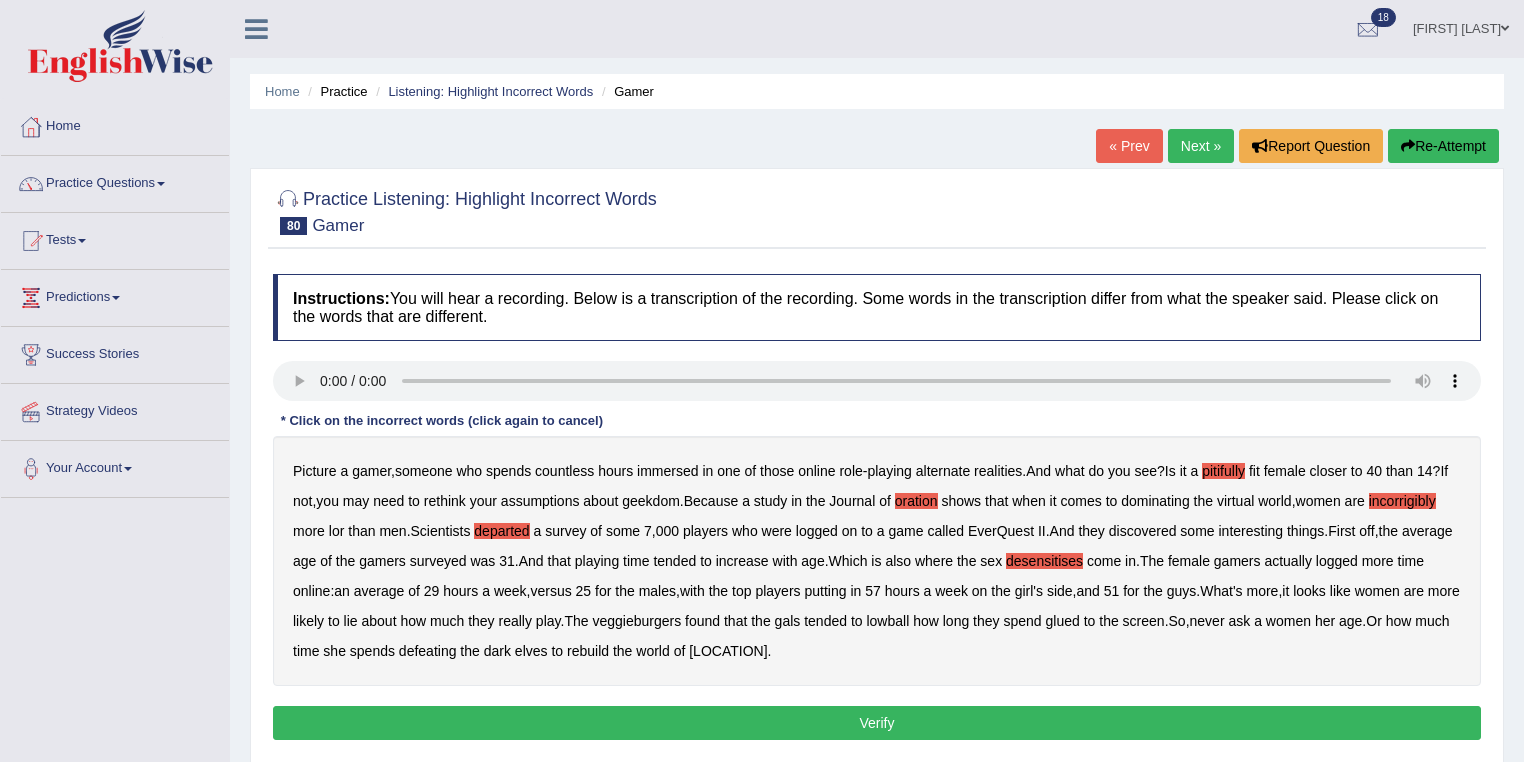 click on "veggieburgers" at bounding box center (636, 621) 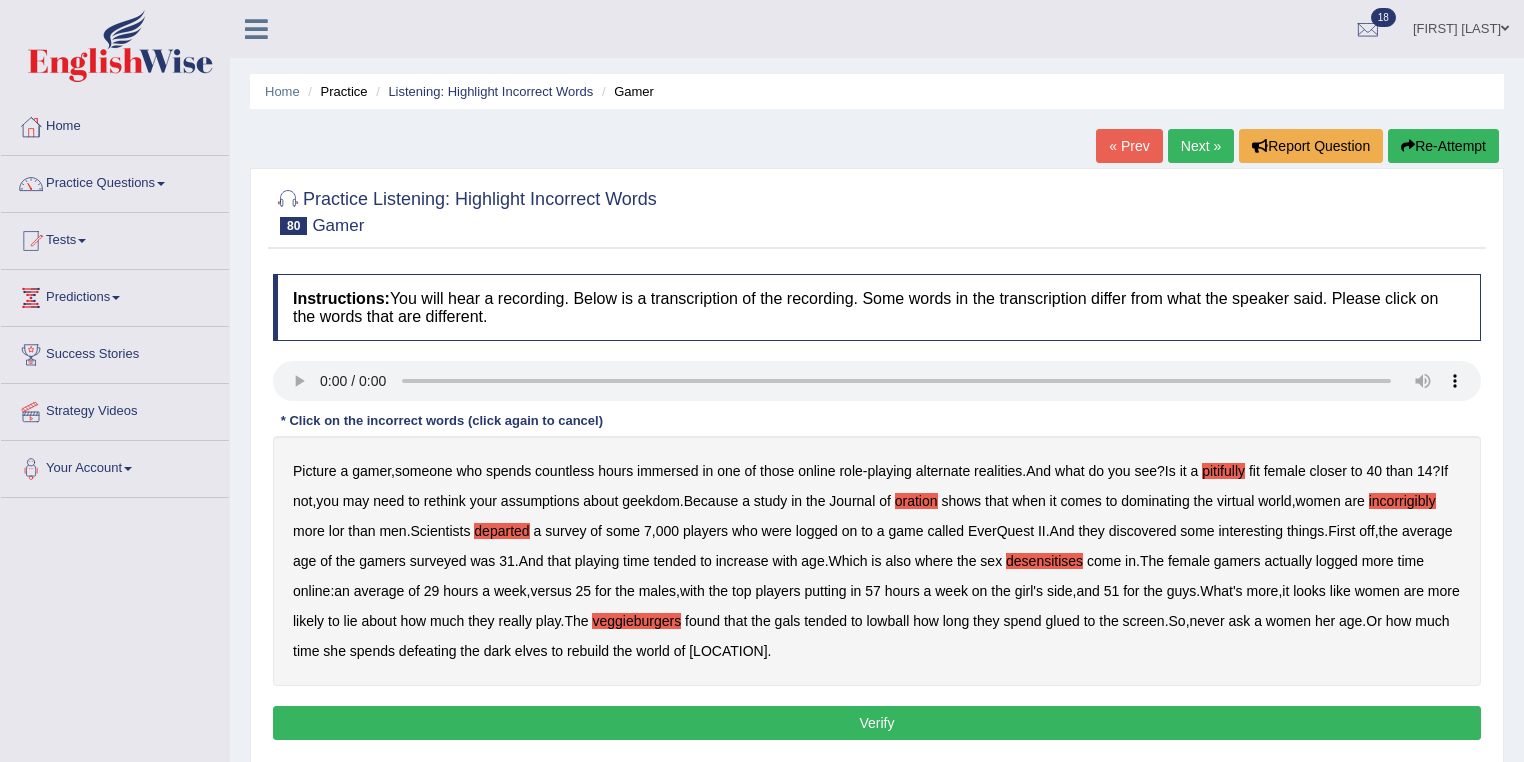 click on "Verify" at bounding box center (877, 723) 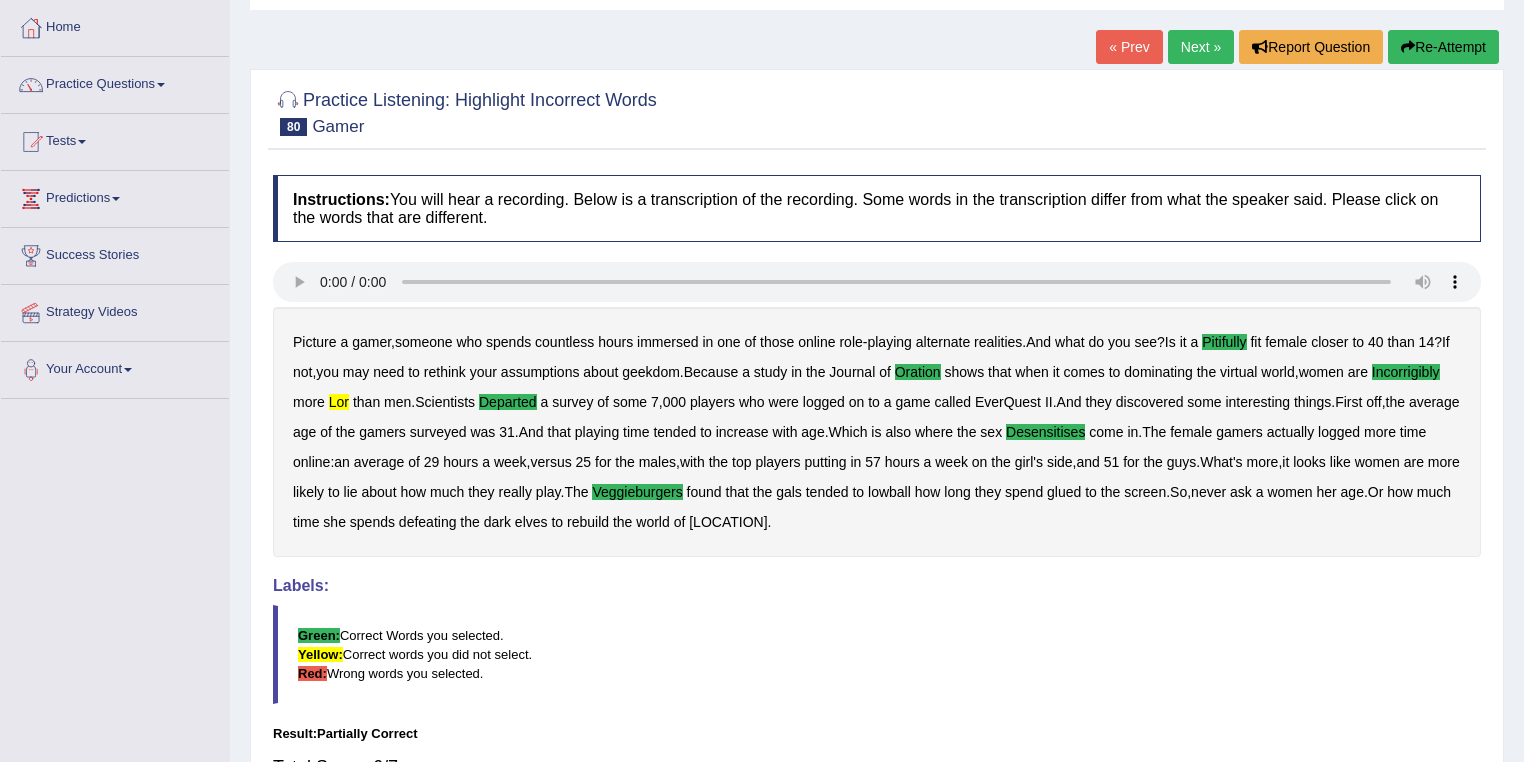 scroll, scrollTop: 48, scrollLeft: 0, axis: vertical 